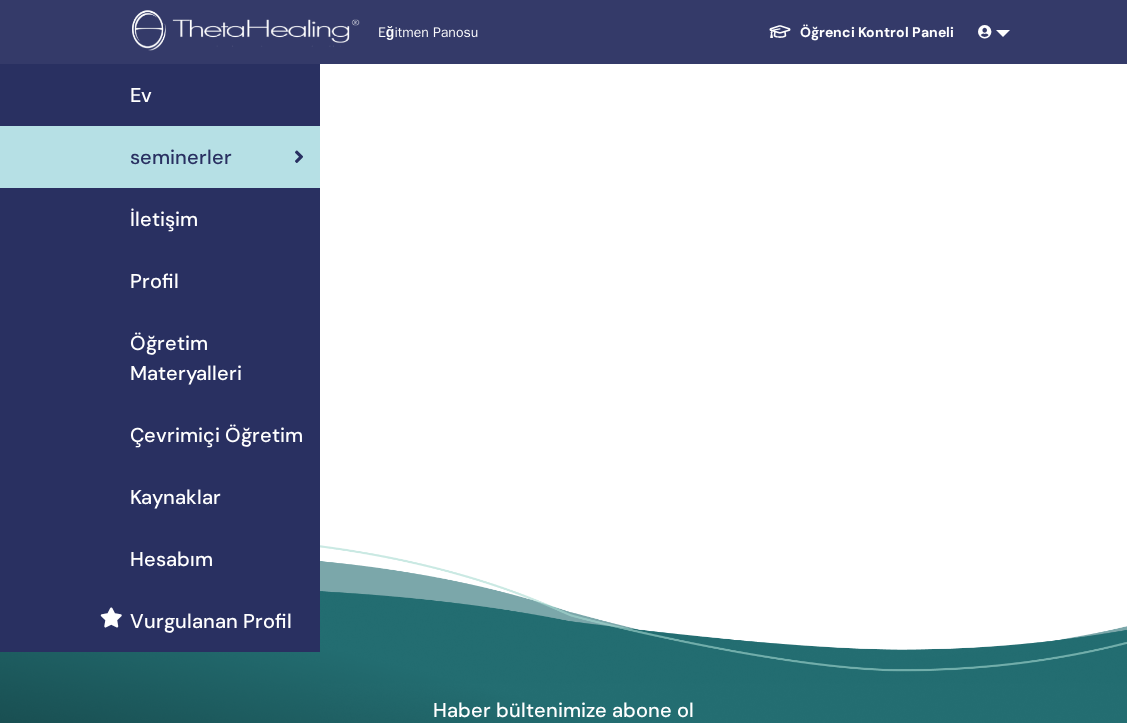 scroll, scrollTop: 0, scrollLeft: 0, axis: both 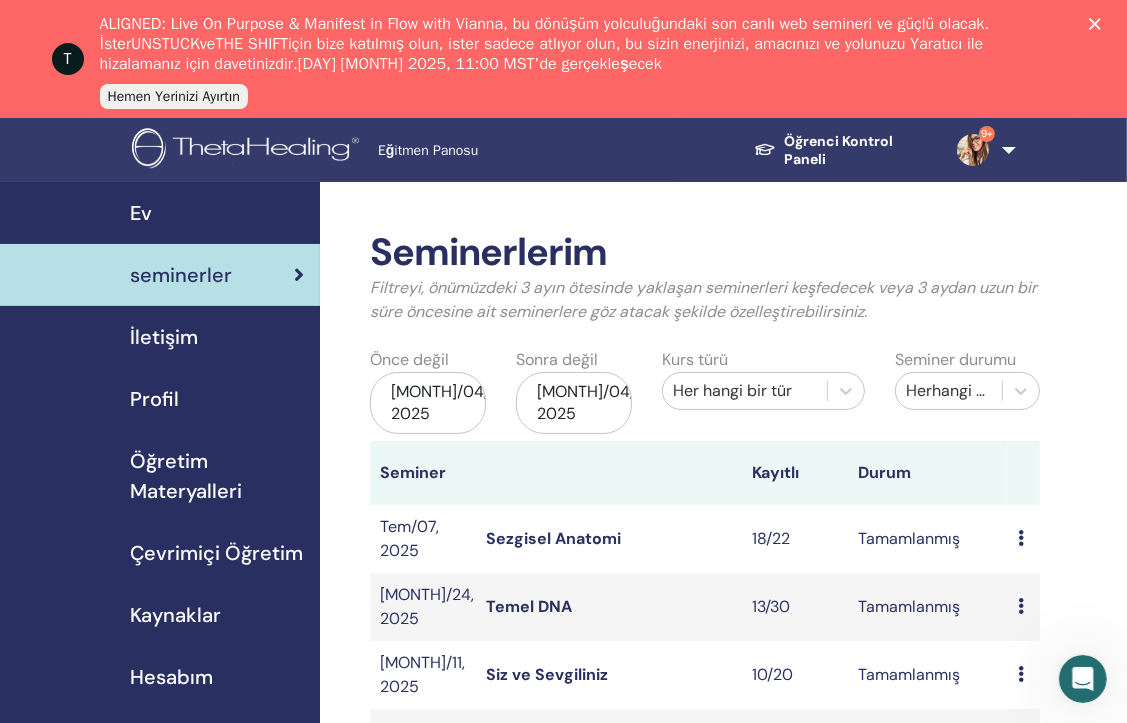 click 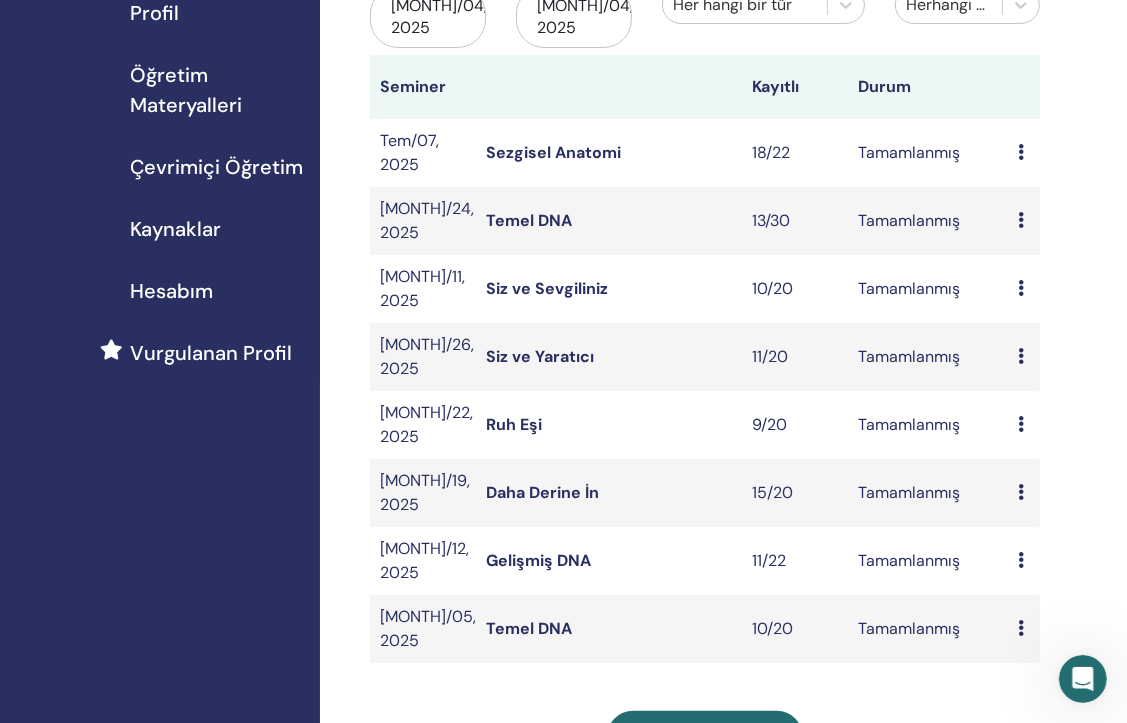 scroll, scrollTop: 400, scrollLeft: 0, axis: vertical 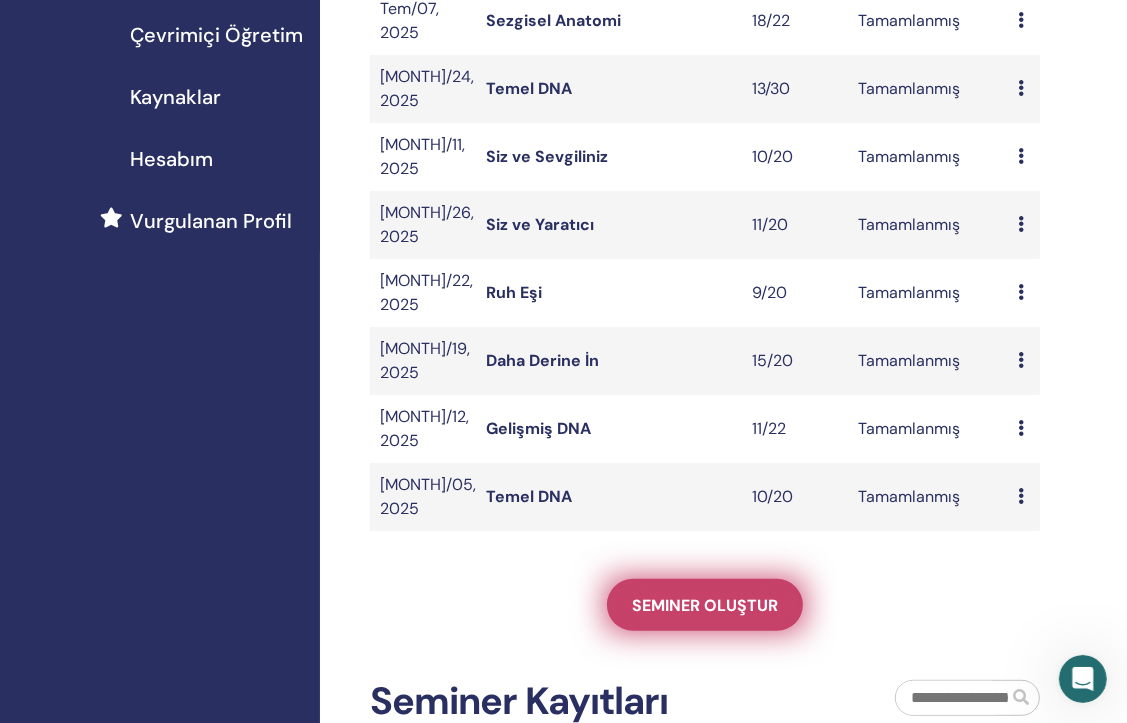 click on "Seminer oluştur" at bounding box center [705, 605] 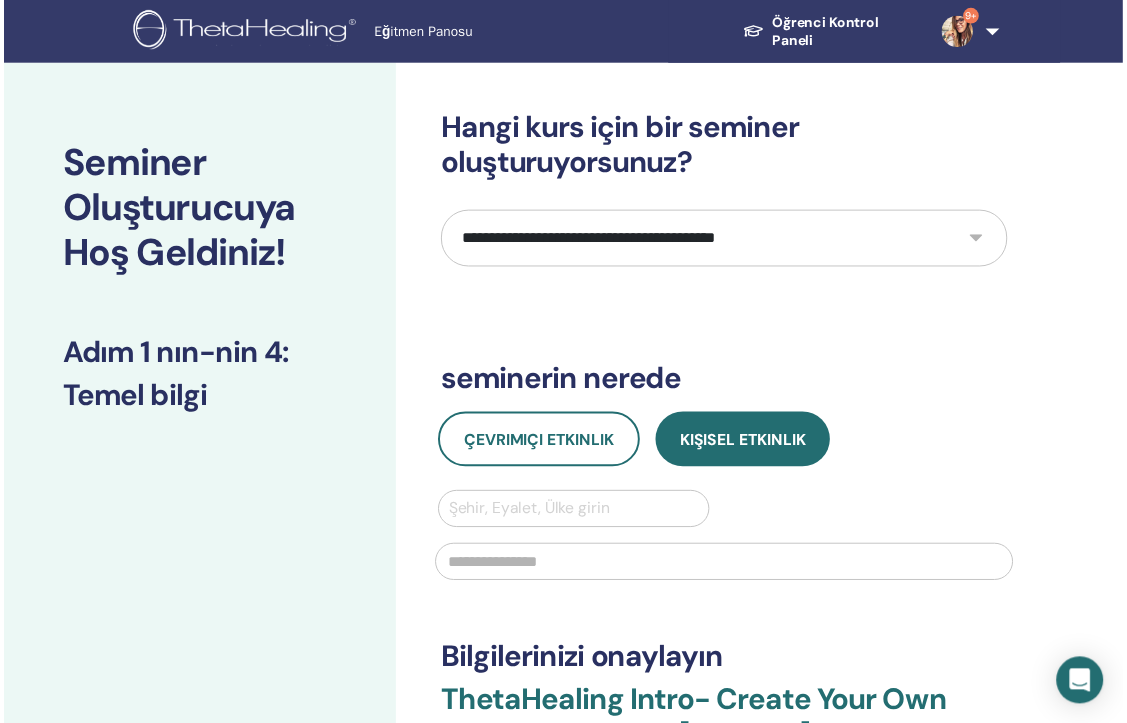 scroll, scrollTop: 0, scrollLeft: 0, axis: both 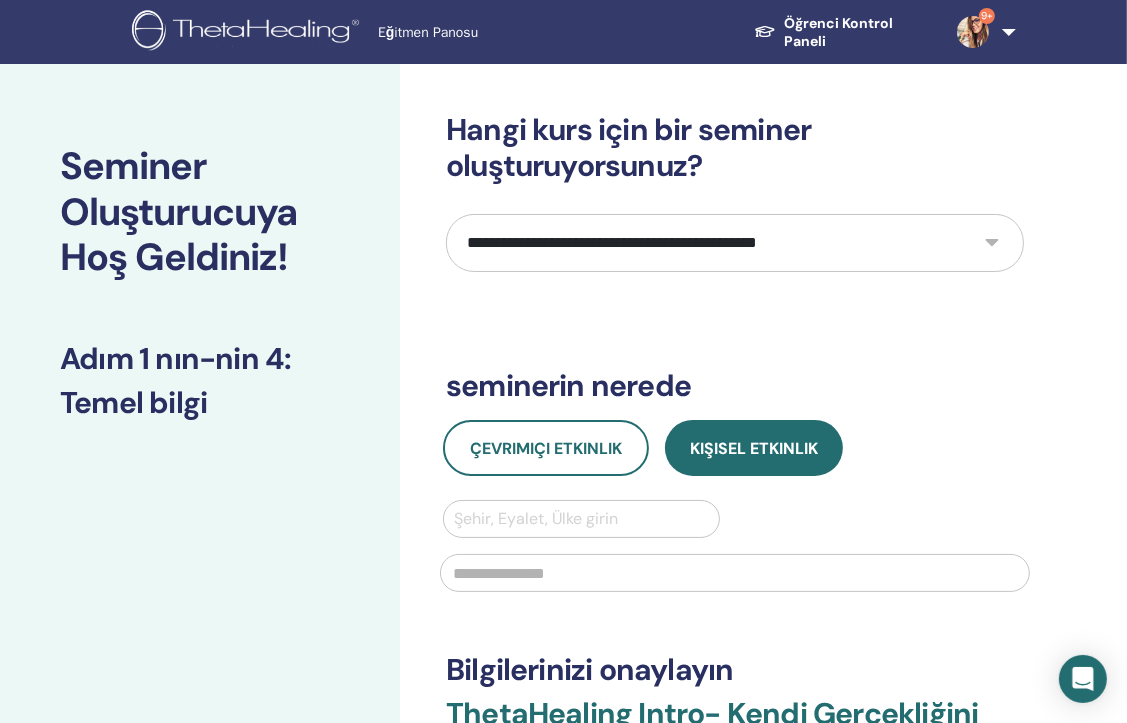 click on "**********" at bounding box center [735, 243] 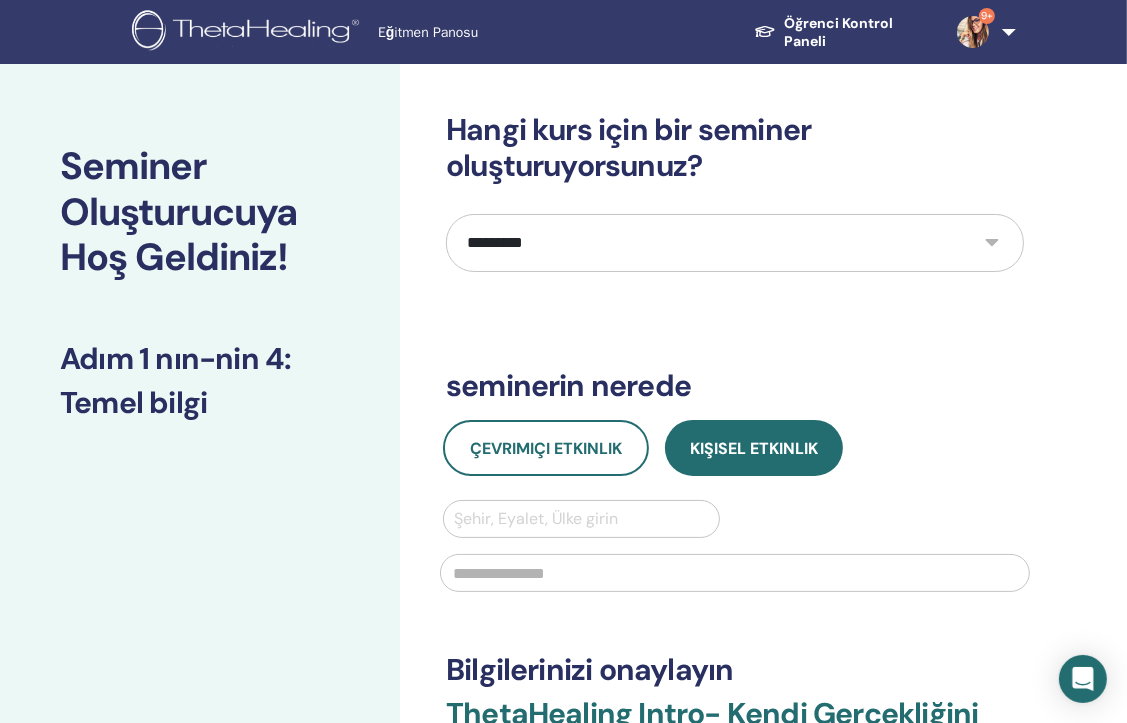 click on "**********" at bounding box center (735, 243) 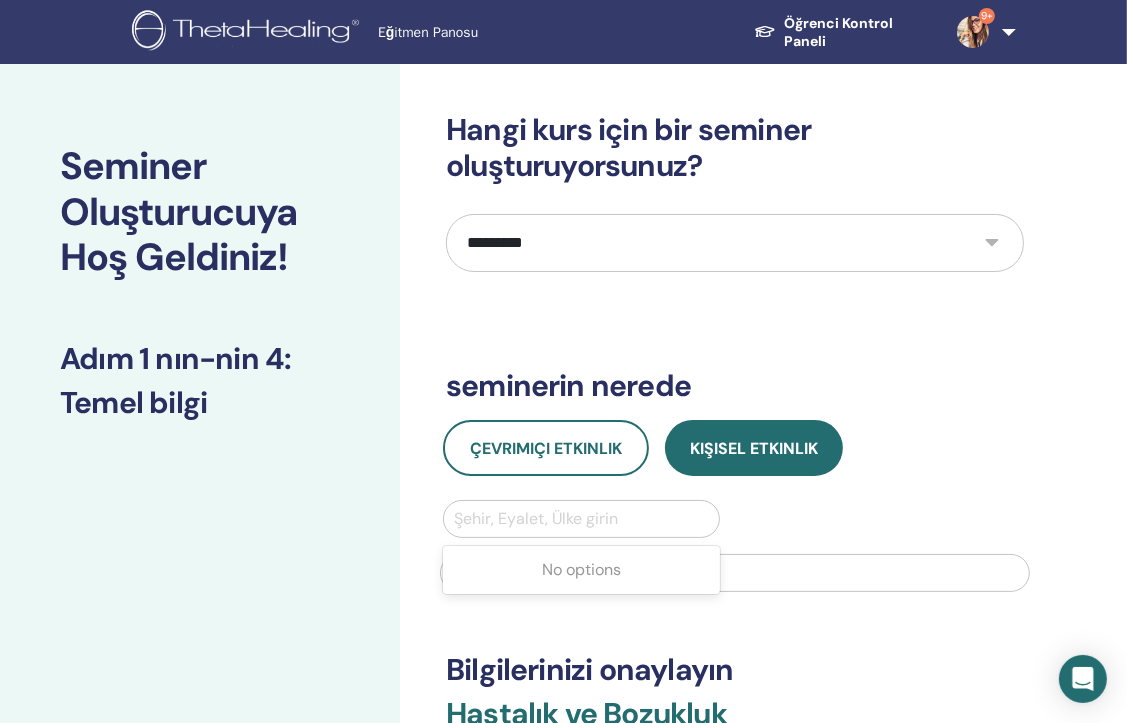 click at bounding box center (581, 519) 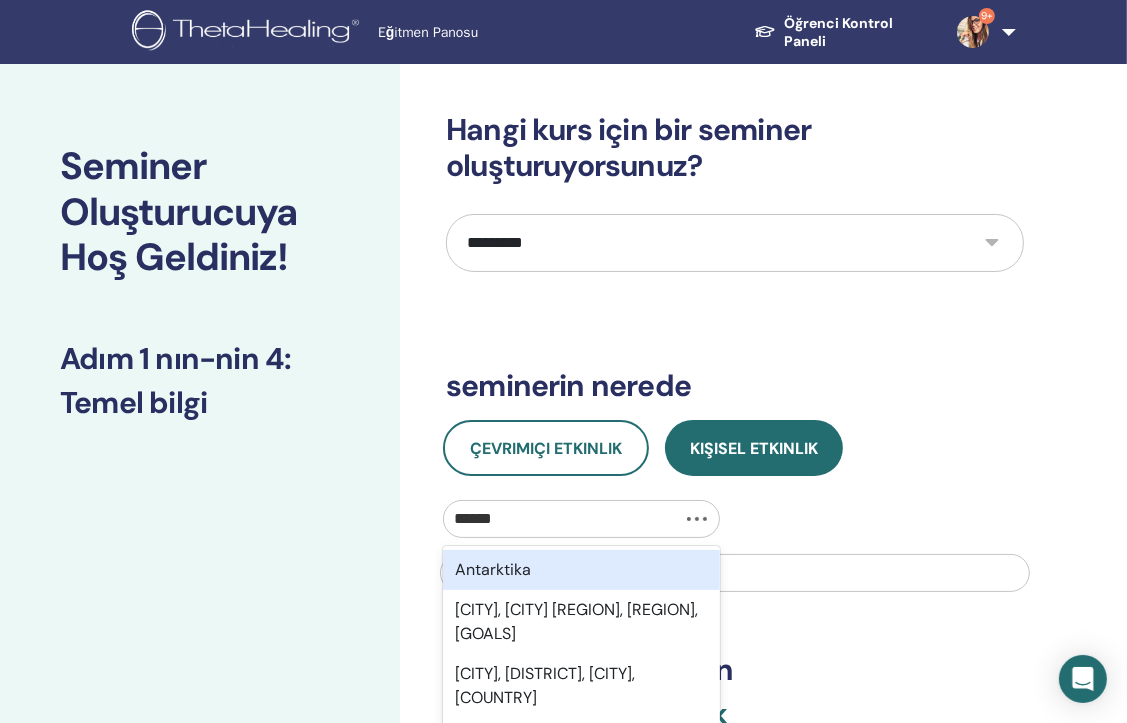 type on "*******" 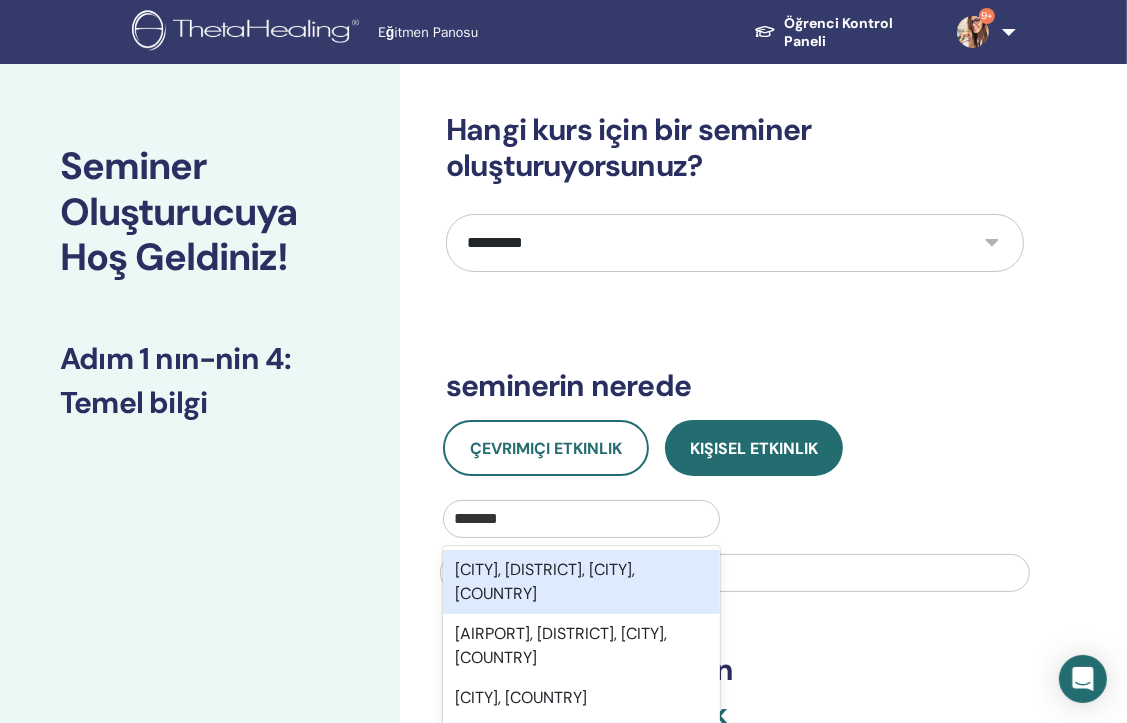 click on "[CITY], [DISTRICT], [CITY], [COUNTRY]" at bounding box center [581, 582] 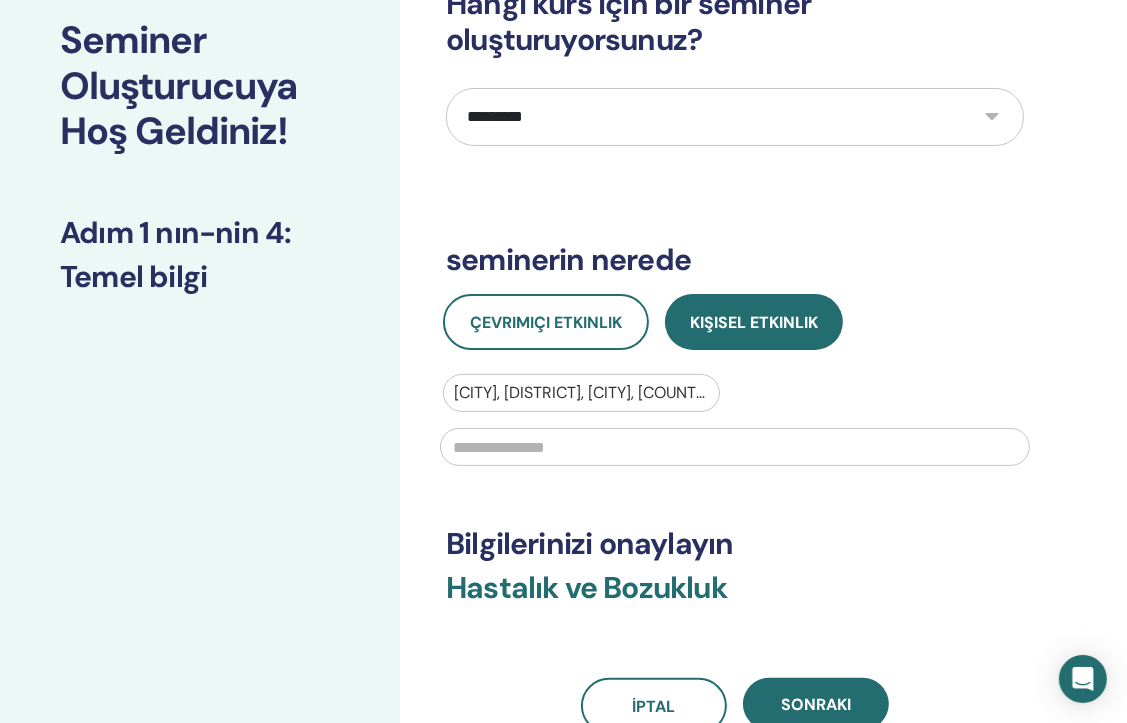 scroll, scrollTop: 200, scrollLeft: 0, axis: vertical 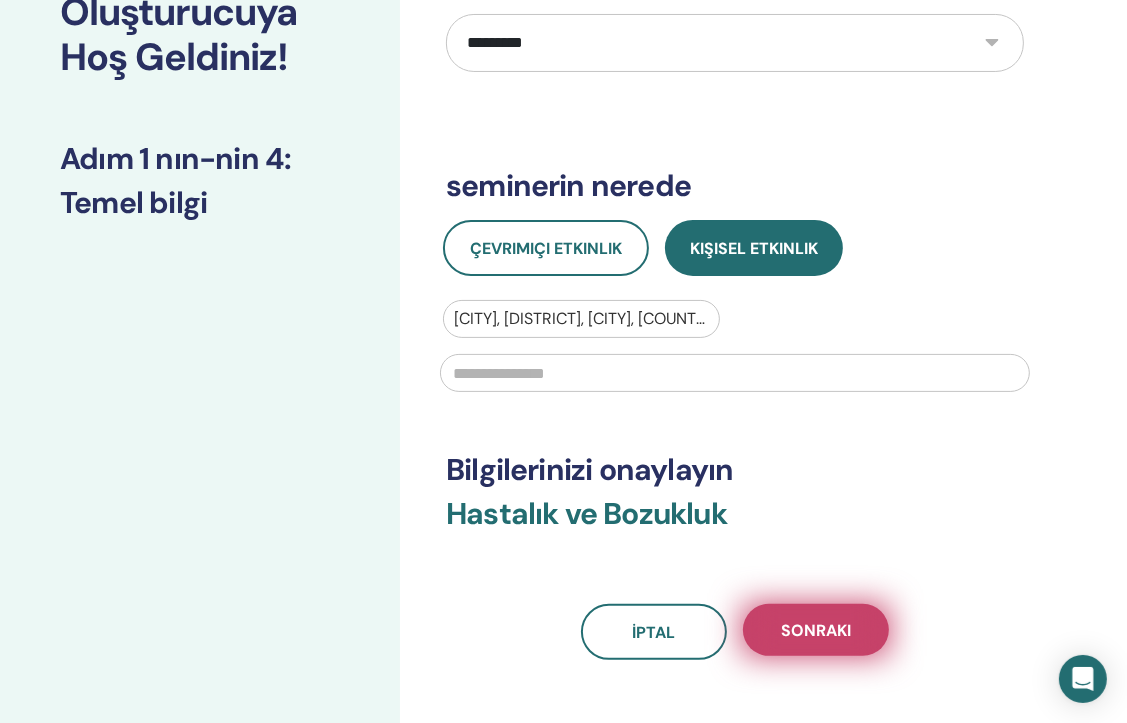 click on "Sonraki" at bounding box center (816, 630) 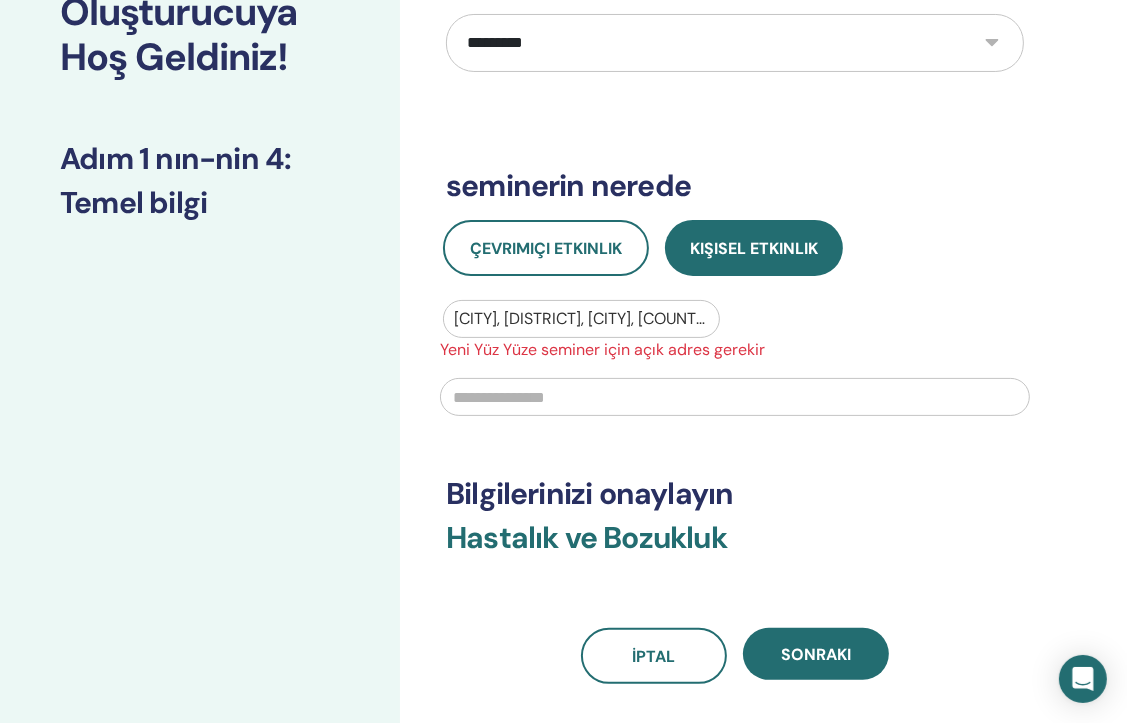 click at bounding box center [735, 397] 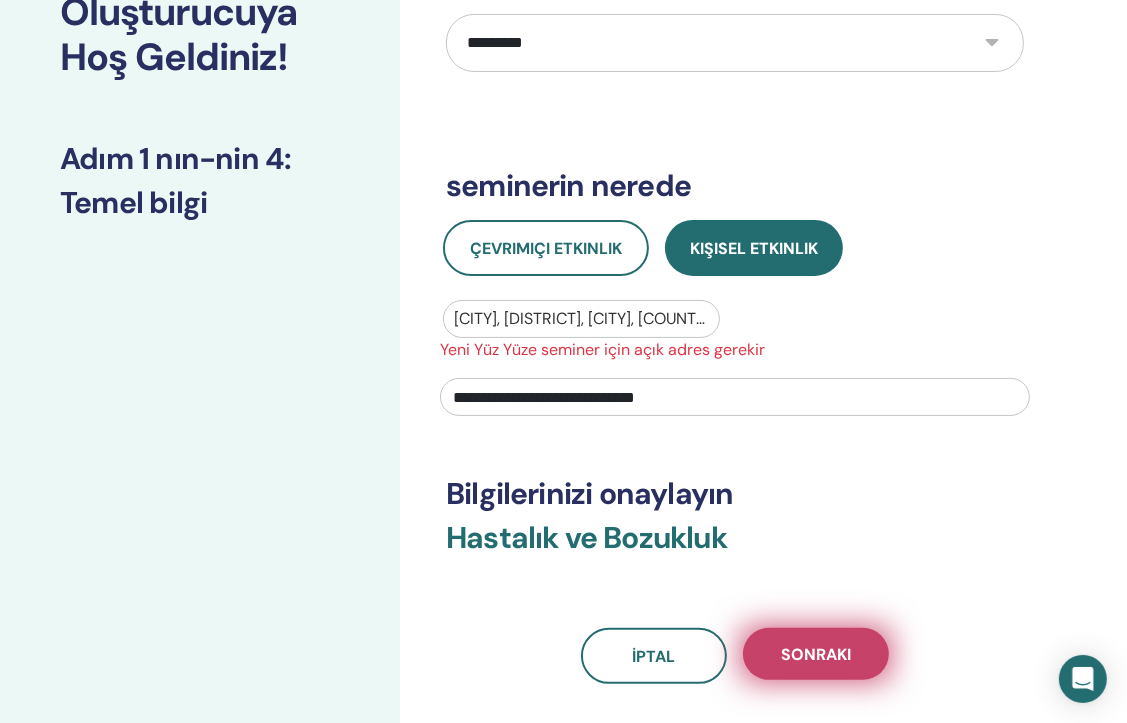 type on "**********" 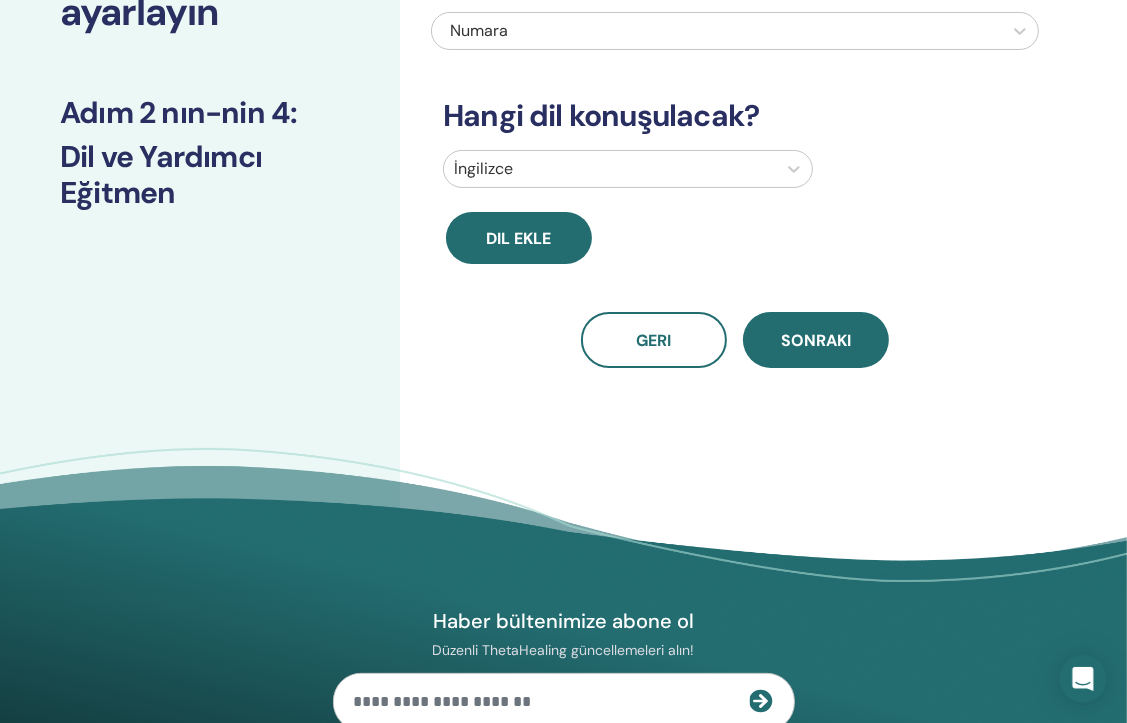 scroll, scrollTop: 0, scrollLeft: 0, axis: both 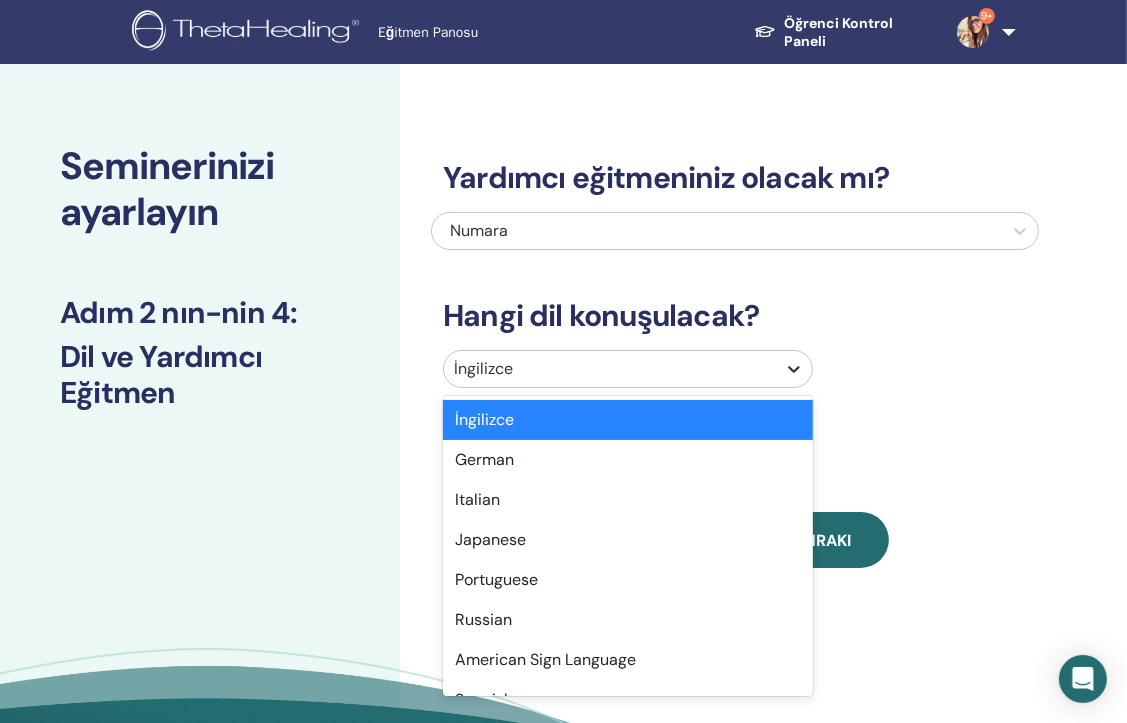 click 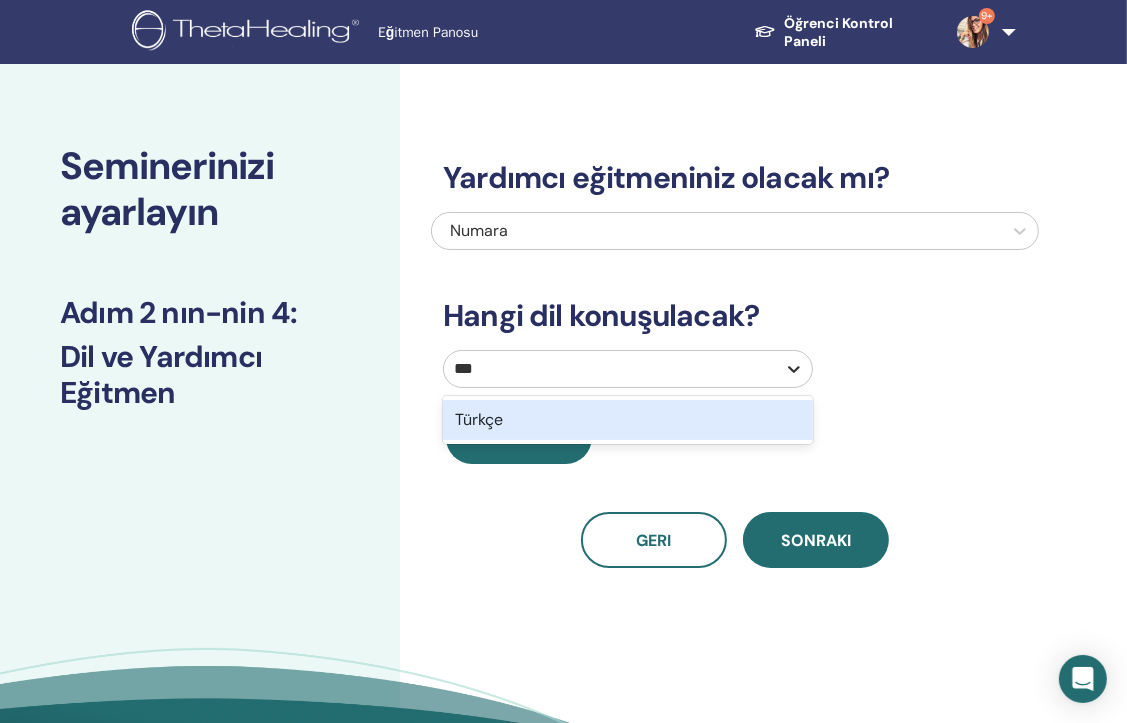 type on "****" 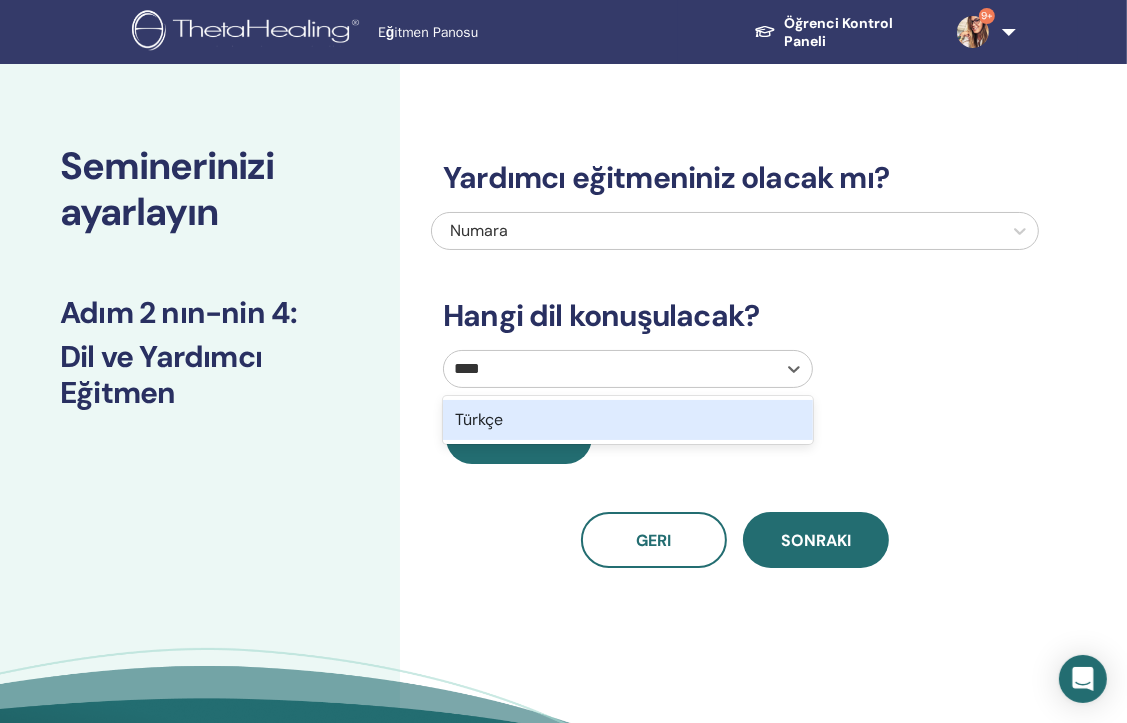 click on "Türkçe" at bounding box center (628, 420) 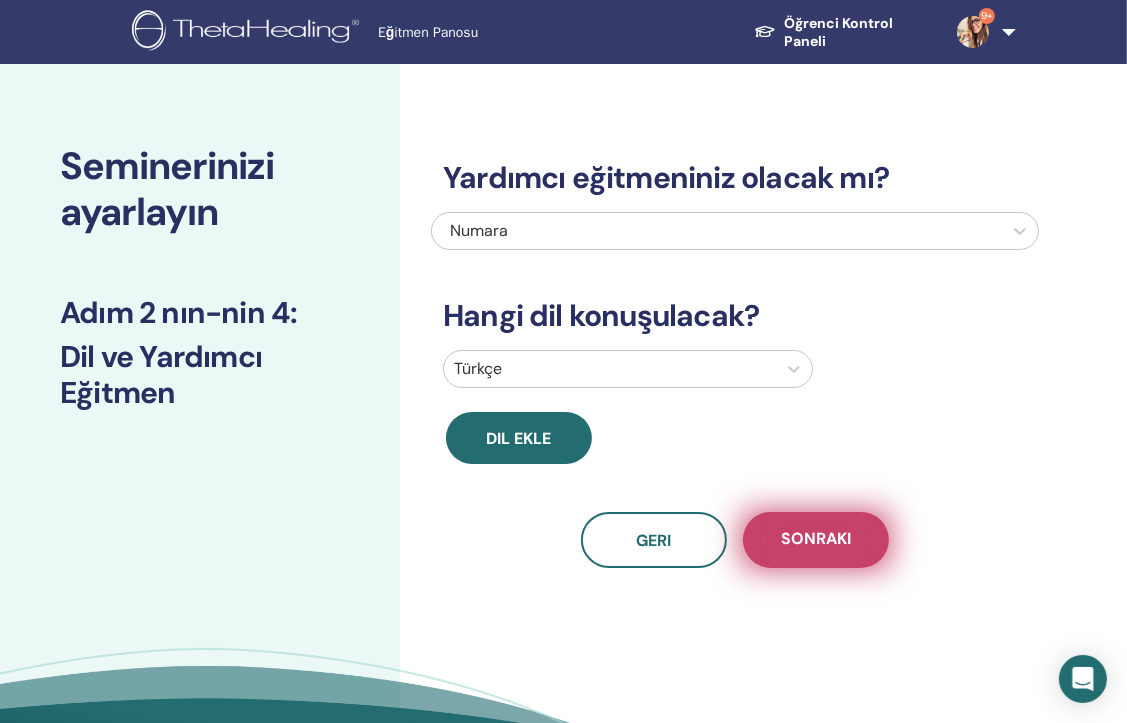 click on "Sonraki" at bounding box center (816, 540) 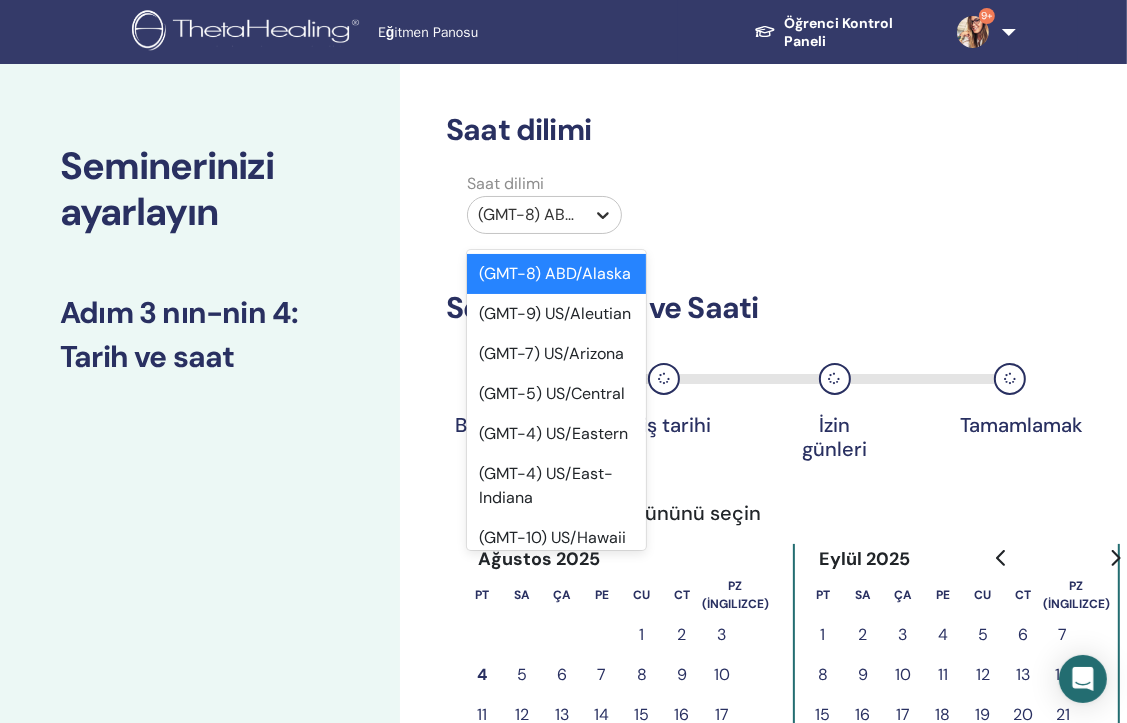 click 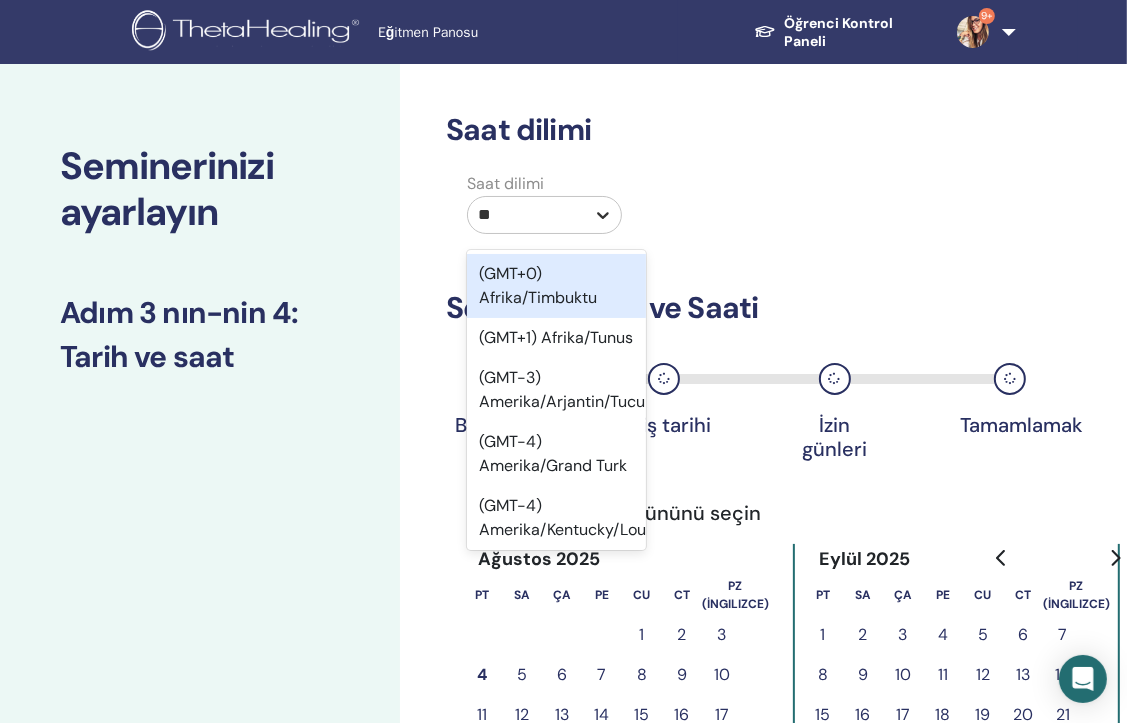 type on "***" 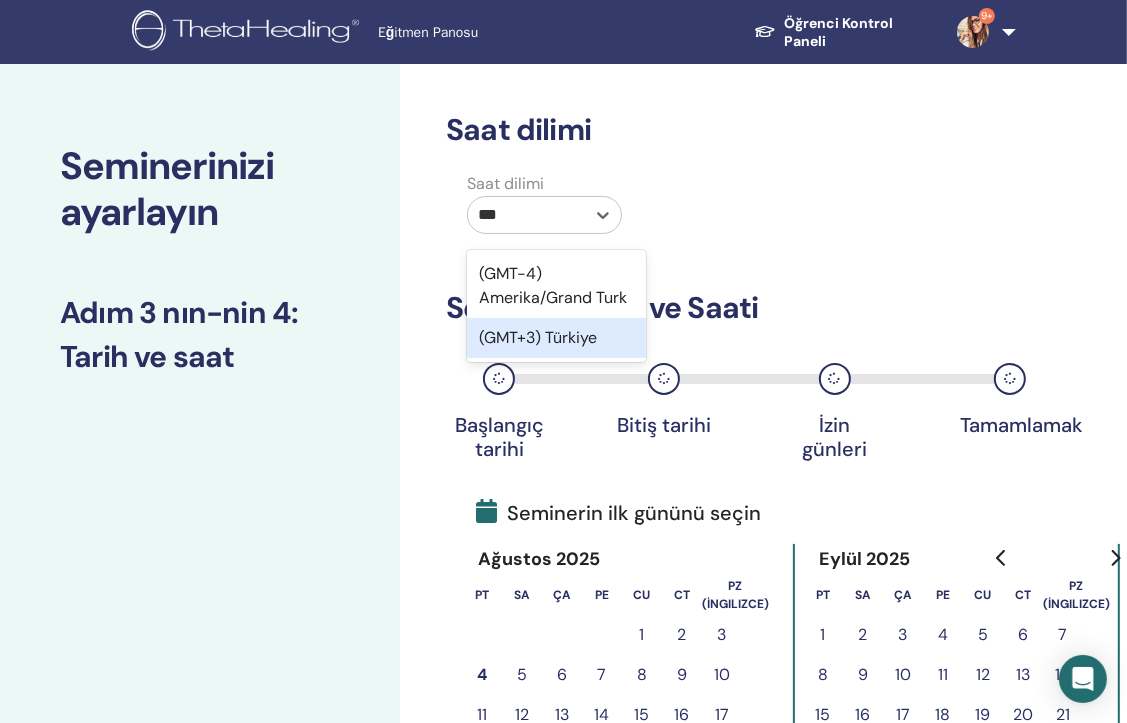 click on "(GMT+3) Türkiye" at bounding box center (556, 338) 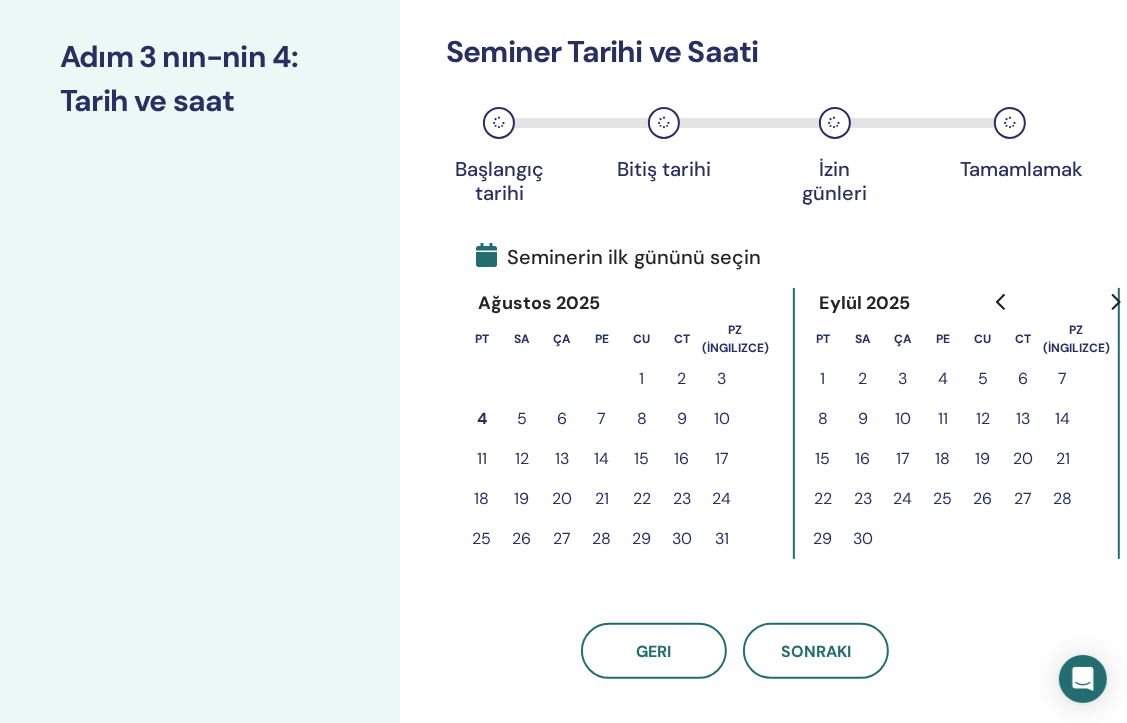 scroll, scrollTop: 400, scrollLeft: 0, axis: vertical 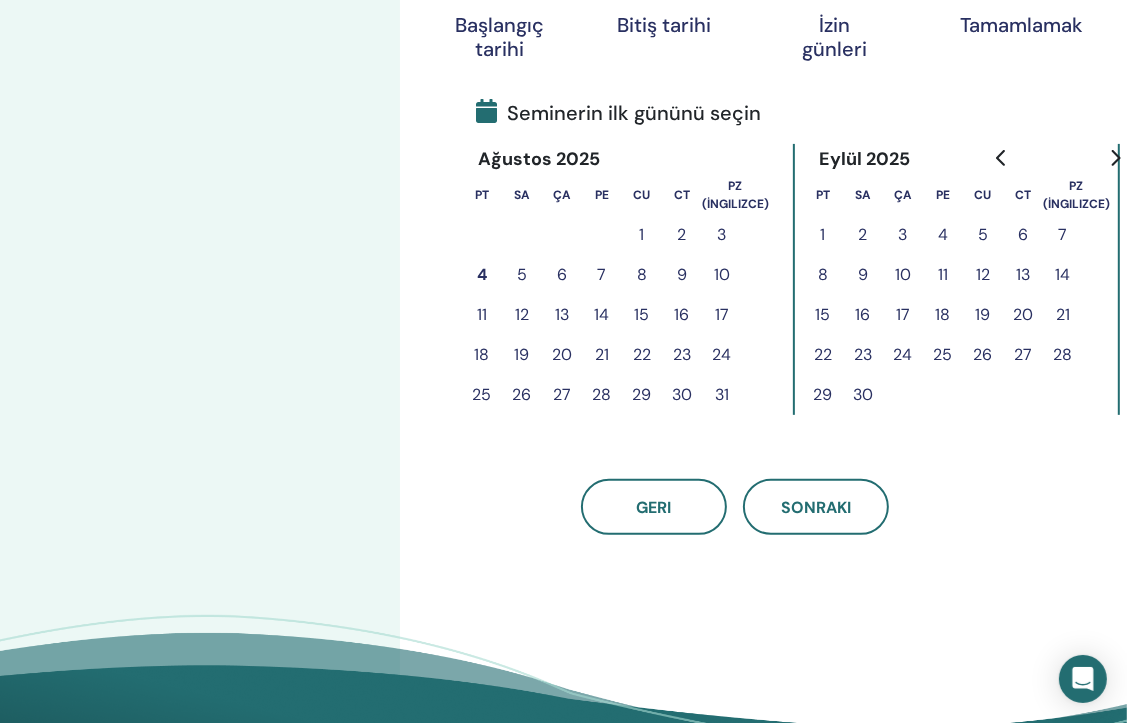 click on "4" at bounding box center (482, 275) 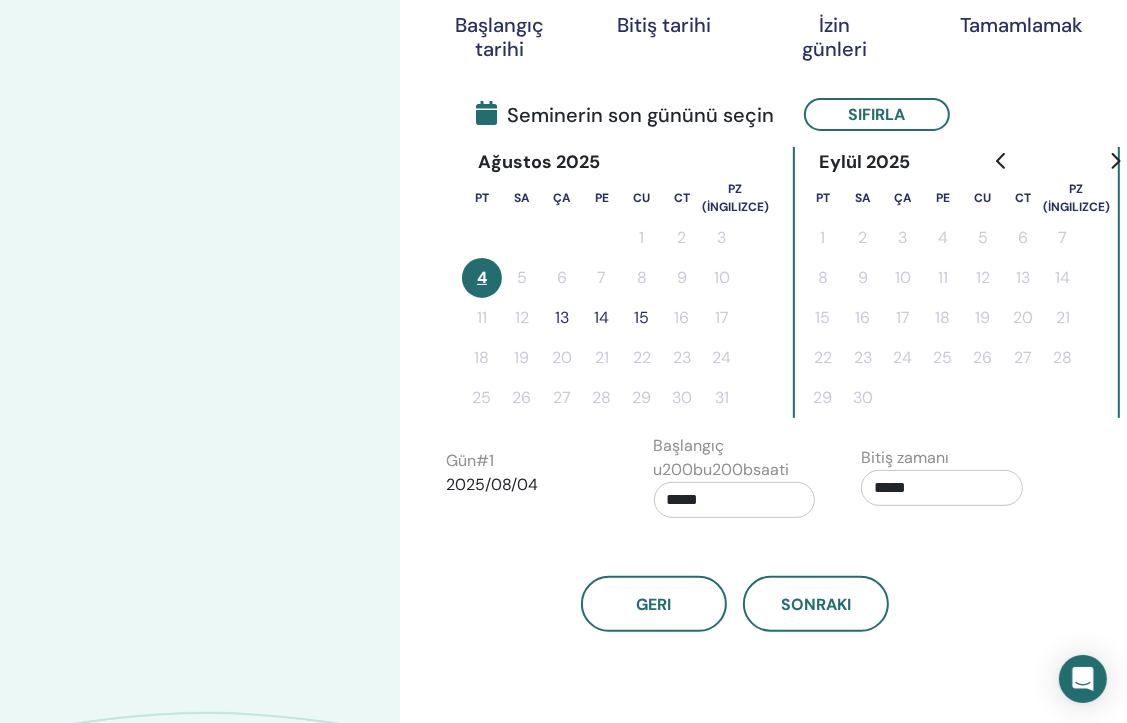 click on "15" at bounding box center (642, 318) 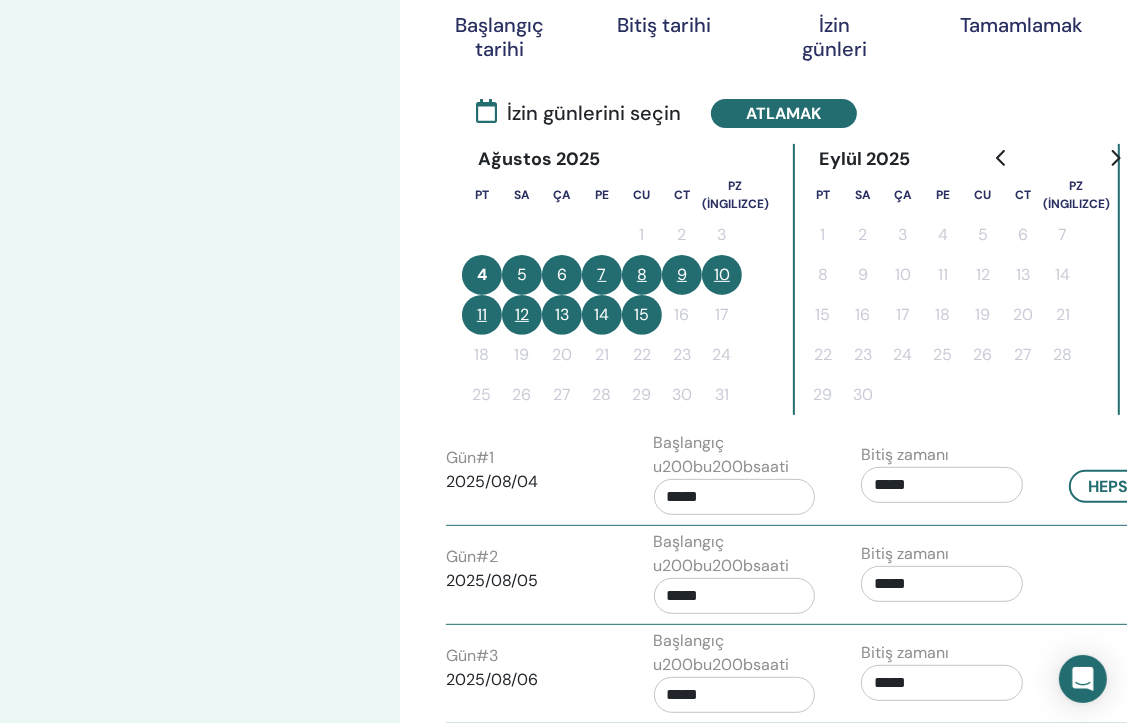 scroll, scrollTop: 500, scrollLeft: 0, axis: vertical 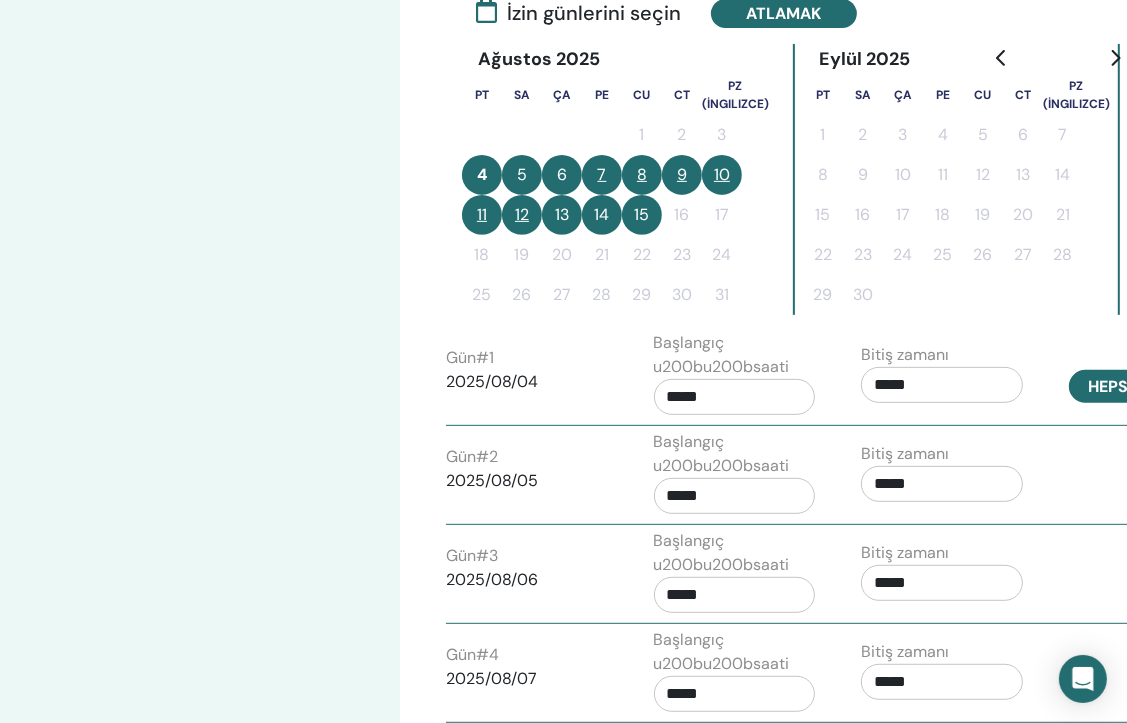 click on "Hepsine başvur" at bounding box center [1155, 386] 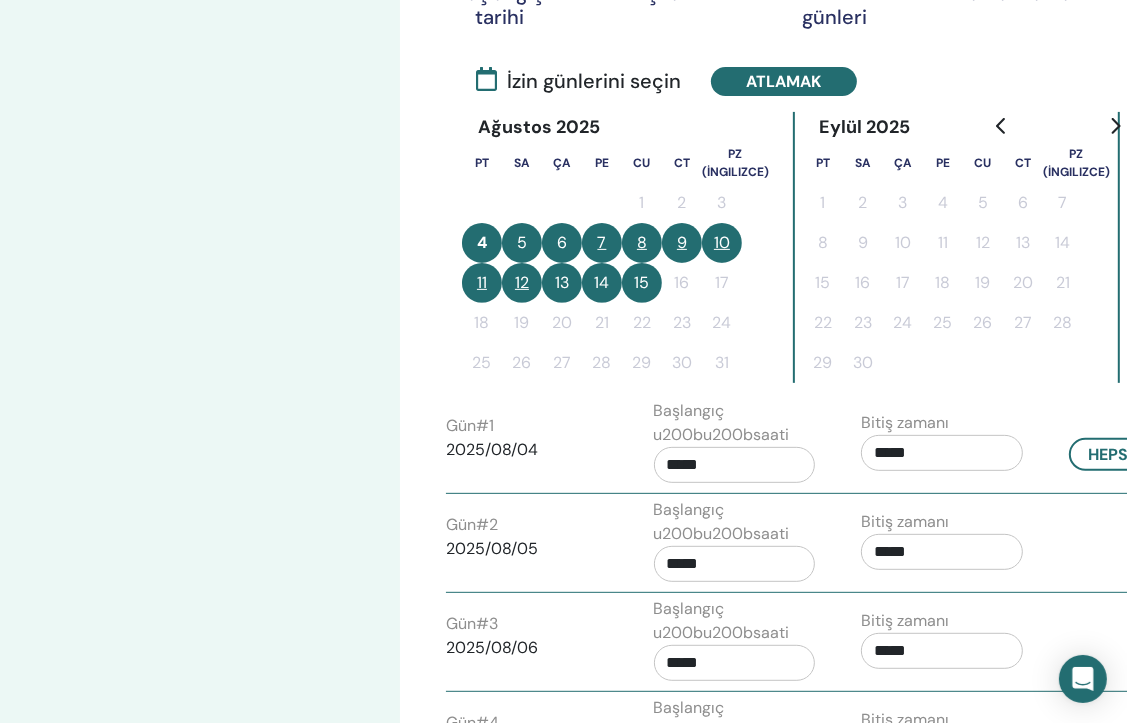 scroll, scrollTop: 400, scrollLeft: 0, axis: vertical 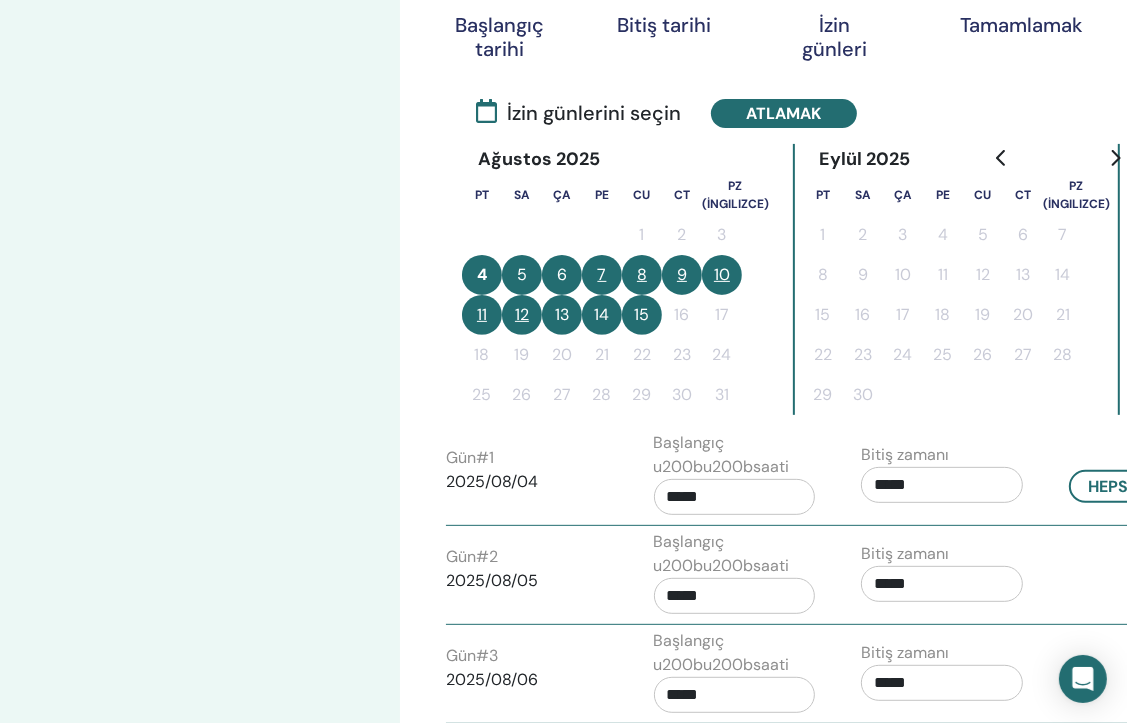 click on "10" at bounding box center (722, 275) 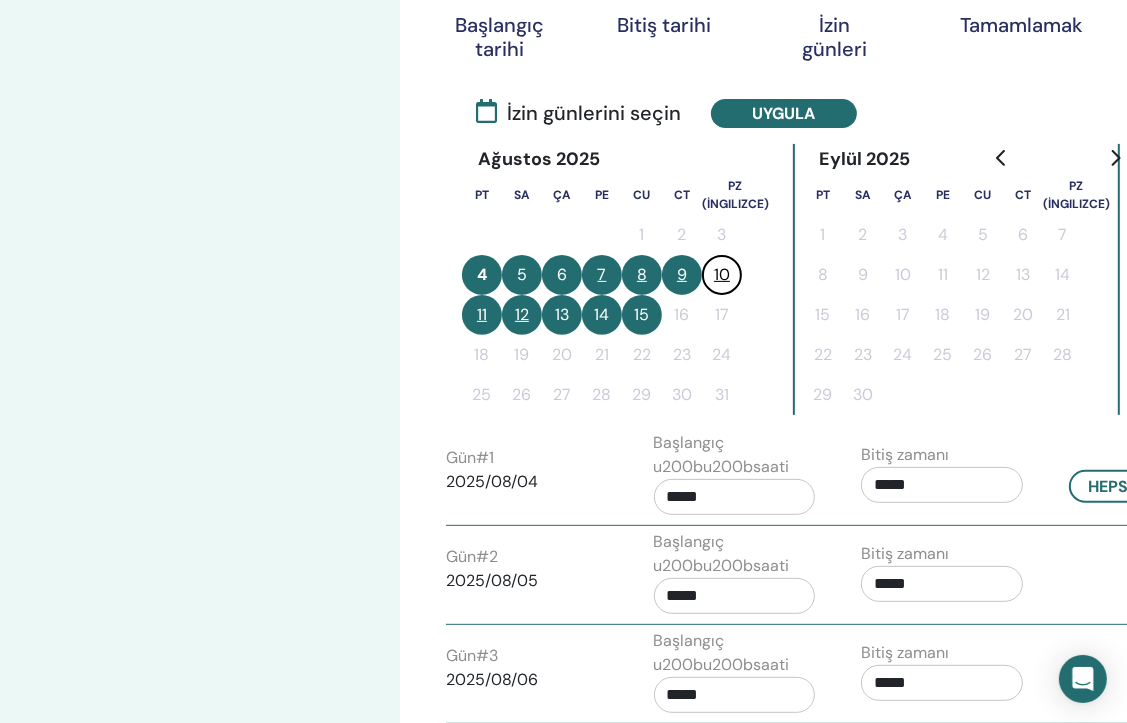 click on "9" at bounding box center [682, 275] 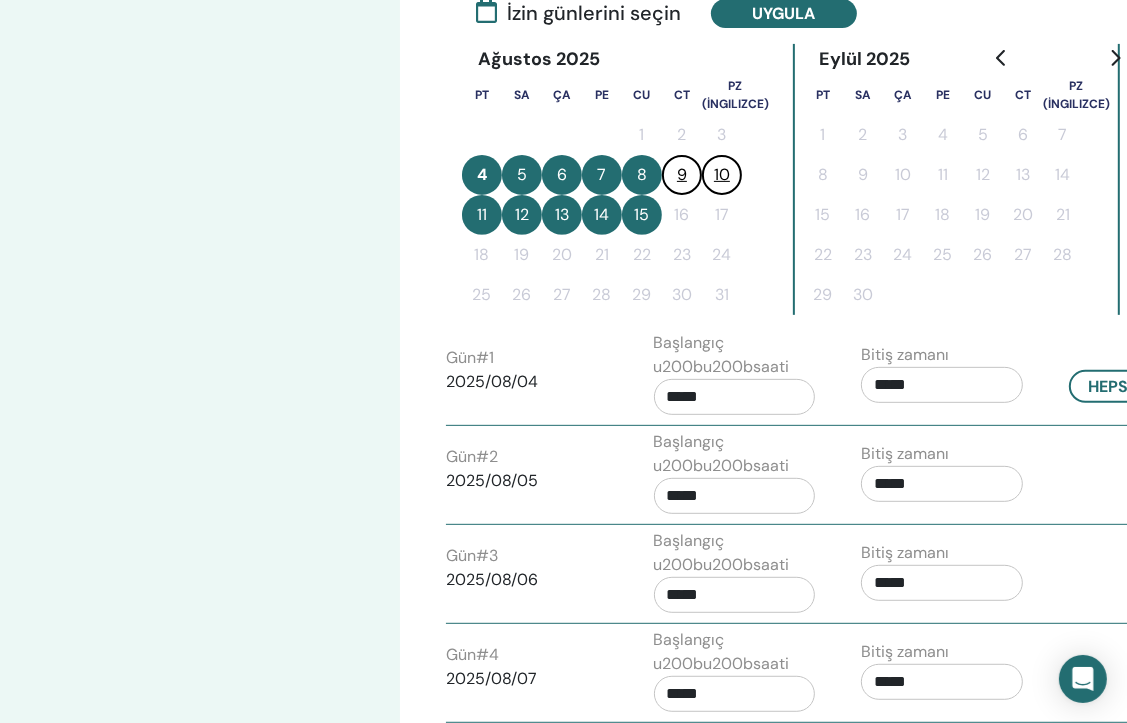 scroll, scrollTop: 400, scrollLeft: 0, axis: vertical 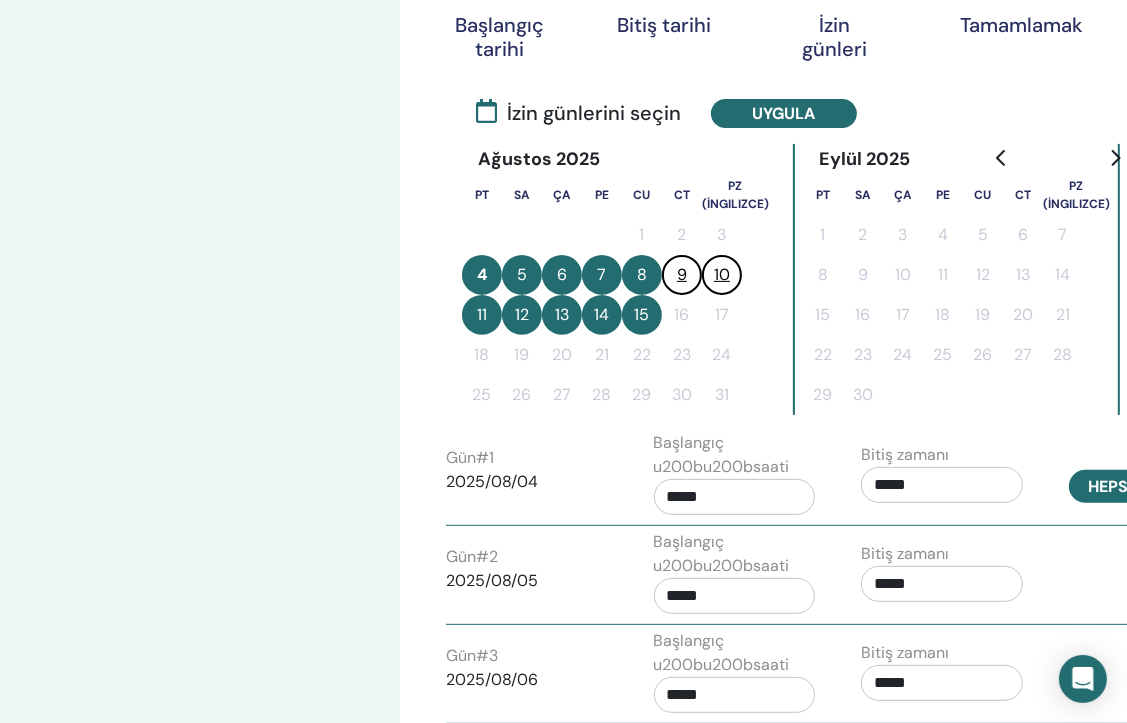 click on "Hepsine başvur" at bounding box center [1155, 486] 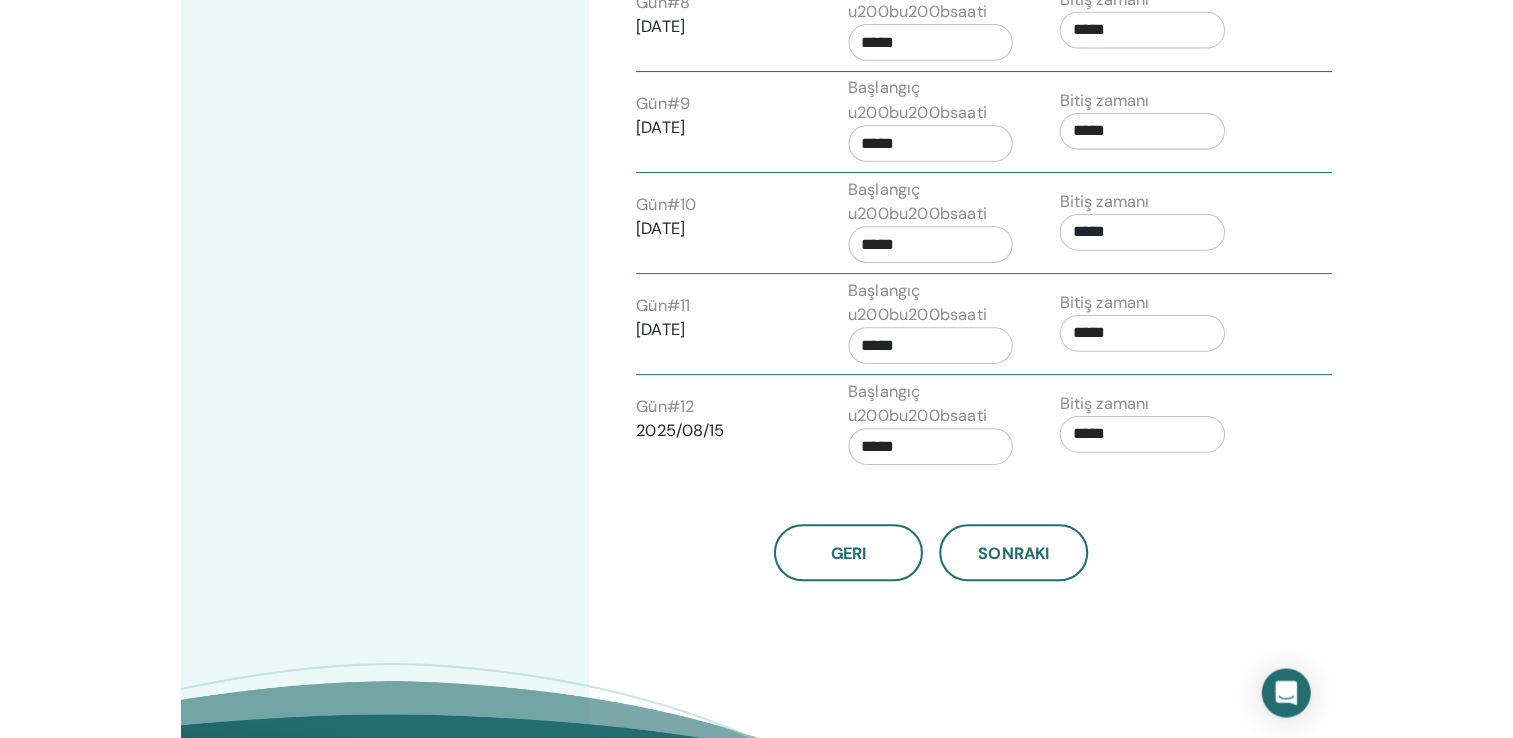 scroll, scrollTop: 1500, scrollLeft: 0, axis: vertical 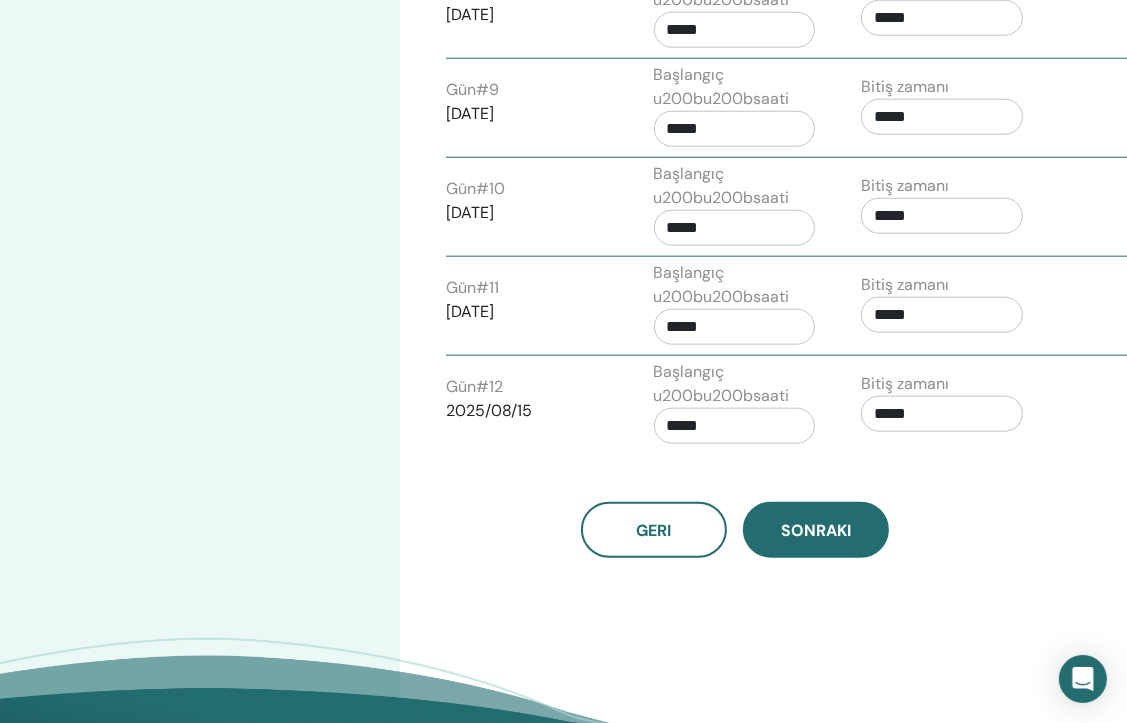 click on "Sonraki" at bounding box center [816, 530] 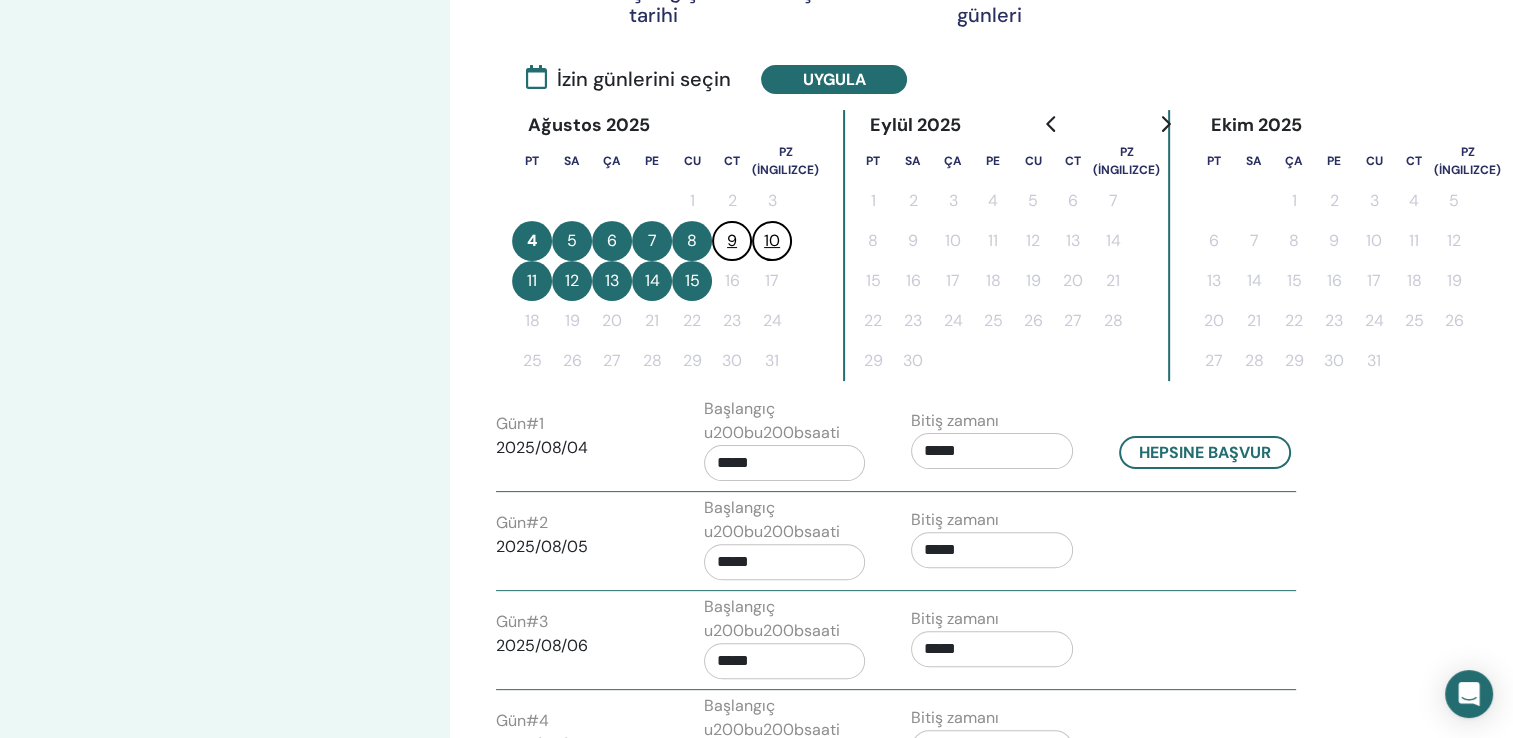 scroll, scrollTop: 400, scrollLeft: 0, axis: vertical 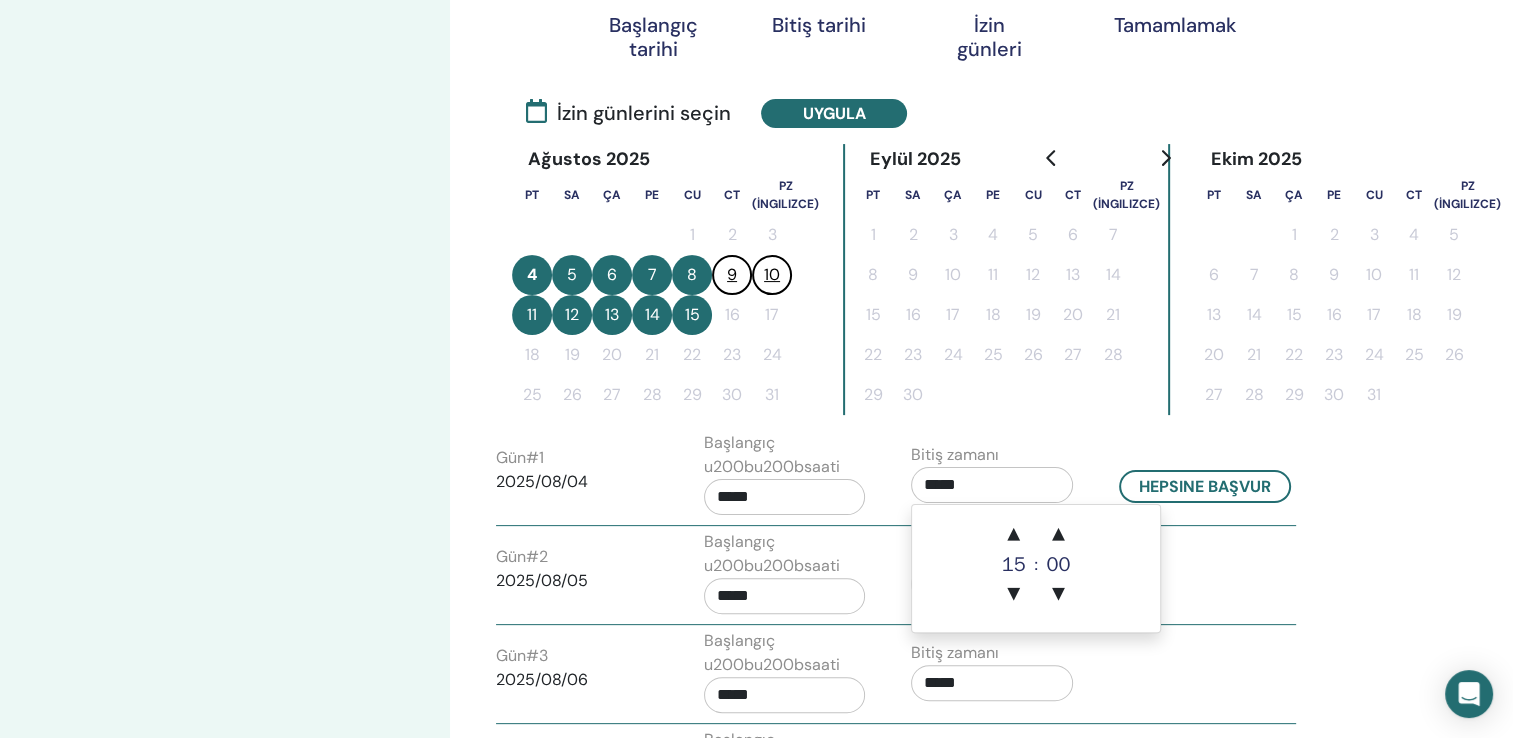 click on "*****" at bounding box center [992, 485] 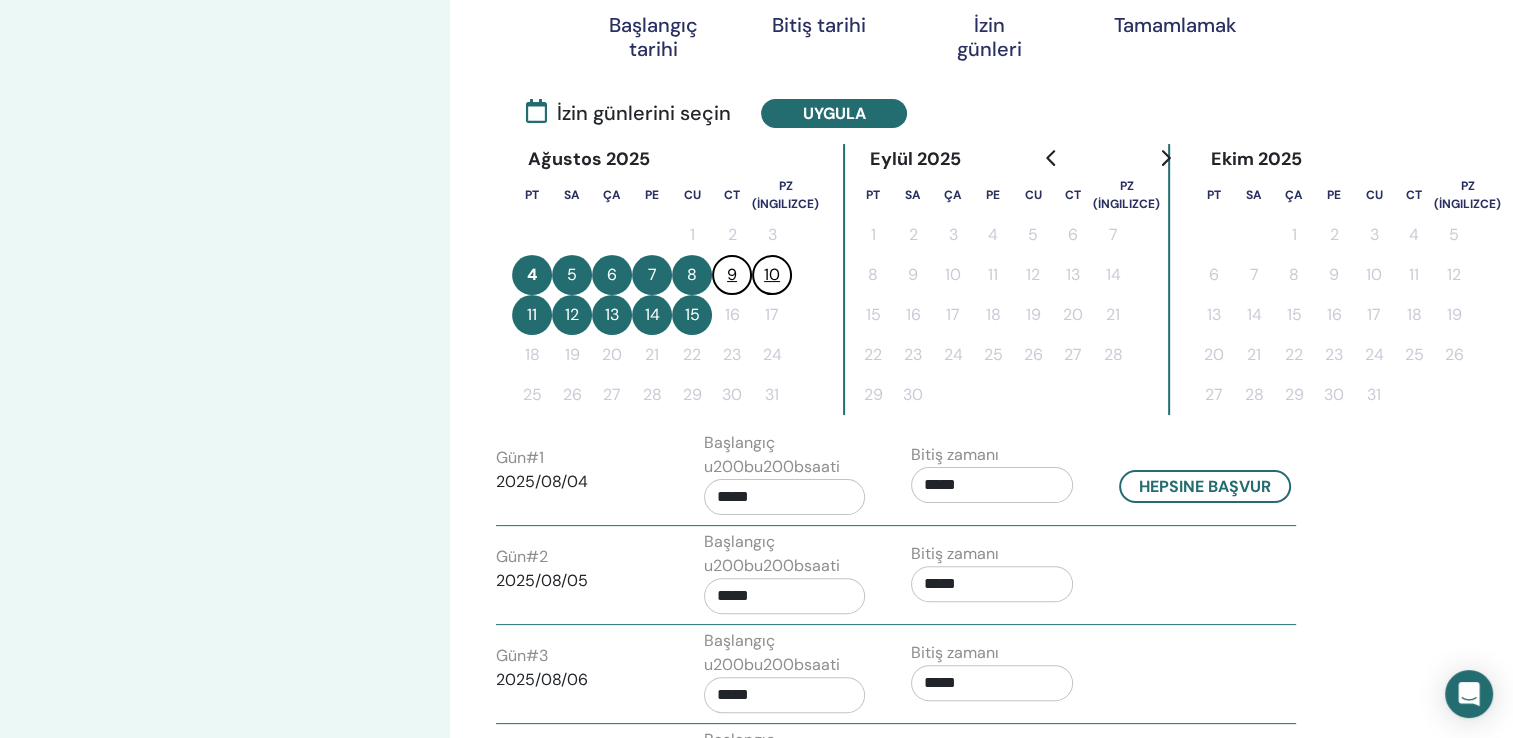 click on "11" at bounding box center (532, 315) 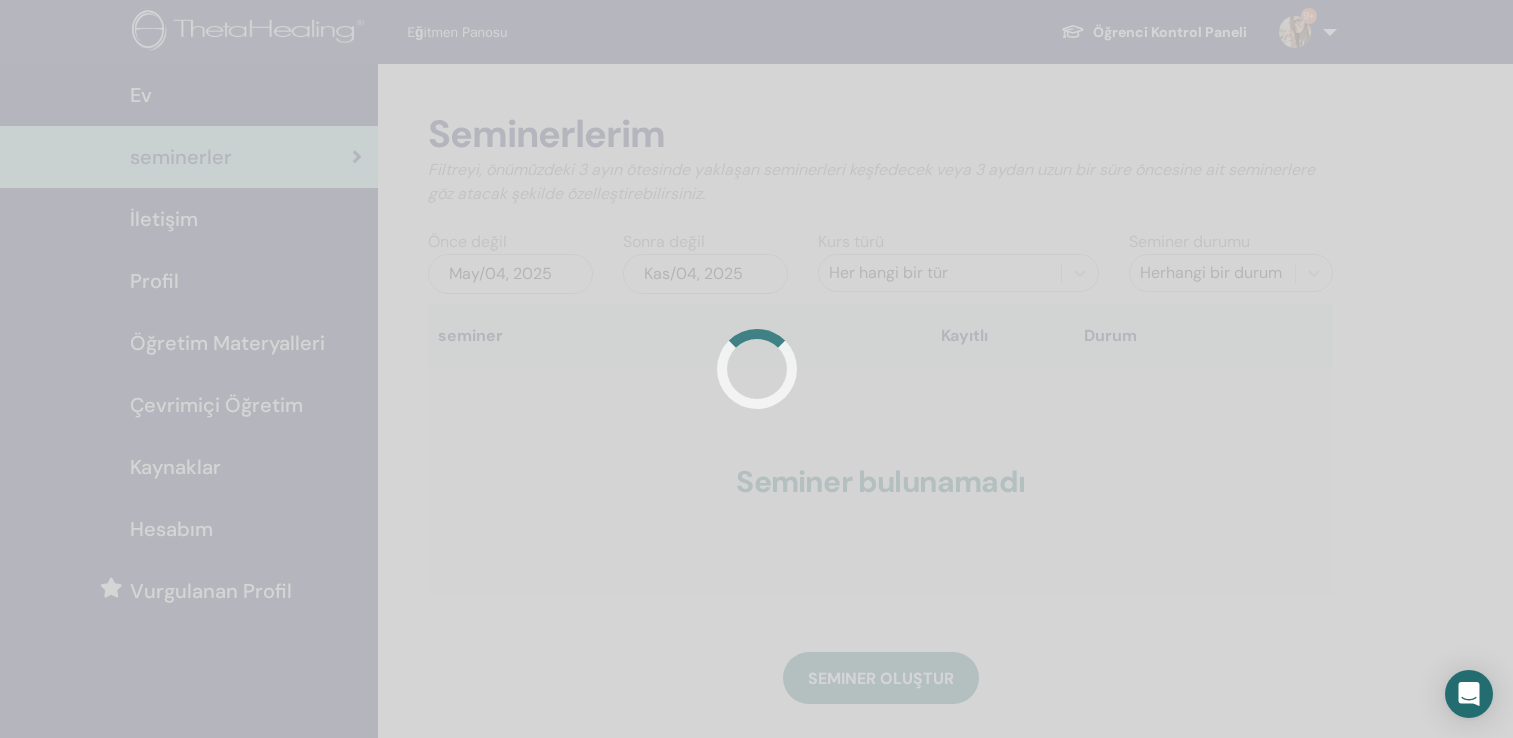 scroll, scrollTop: 400, scrollLeft: 0, axis: vertical 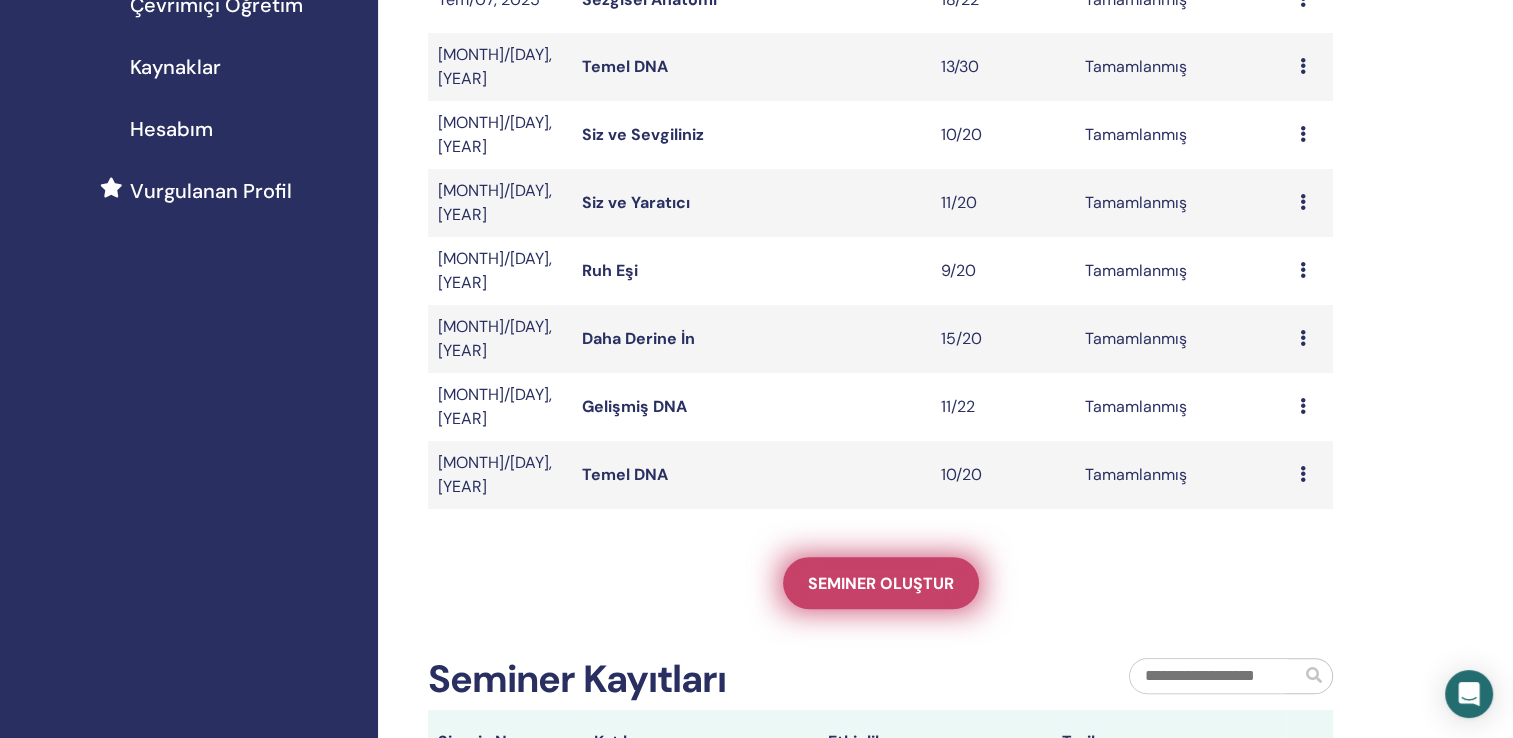 click on "Seminer oluştur" at bounding box center [881, 583] 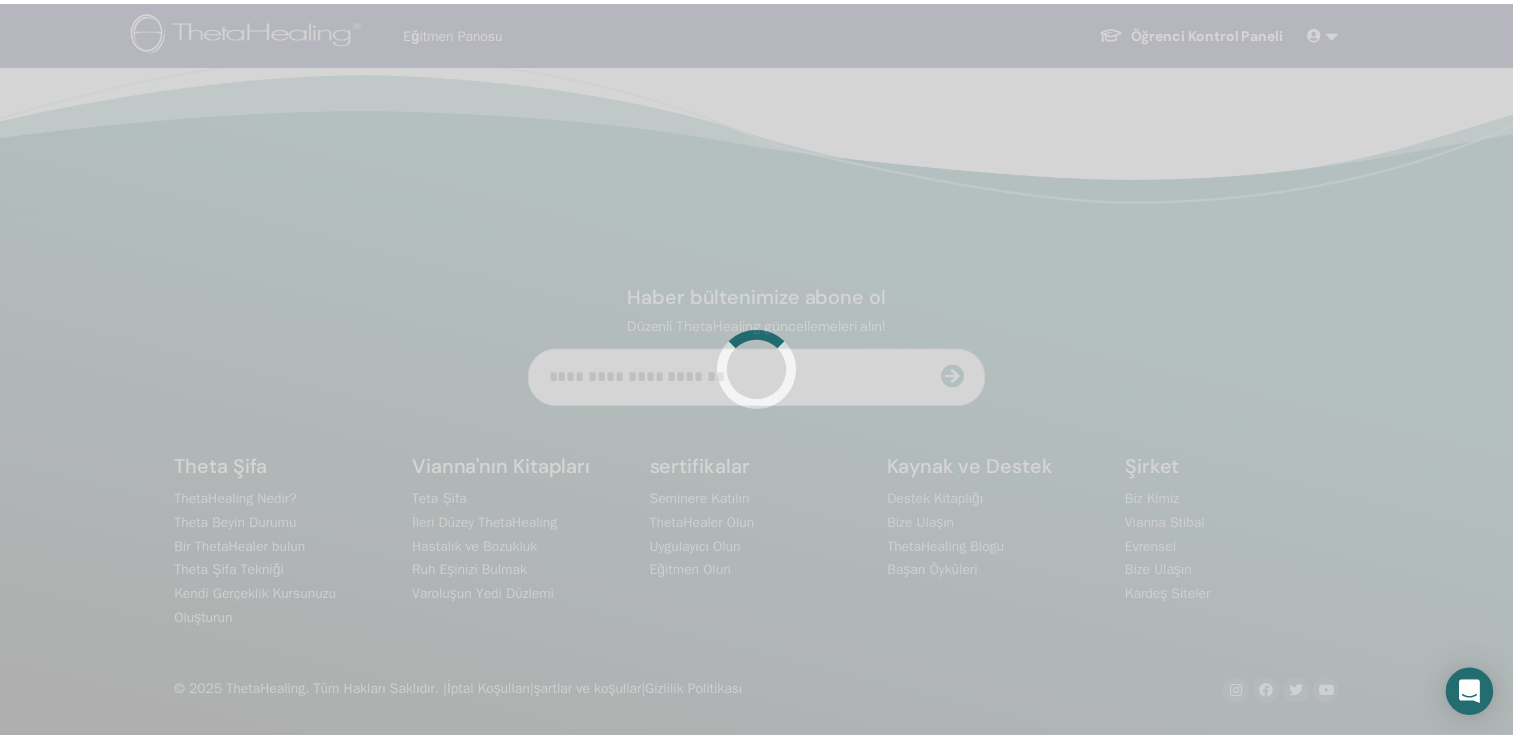 scroll, scrollTop: 0, scrollLeft: 0, axis: both 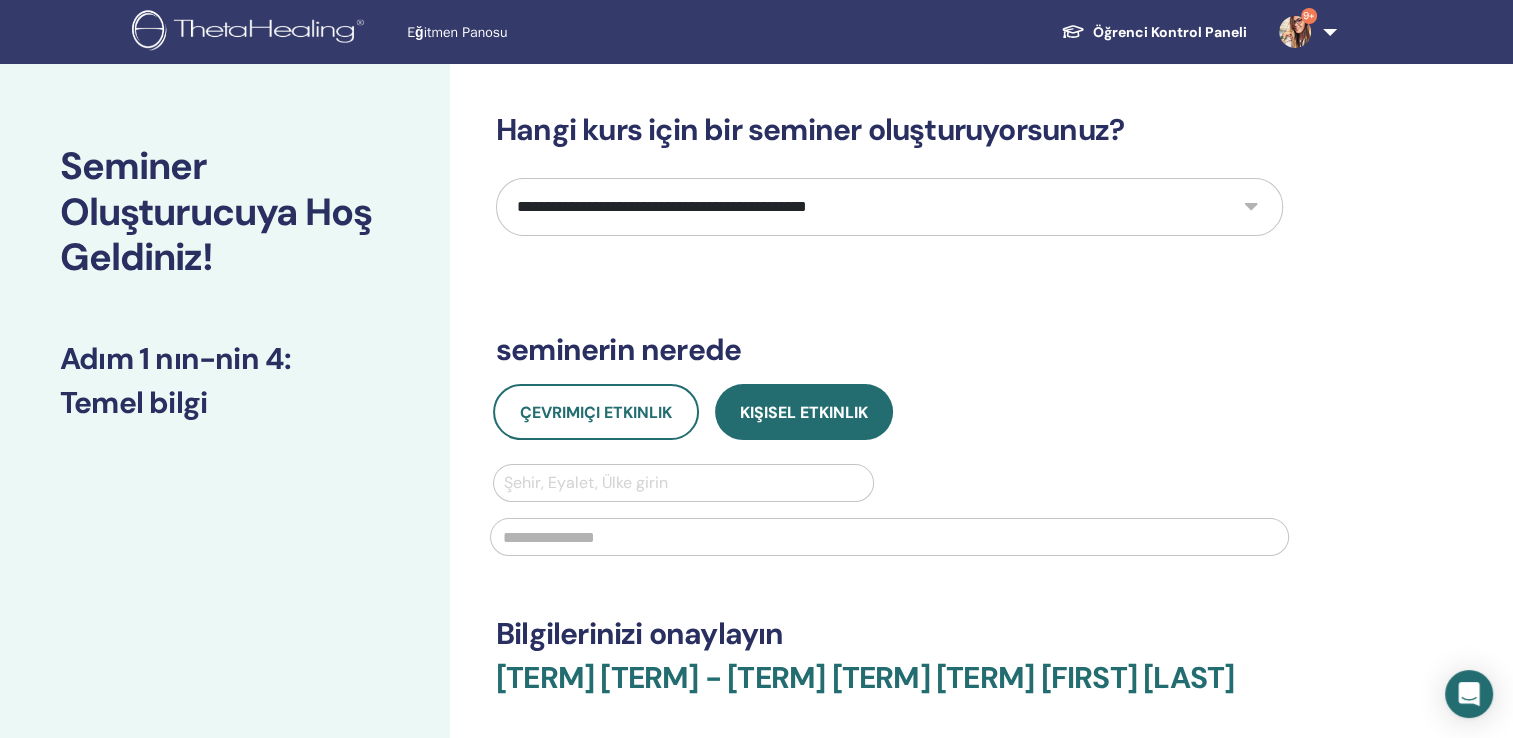 click on "**********" at bounding box center [889, 207] 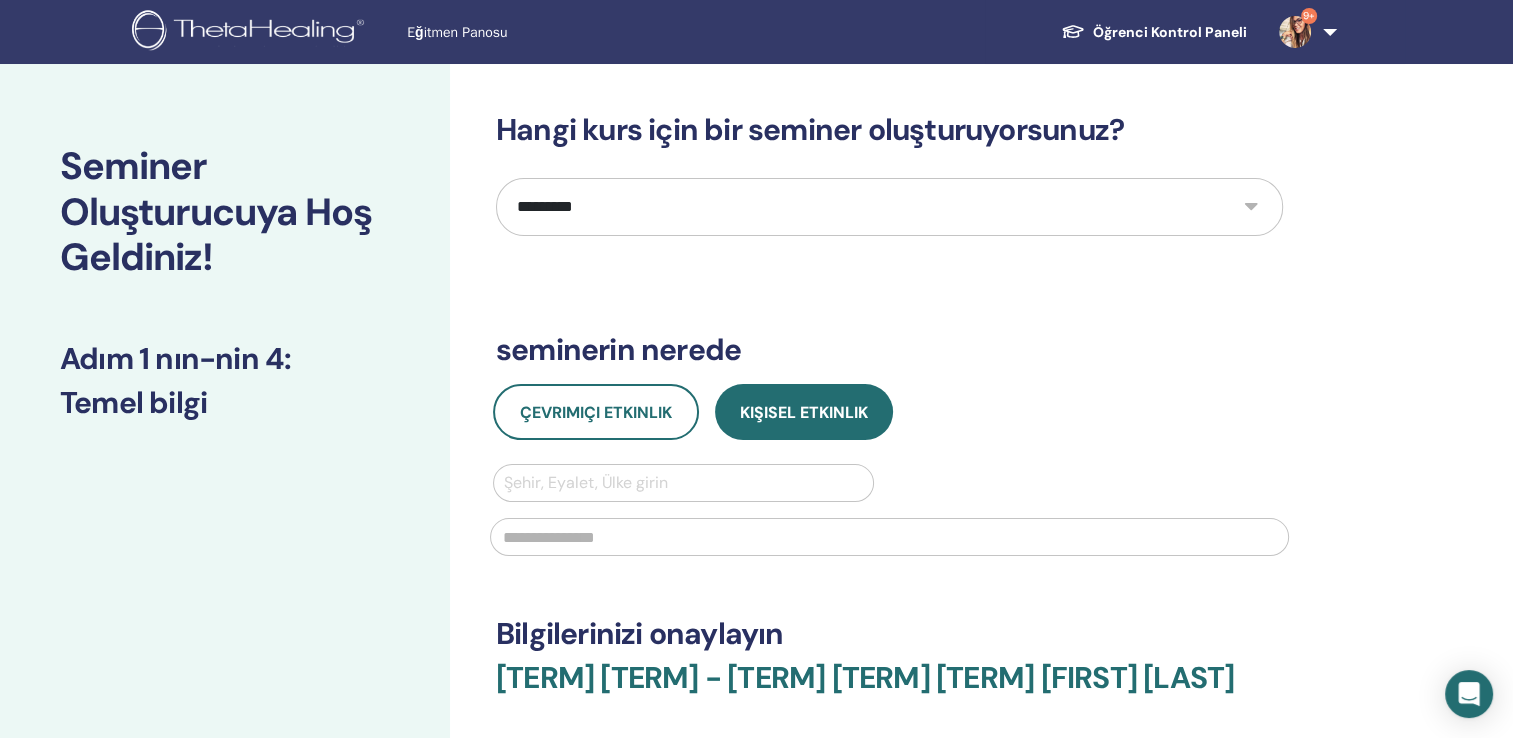 click on "**********" at bounding box center (889, 207) 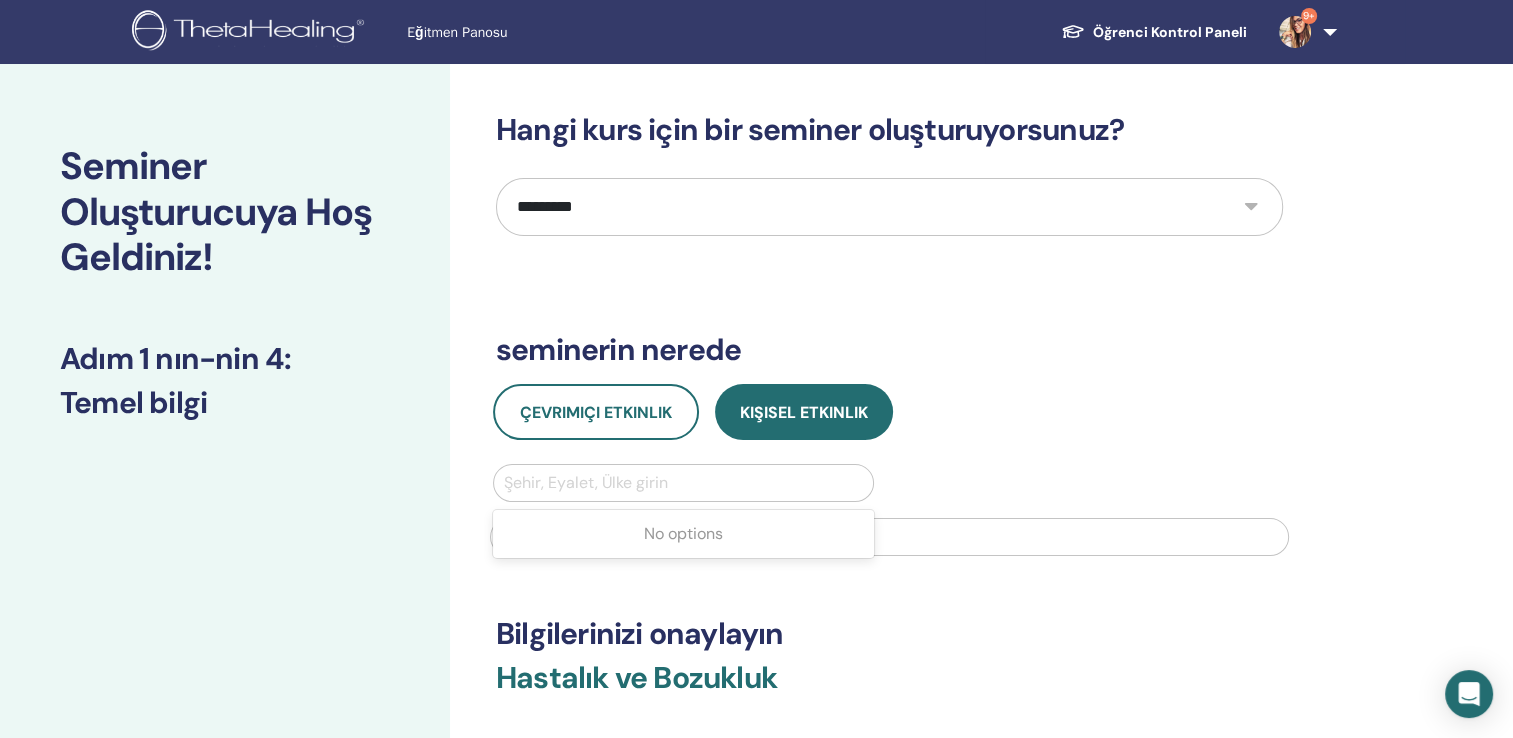 click at bounding box center [683, 483] 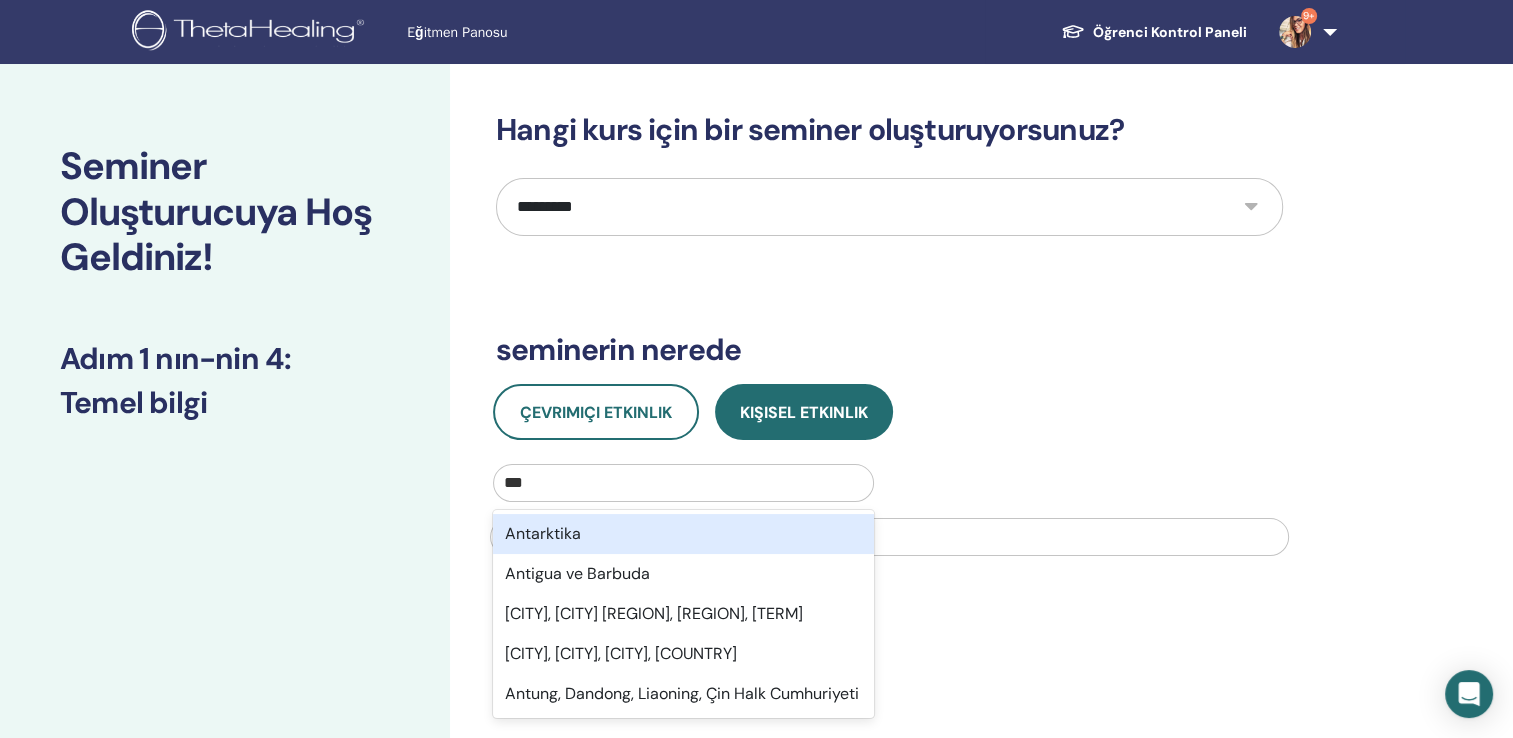 type on "****" 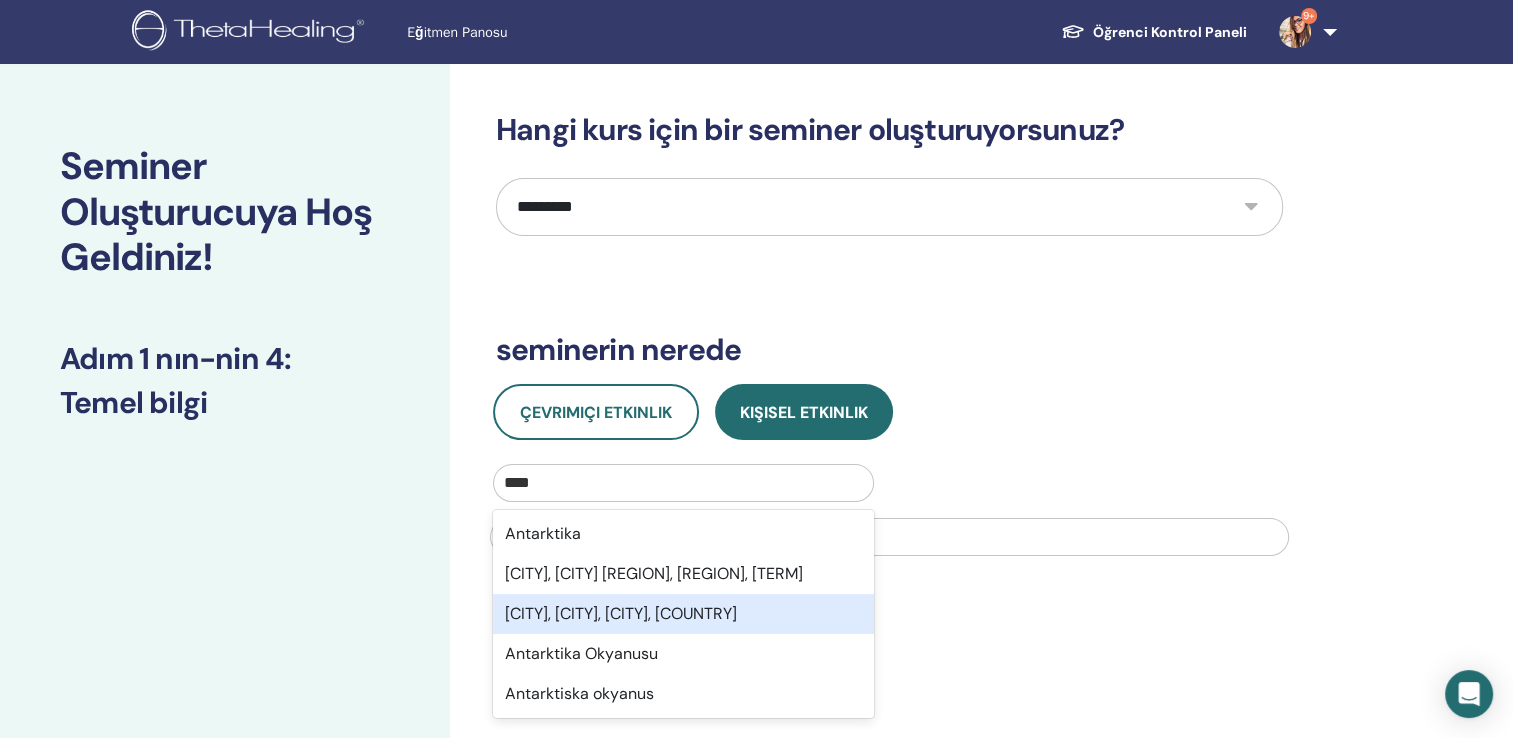 click on "[CITY], [DISTRICT], [CITY], [COUNTRY]" at bounding box center [683, 614] 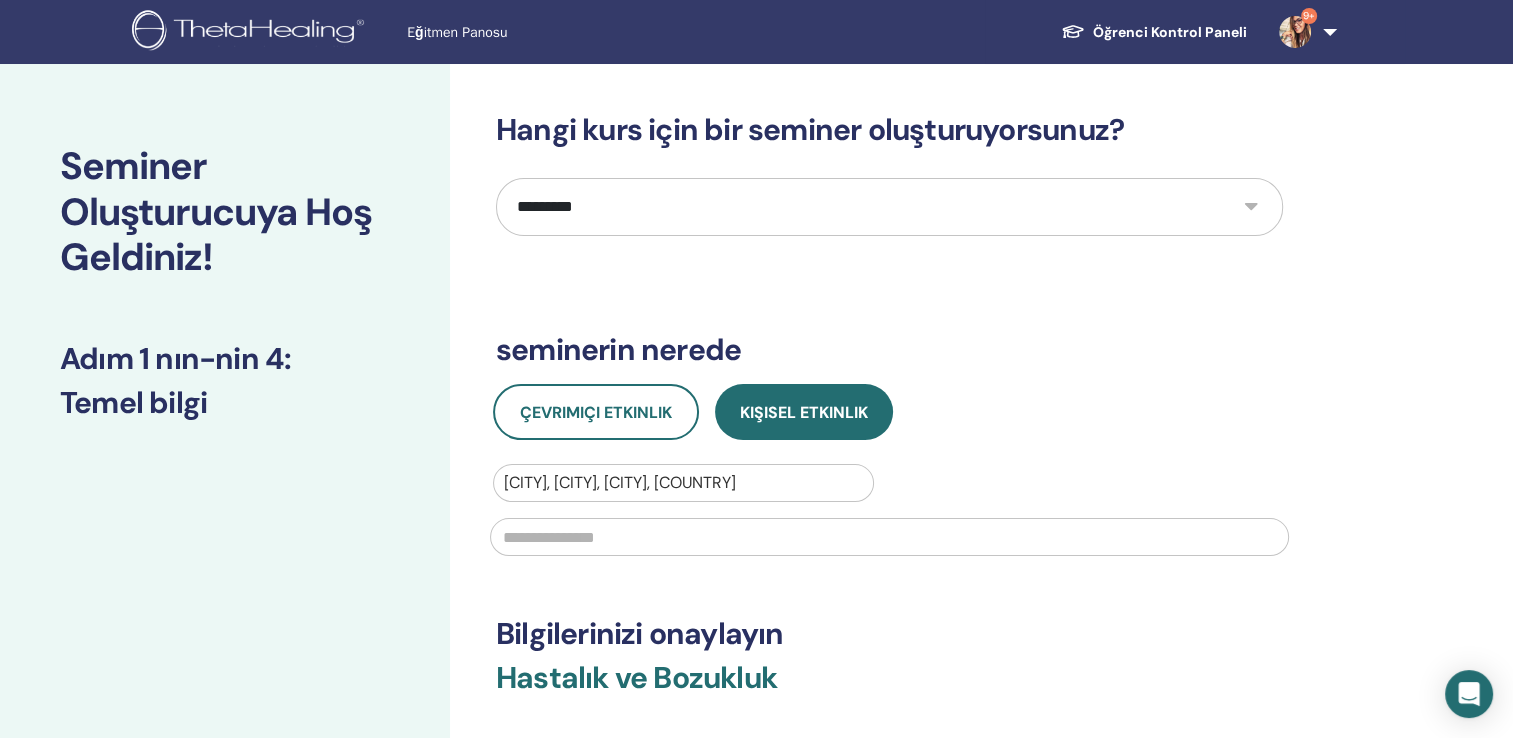 click at bounding box center [889, 537] 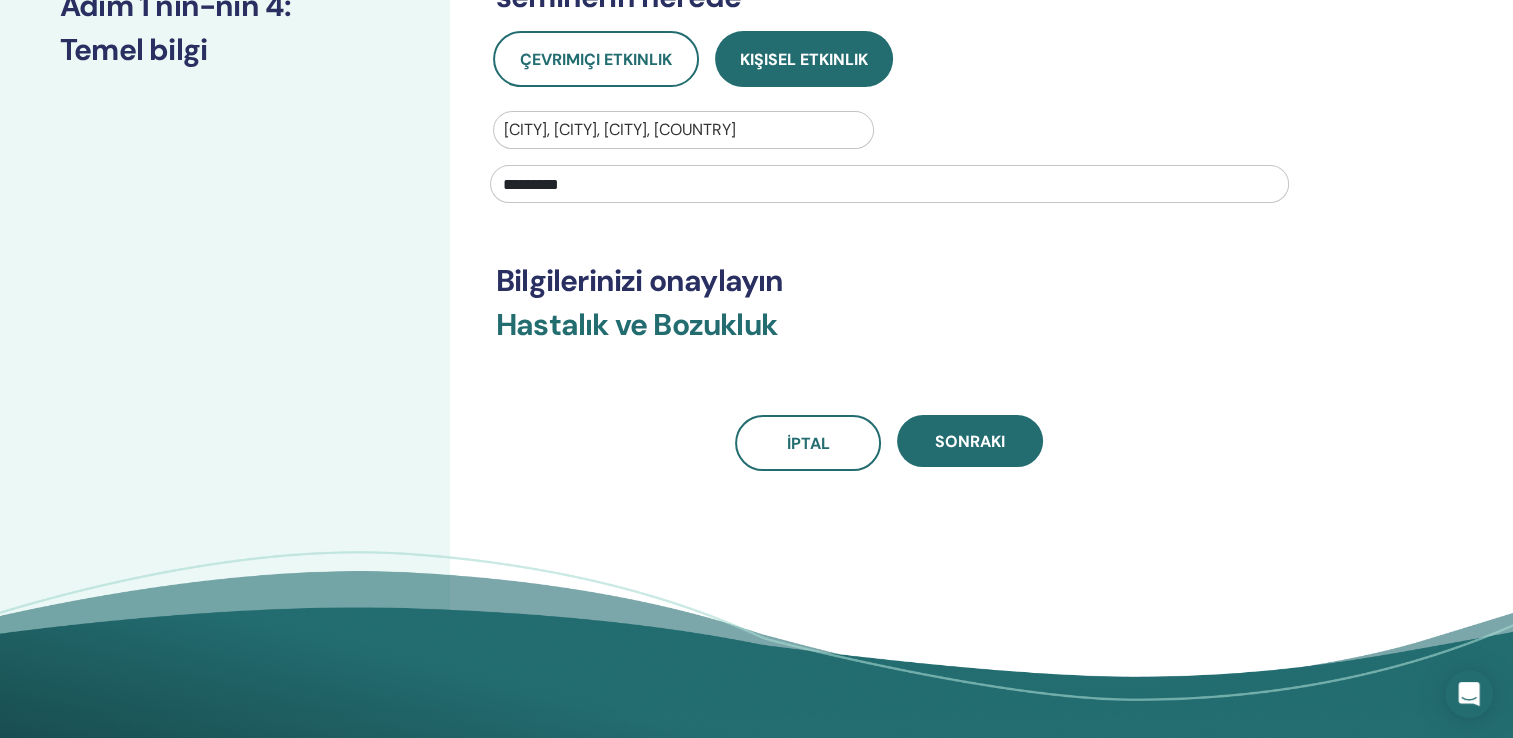 scroll, scrollTop: 400, scrollLeft: 0, axis: vertical 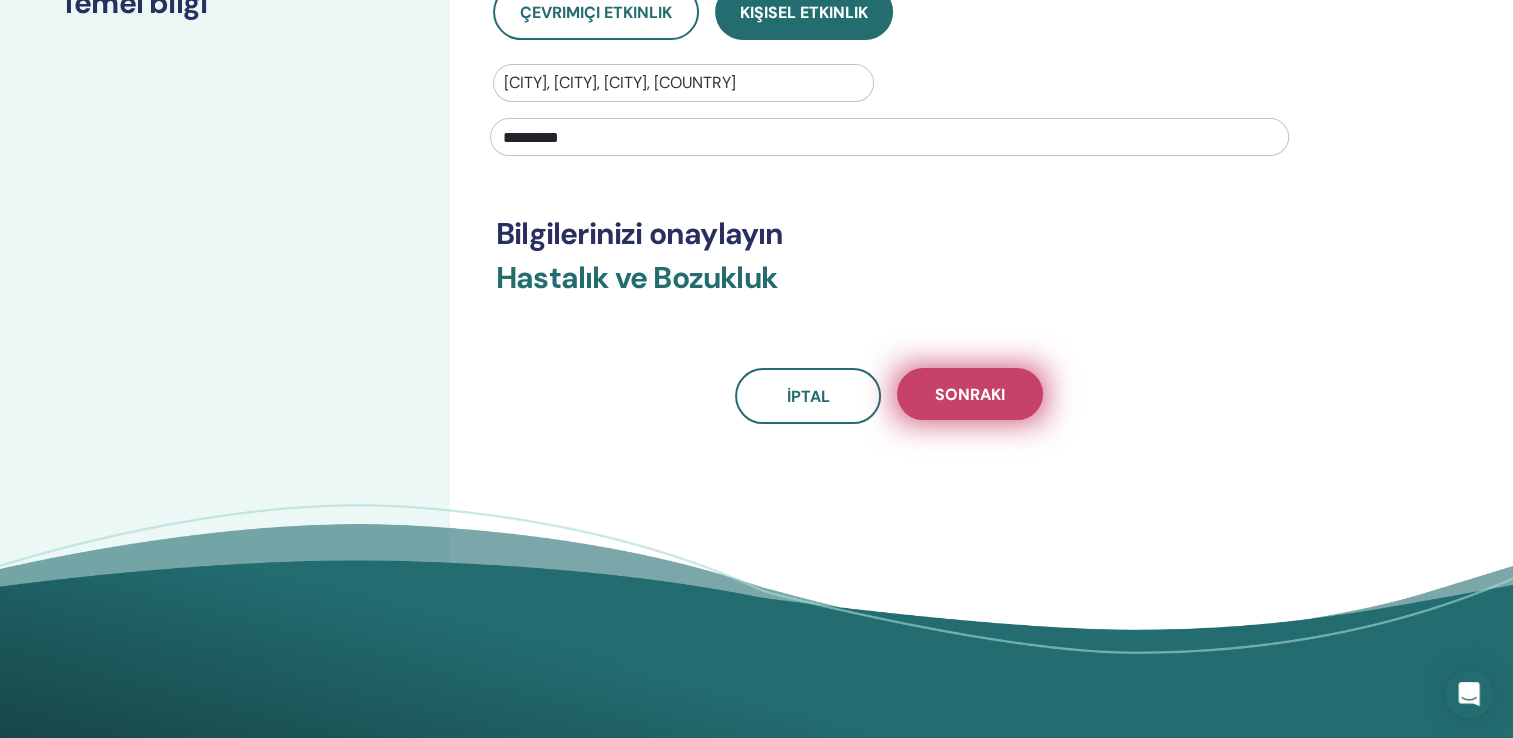 type on "*********" 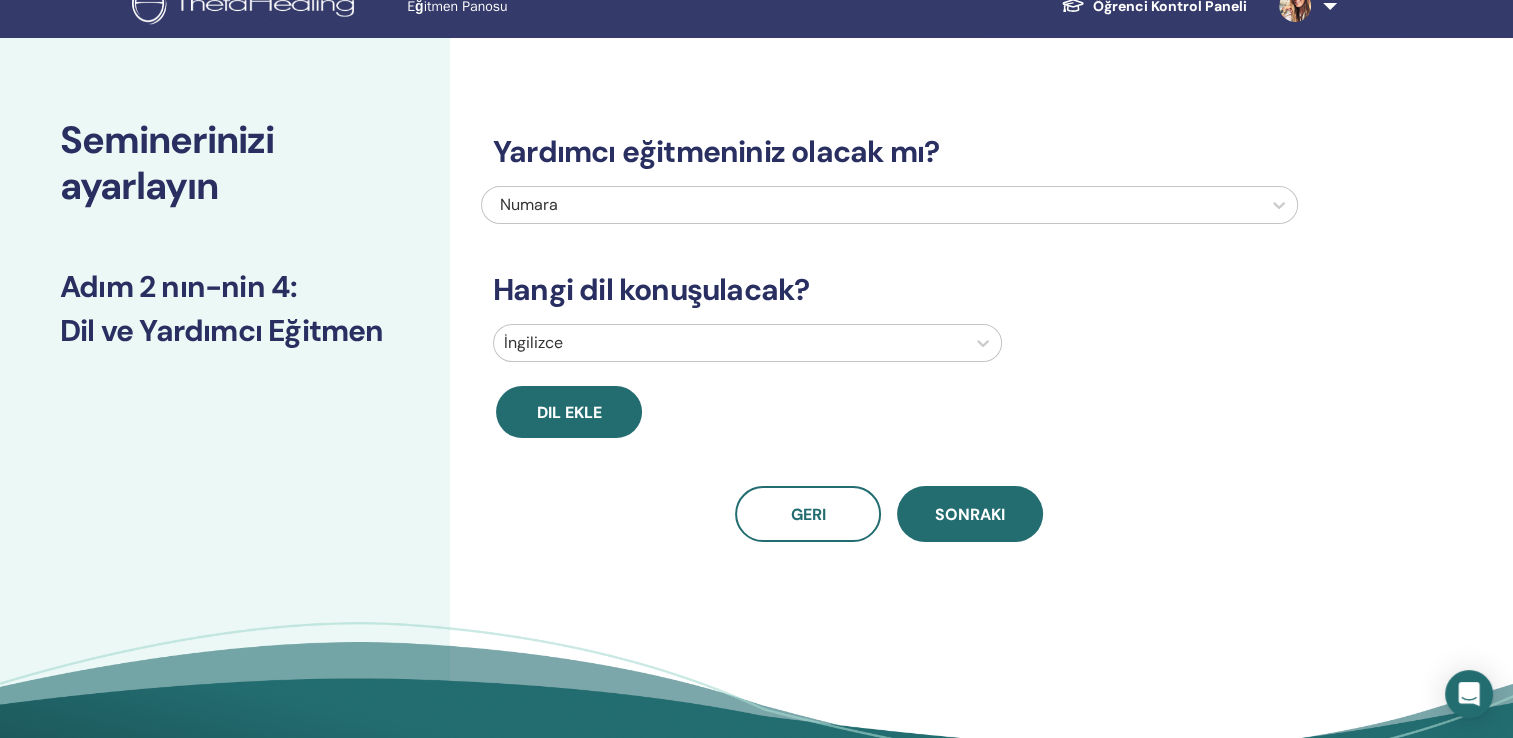 scroll, scrollTop: 0, scrollLeft: 0, axis: both 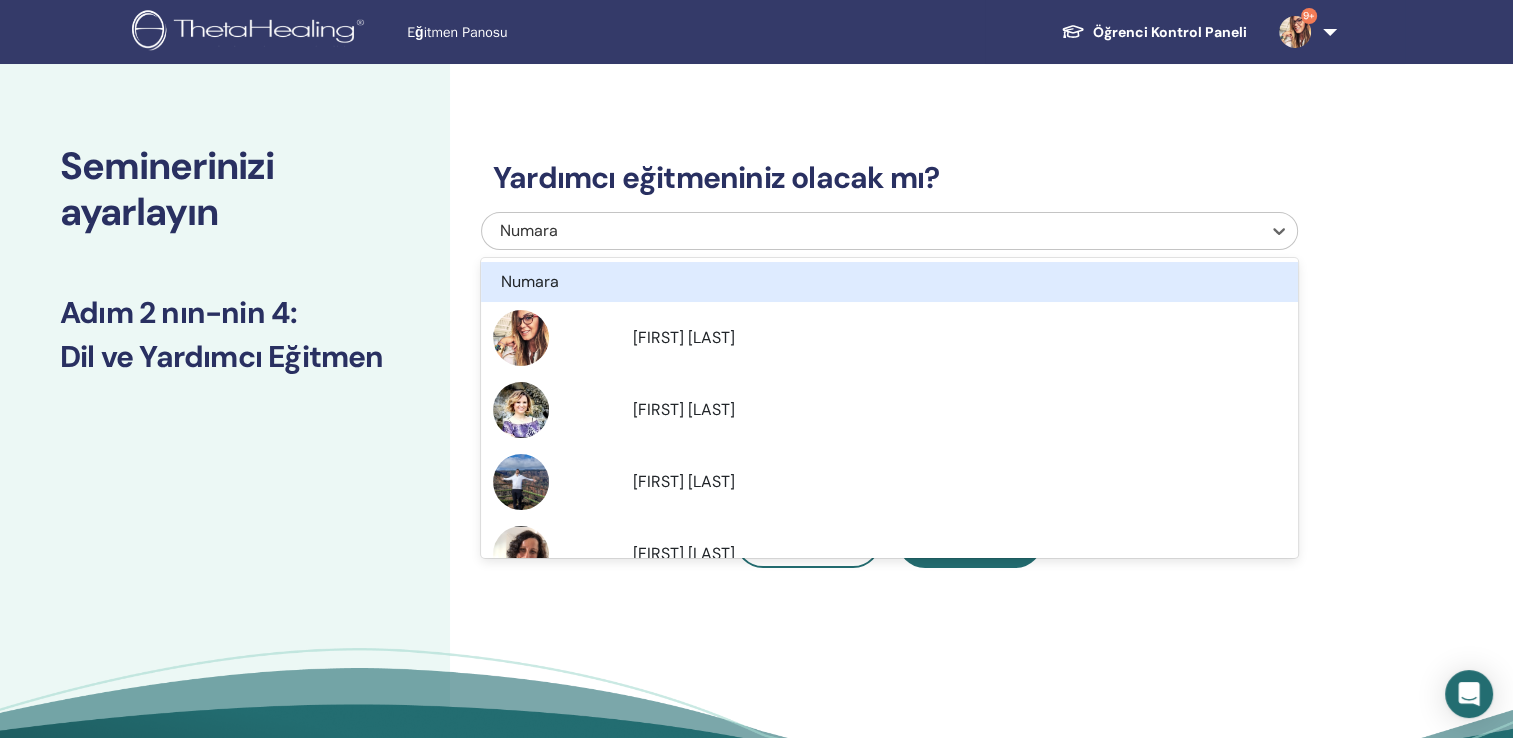 click on "Numara" at bounding box center (812, 231) 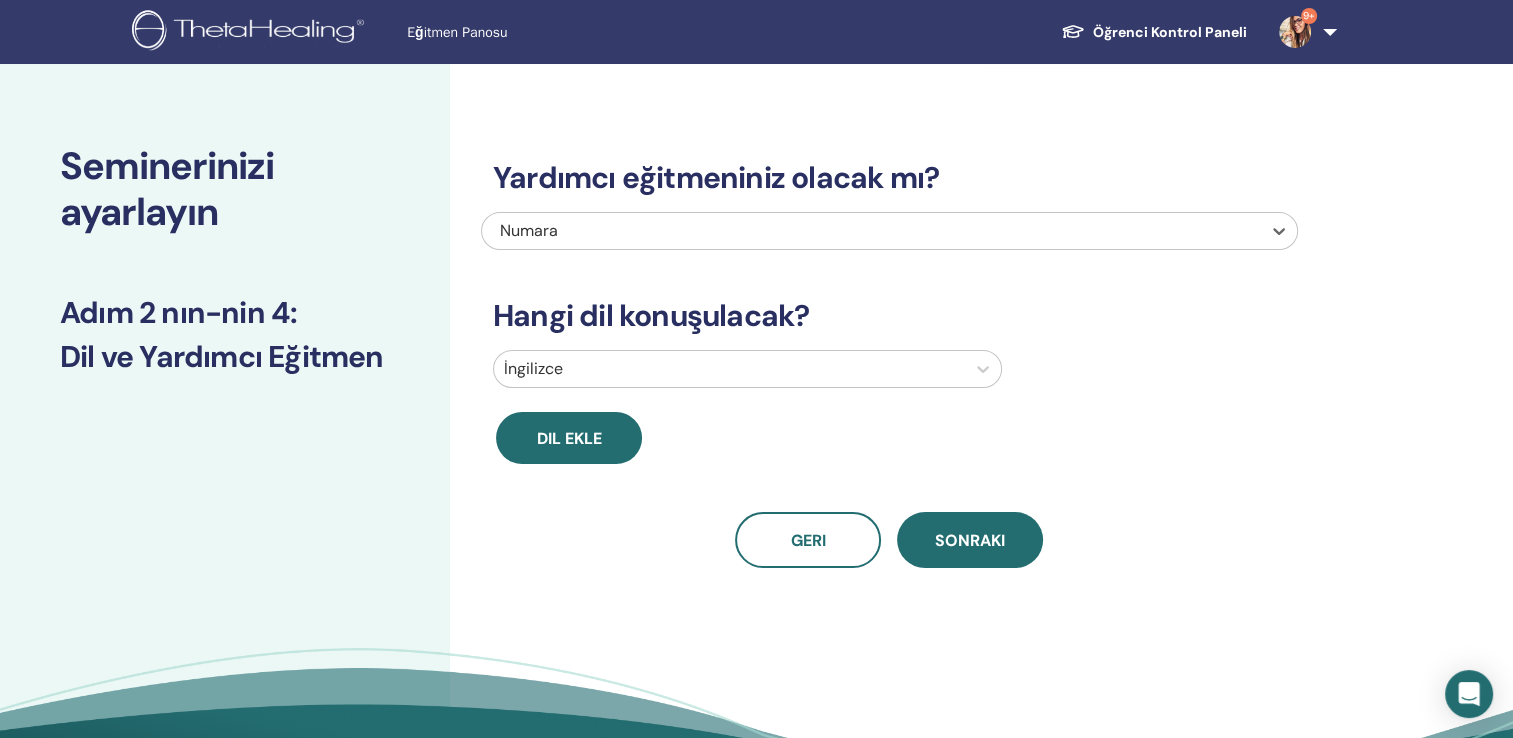 click on "Numara" at bounding box center (812, 231) 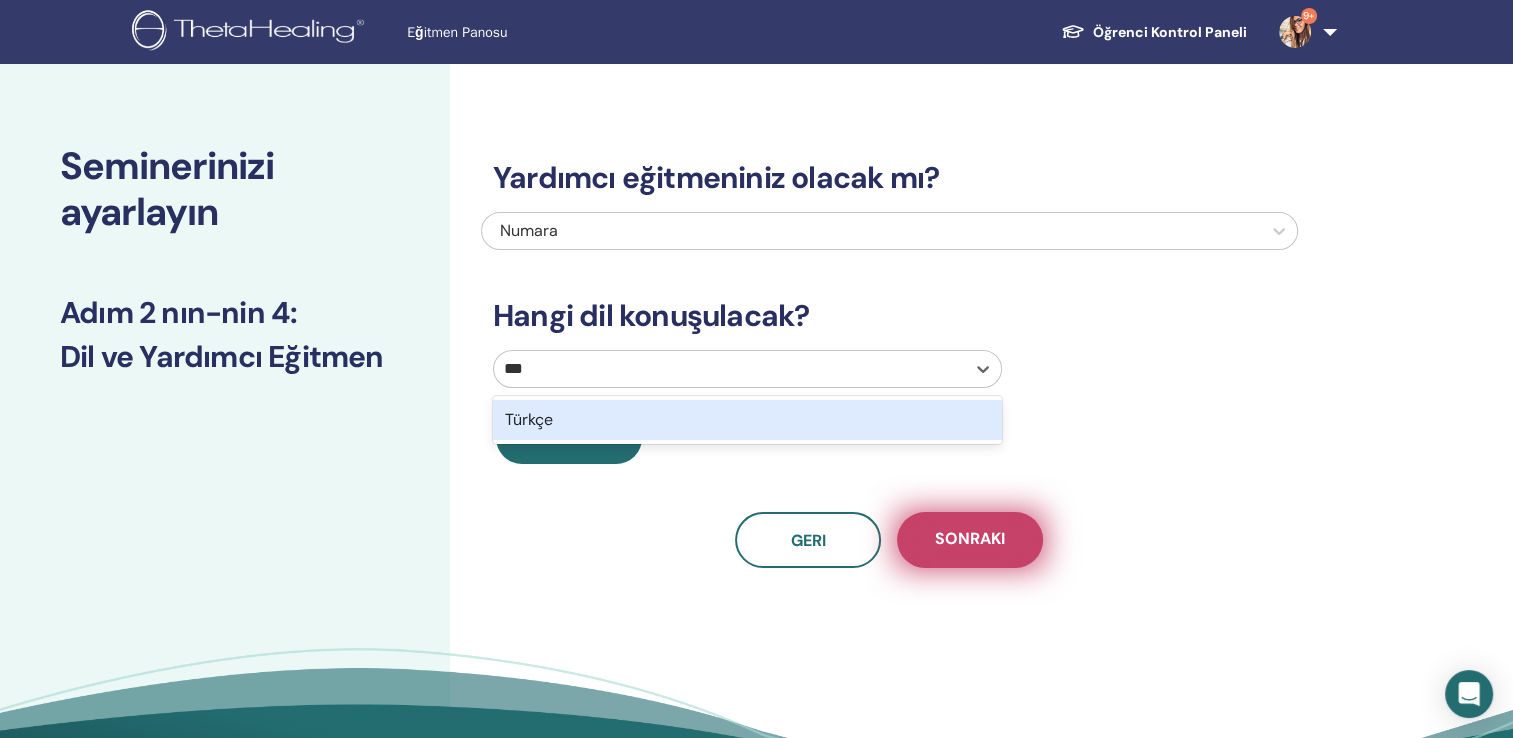 type on "***" 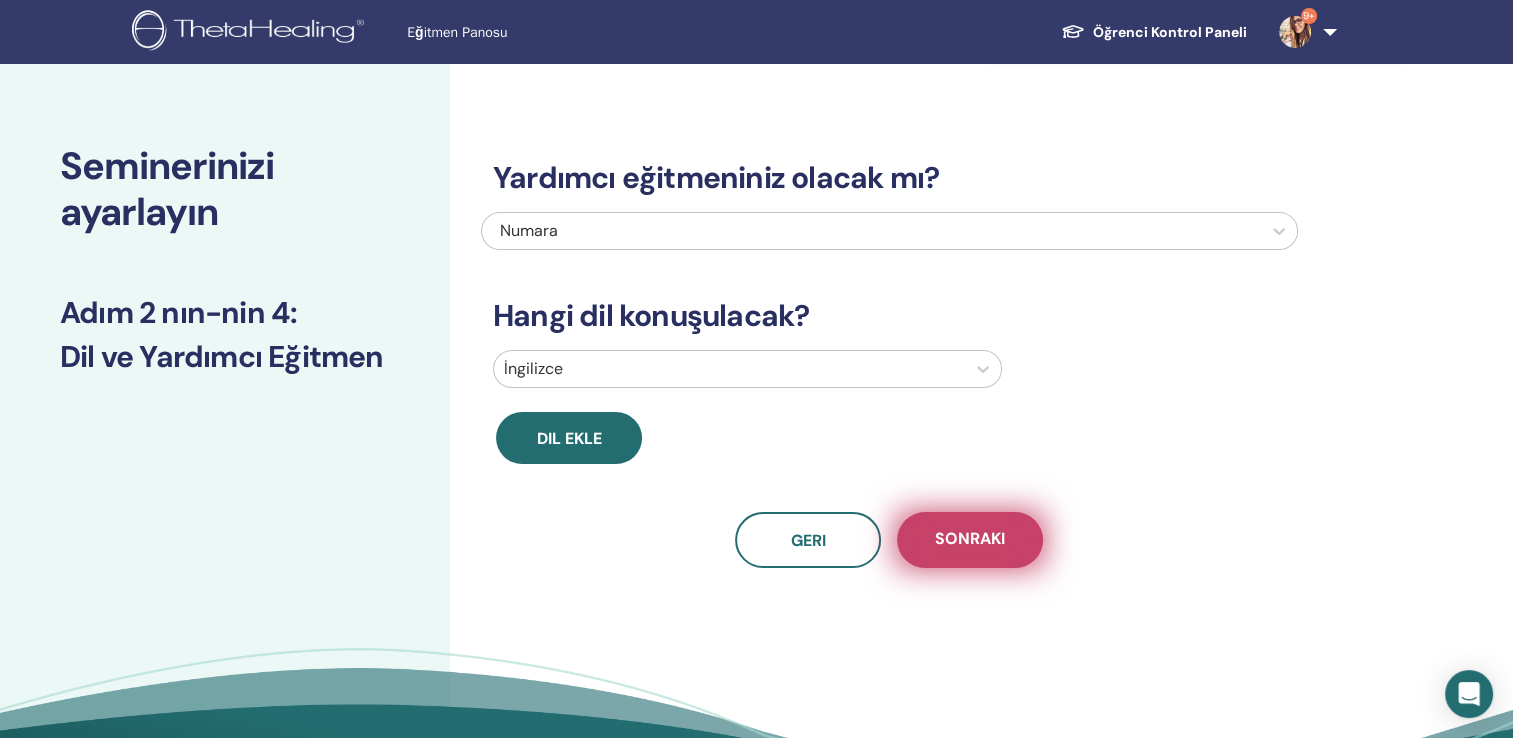click on "Sonraki" at bounding box center (970, 540) 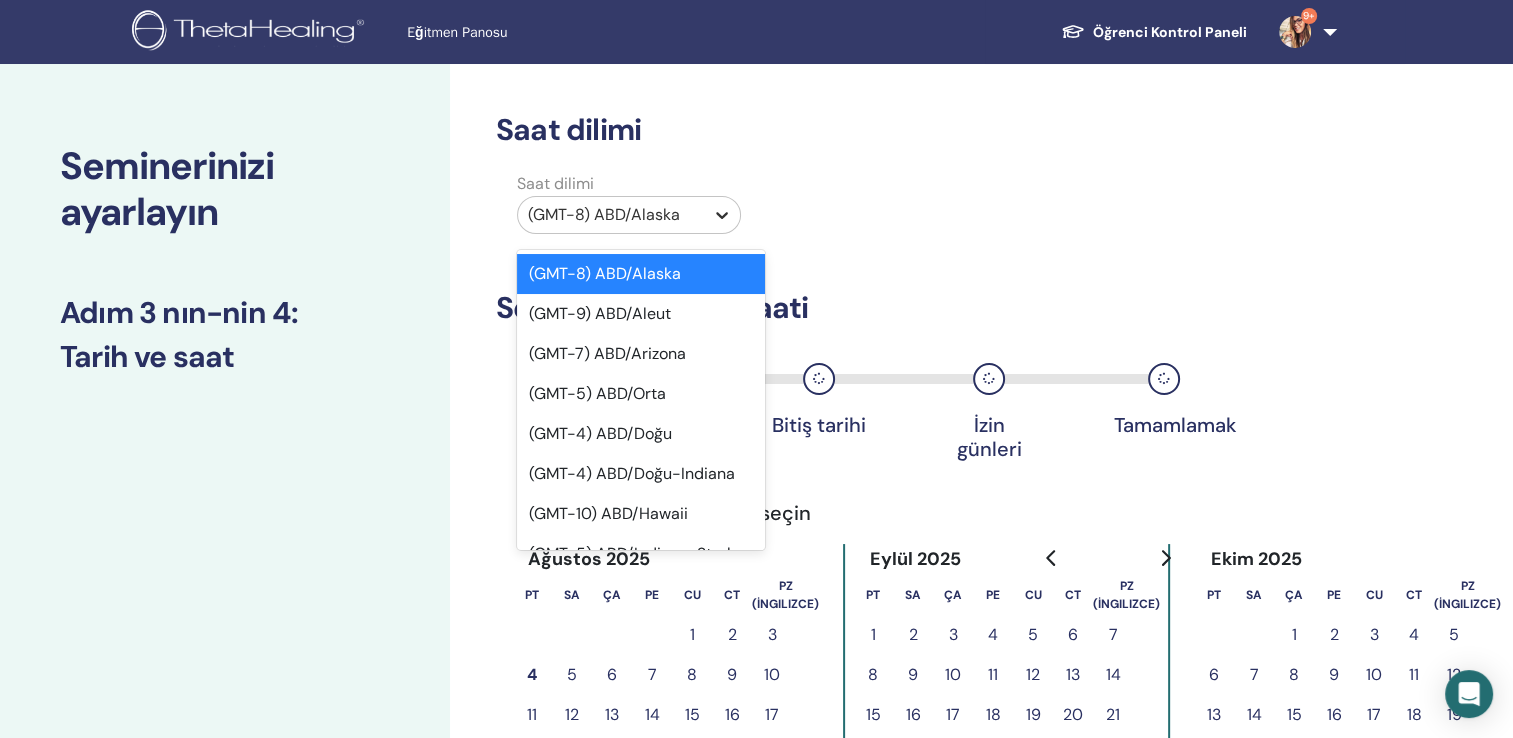 click at bounding box center (722, 215) 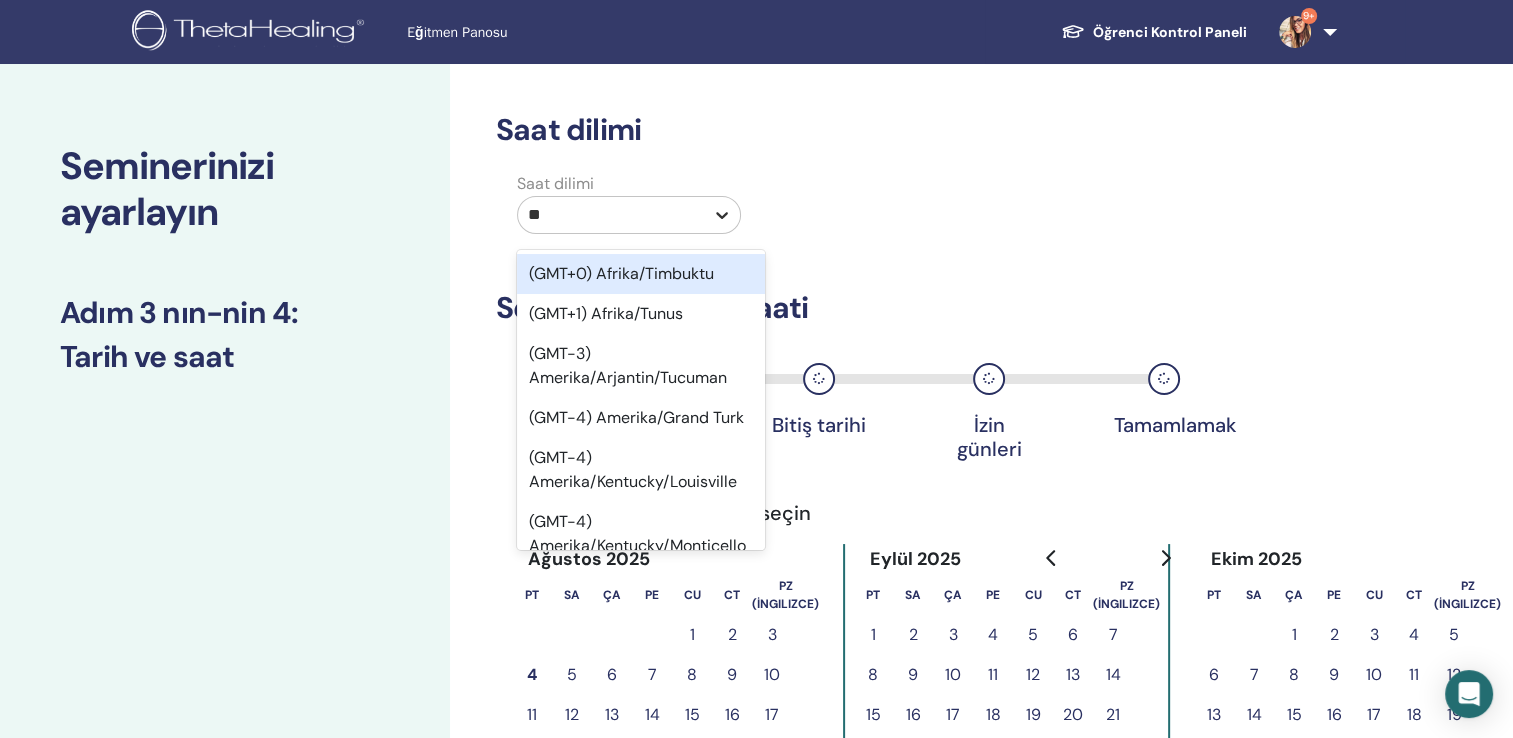 type on "***" 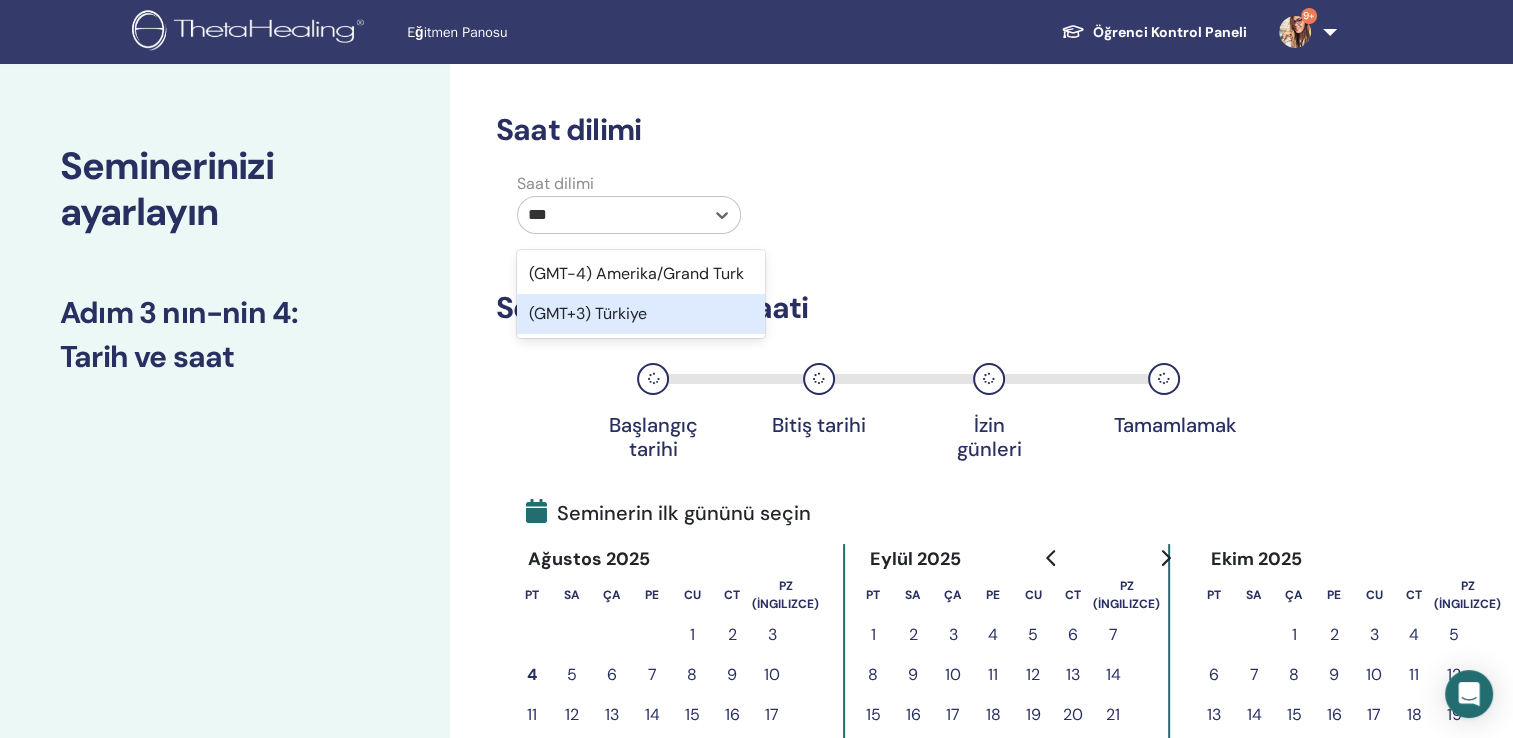 click on "(GMT+3) Türkiye" at bounding box center [641, 314] 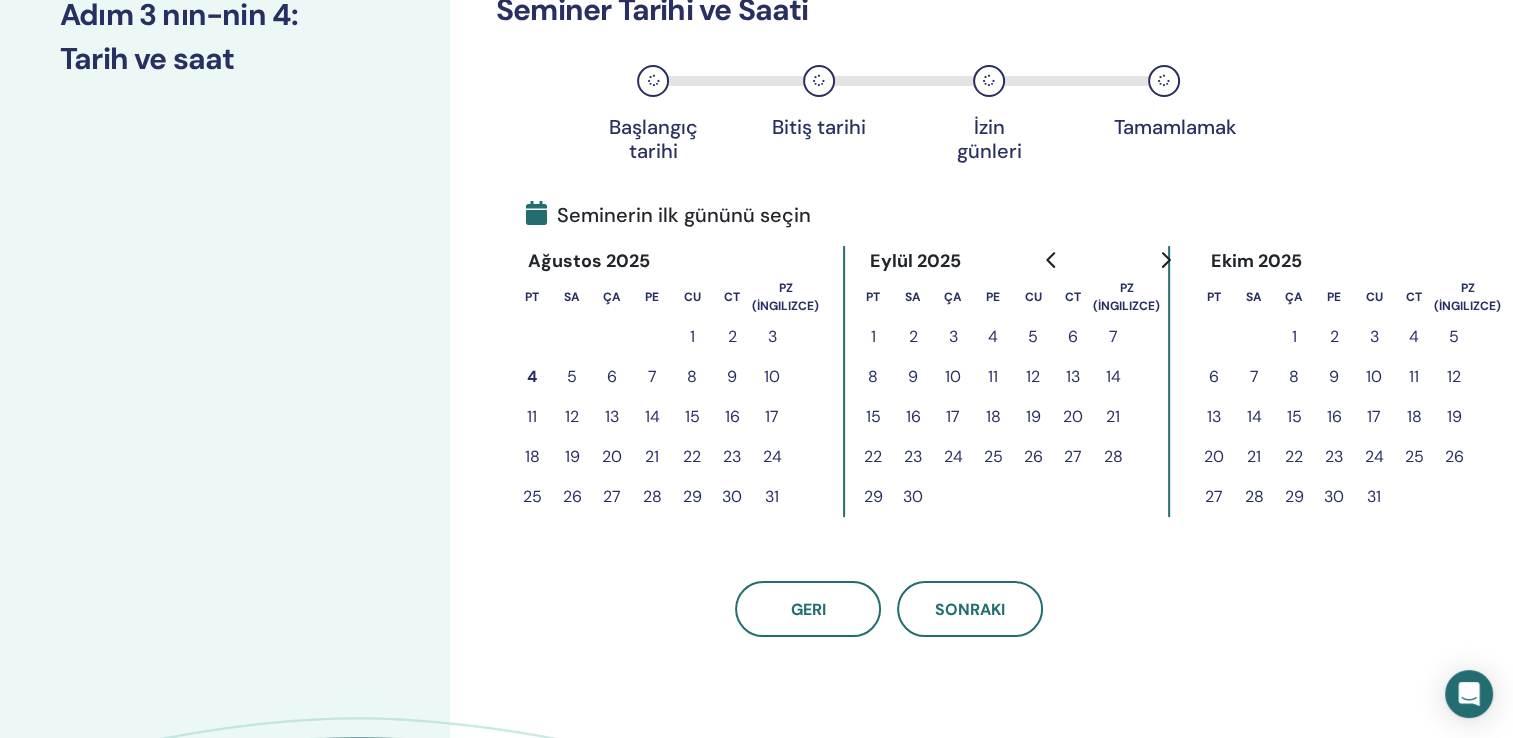scroll, scrollTop: 300, scrollLeft: 0, axis: vertical 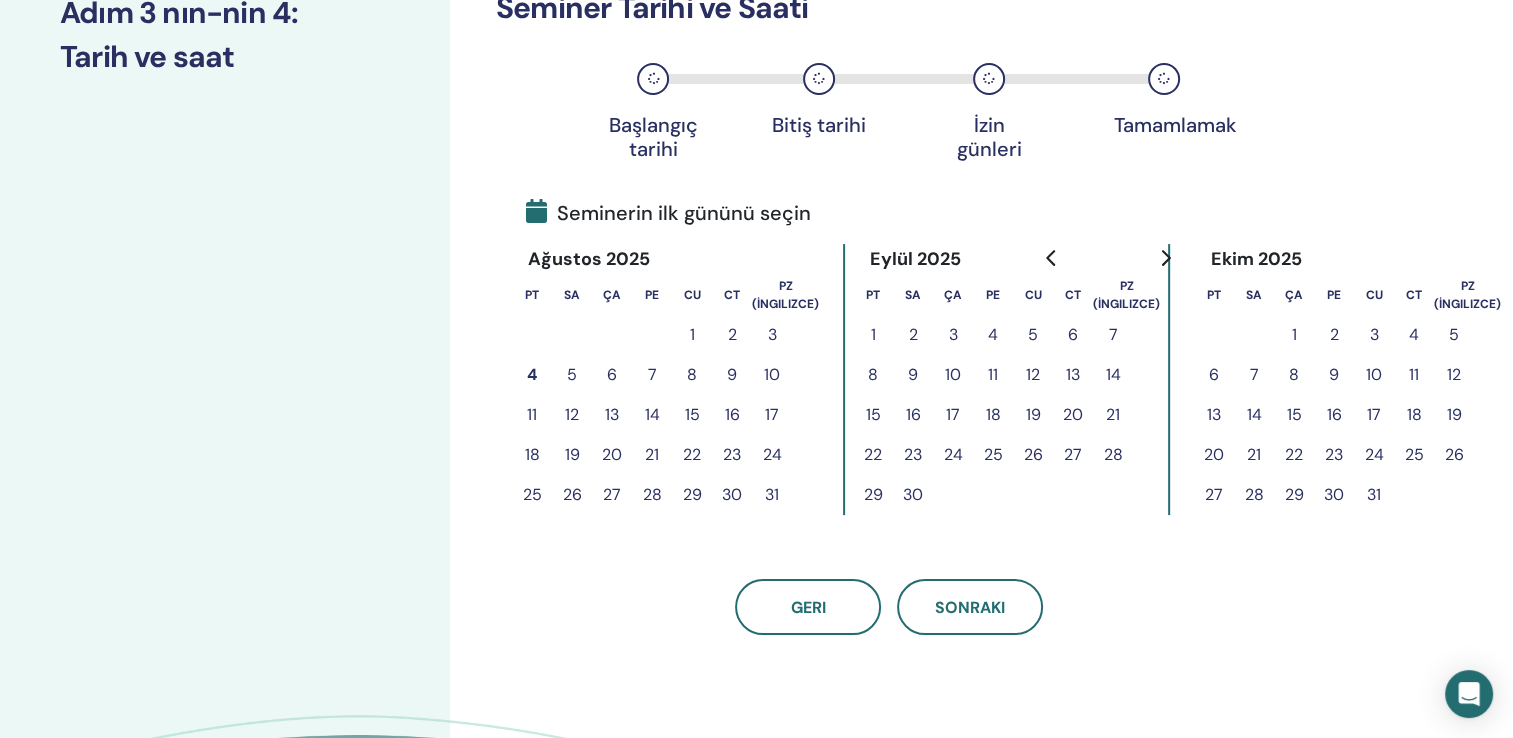 click on "5" at bounding box center [572, 375] 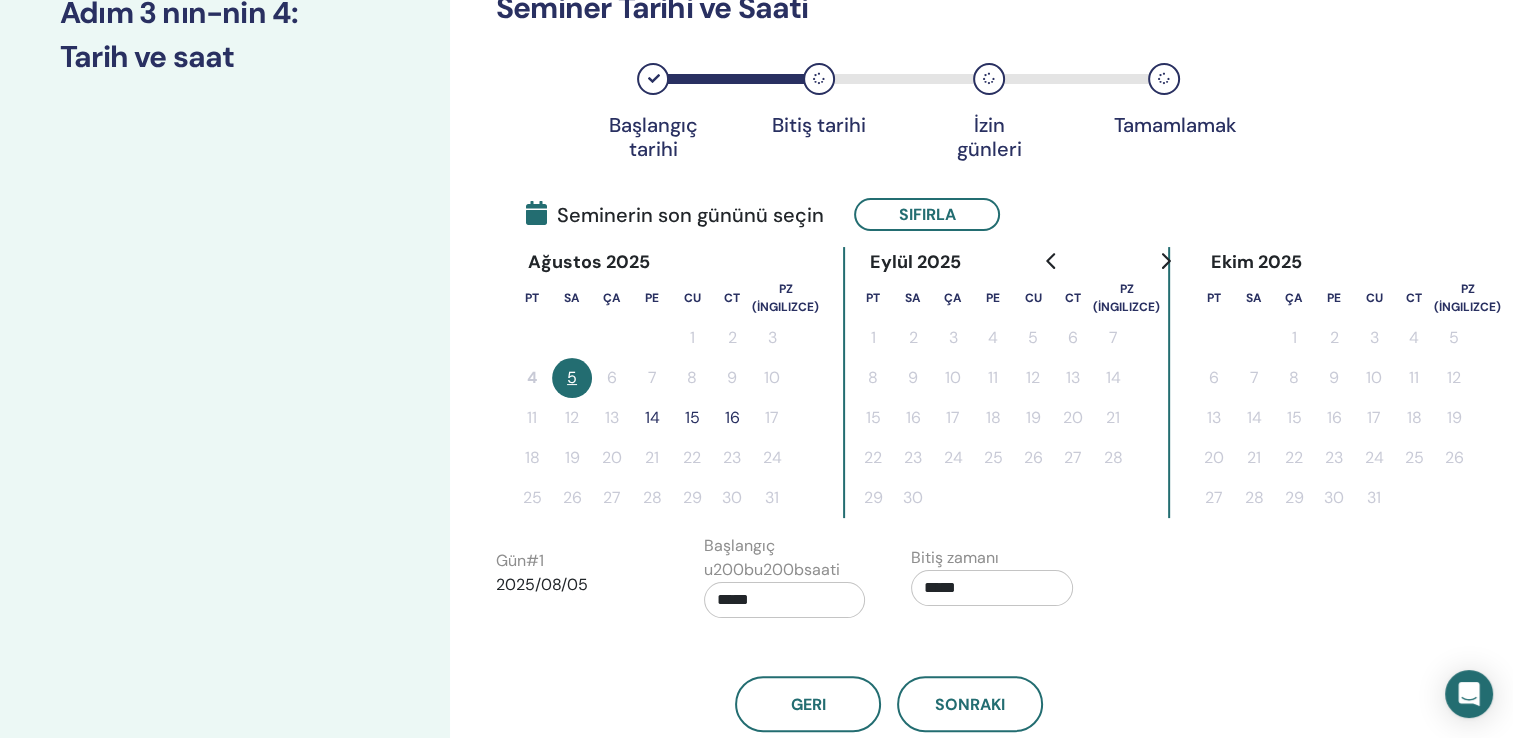 drag, startPoint x: 729, startPoint y: 413, endPoint x: 653, endPoint y: 419, distance: 76.23647 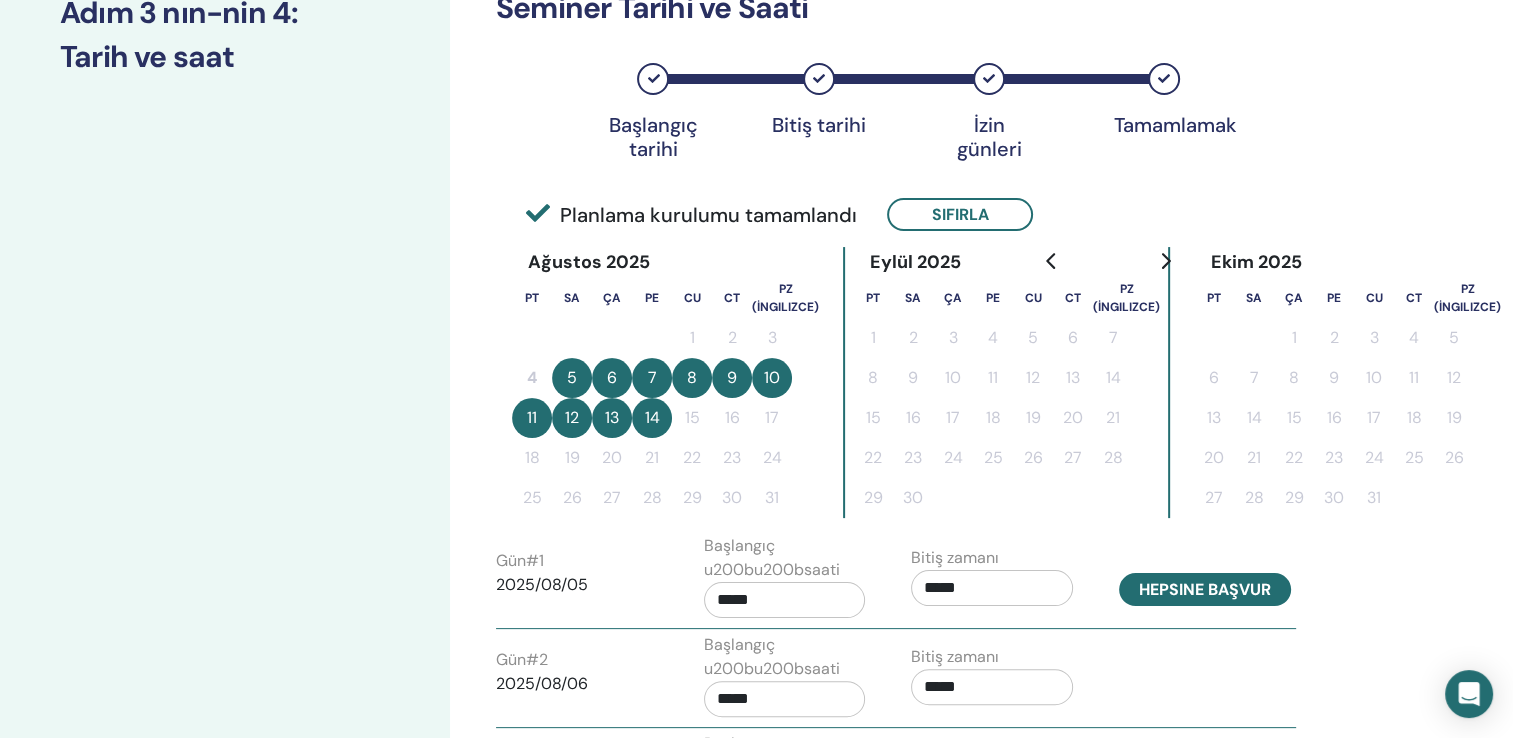 click on "Hepsine başvur" at bounding box center (1205, 589) 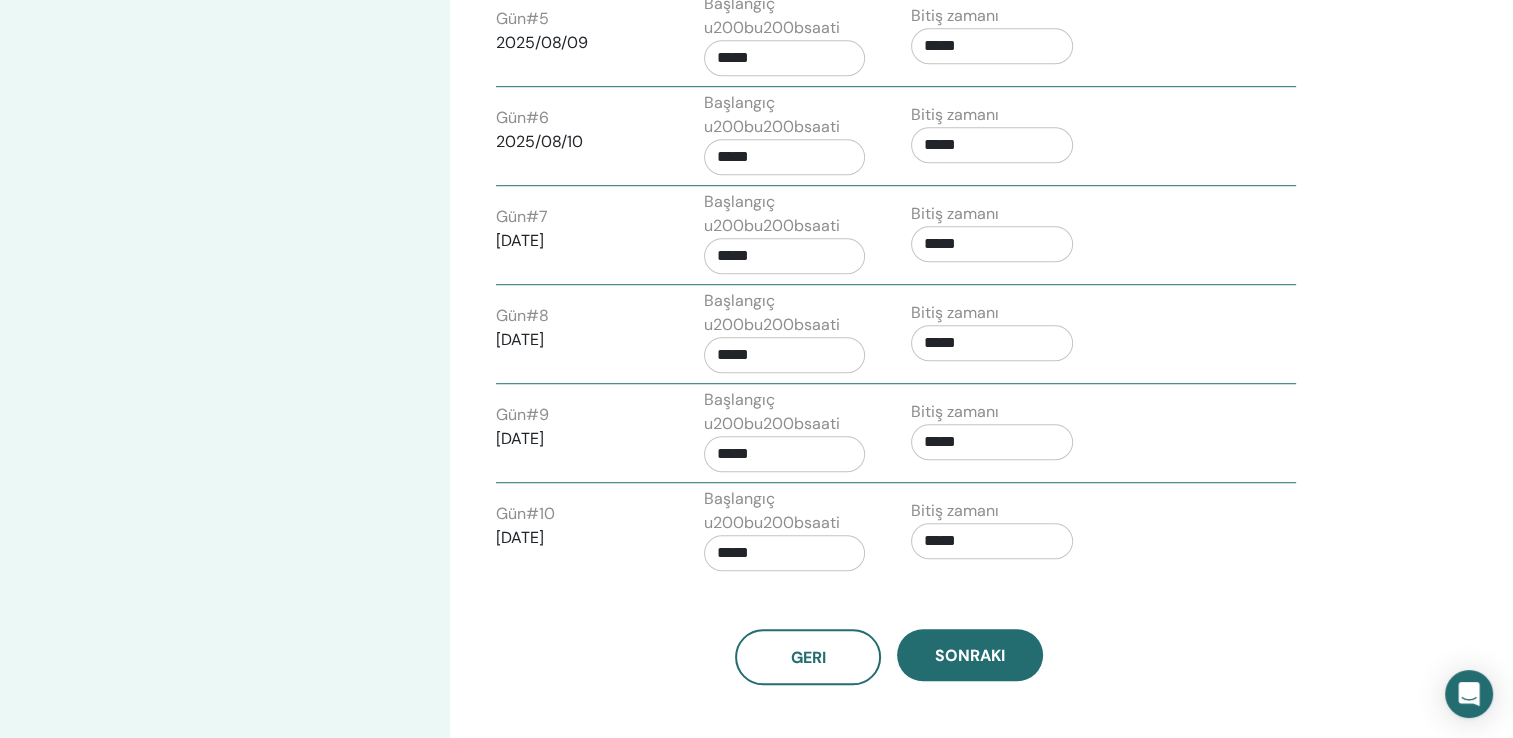 scroll, scrollTop: 1300, scrollLeft: 0, axis: vertical 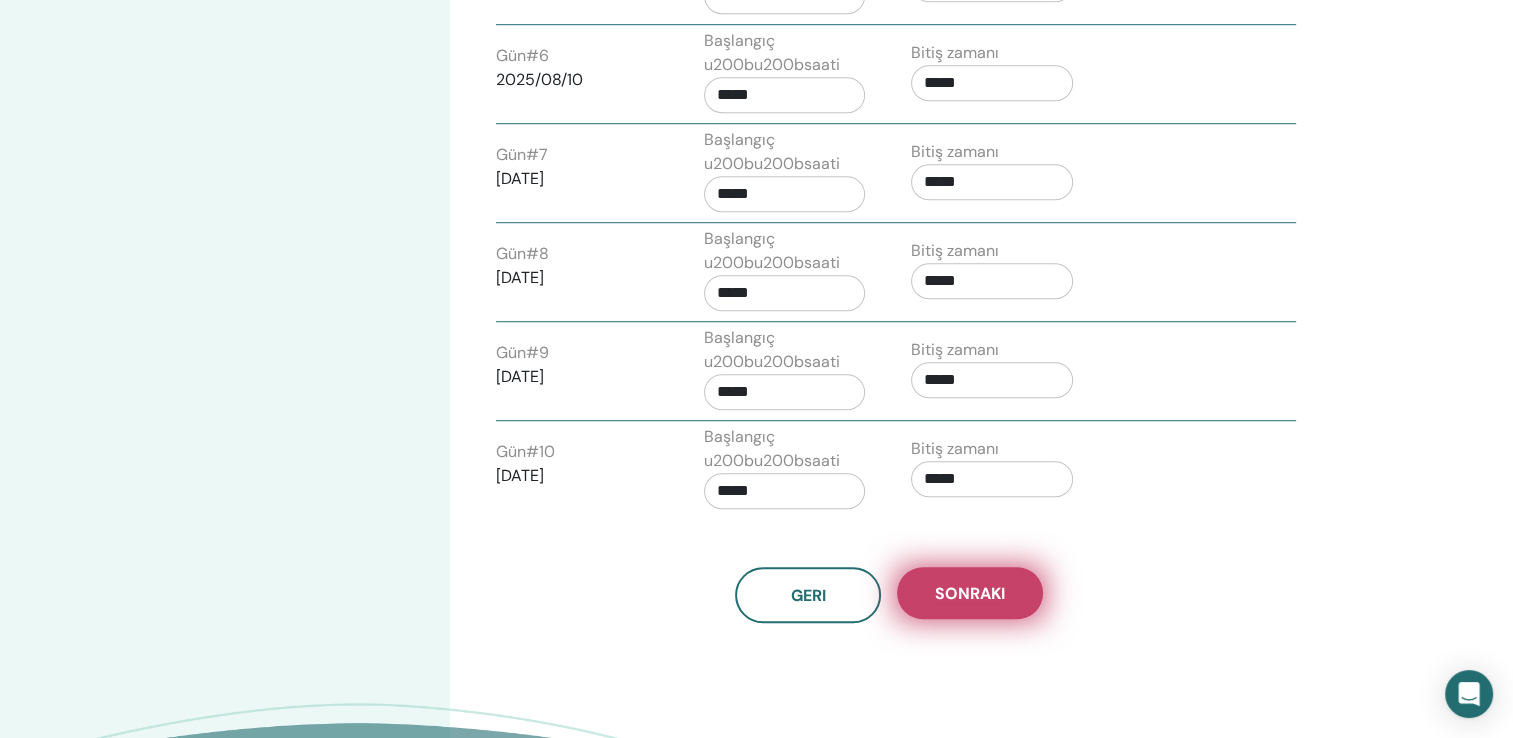 click on "Sonraki" at bounding box center (970, 593) 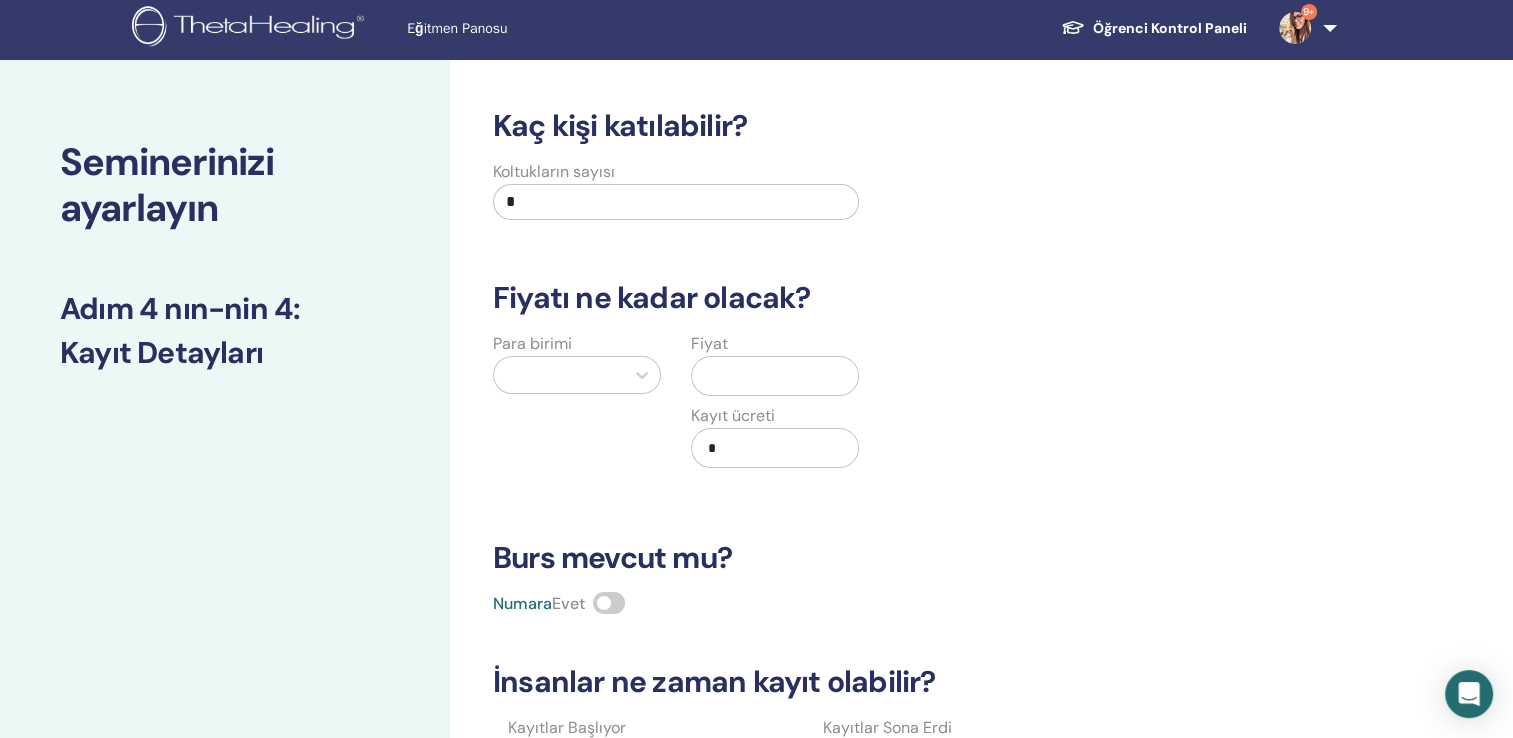 scroll, scrollTop: 0, scrollLeft: 0, axis: both 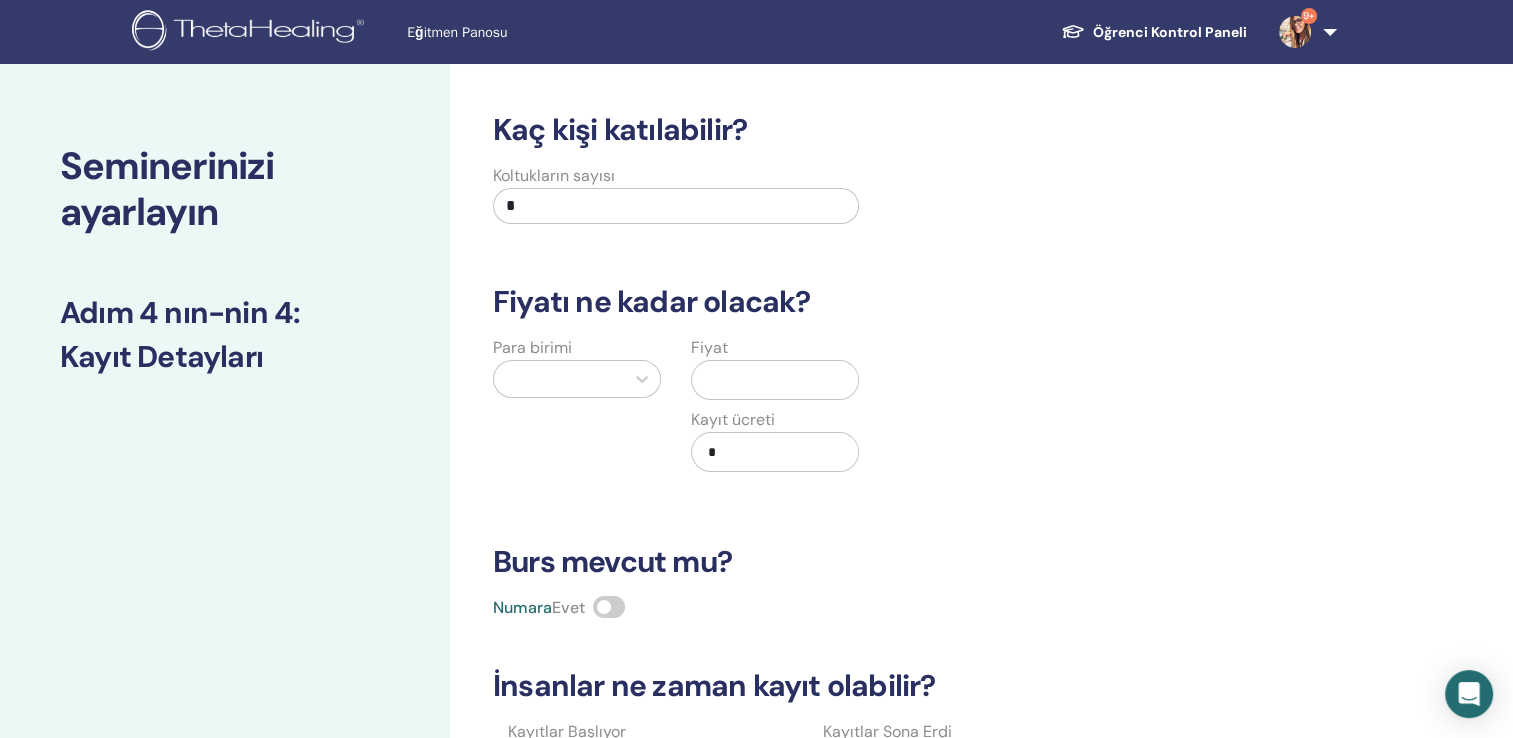 click on "*" at bounding box center (676, 206) 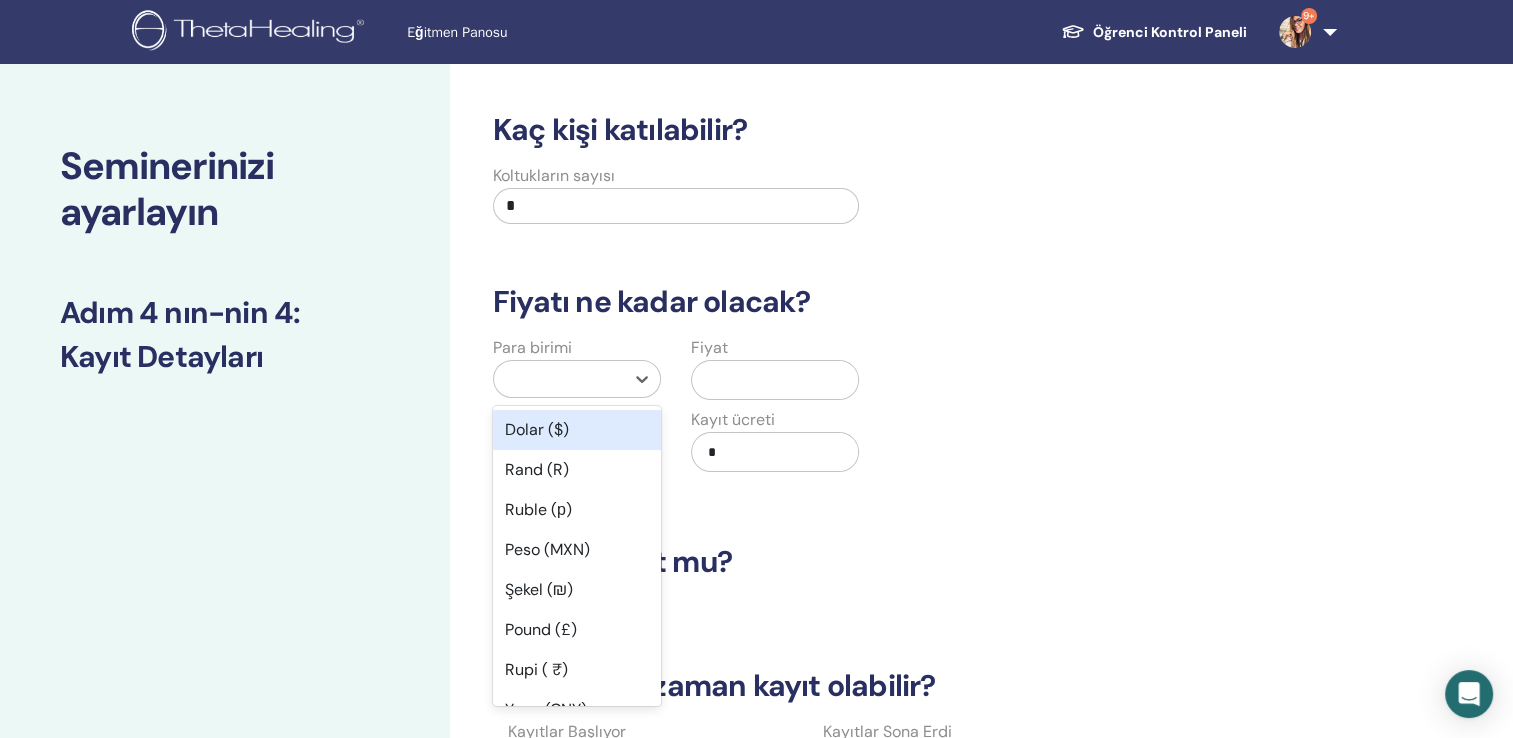 click on "Dolar ($)" at bounding box center [577, 430] 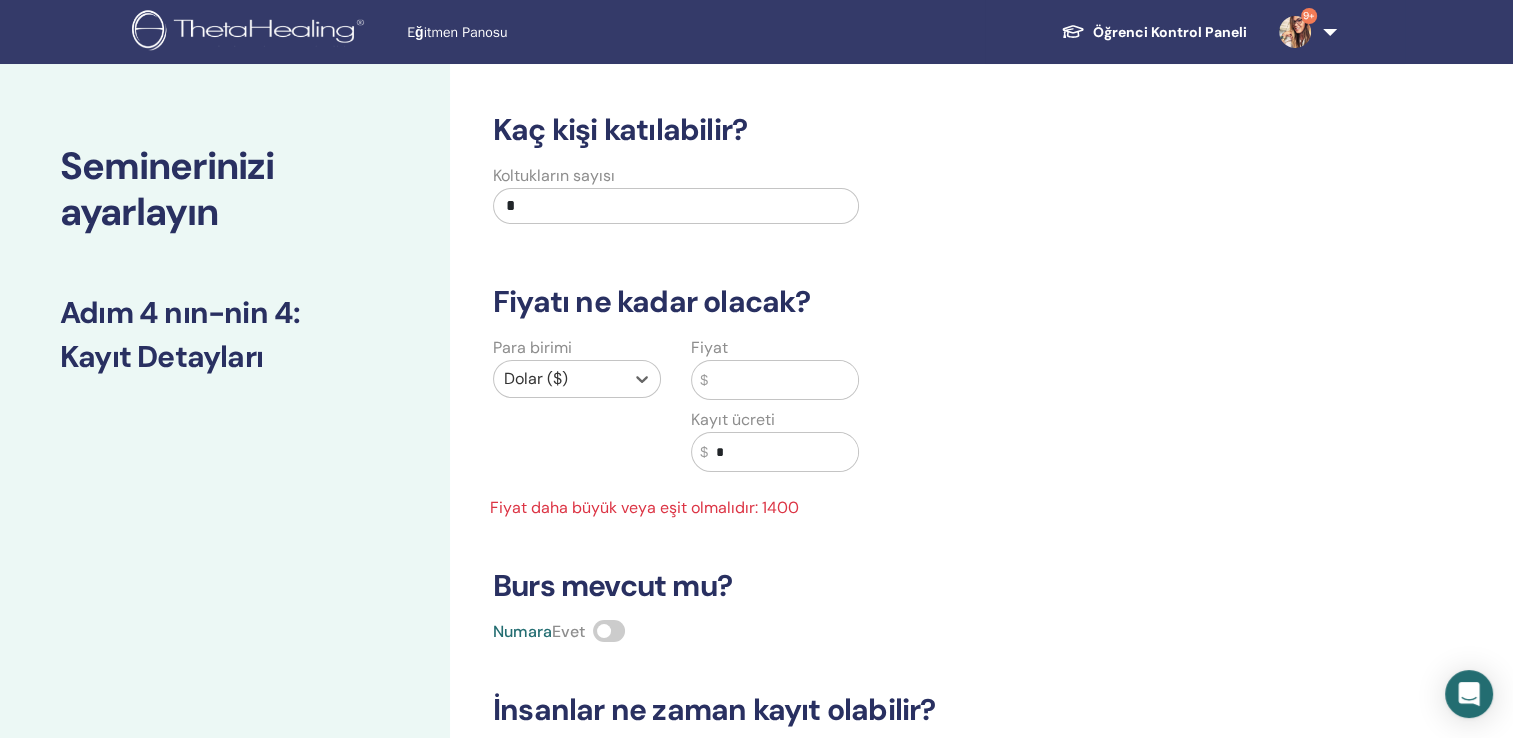 click at bounding box center (783, 380) 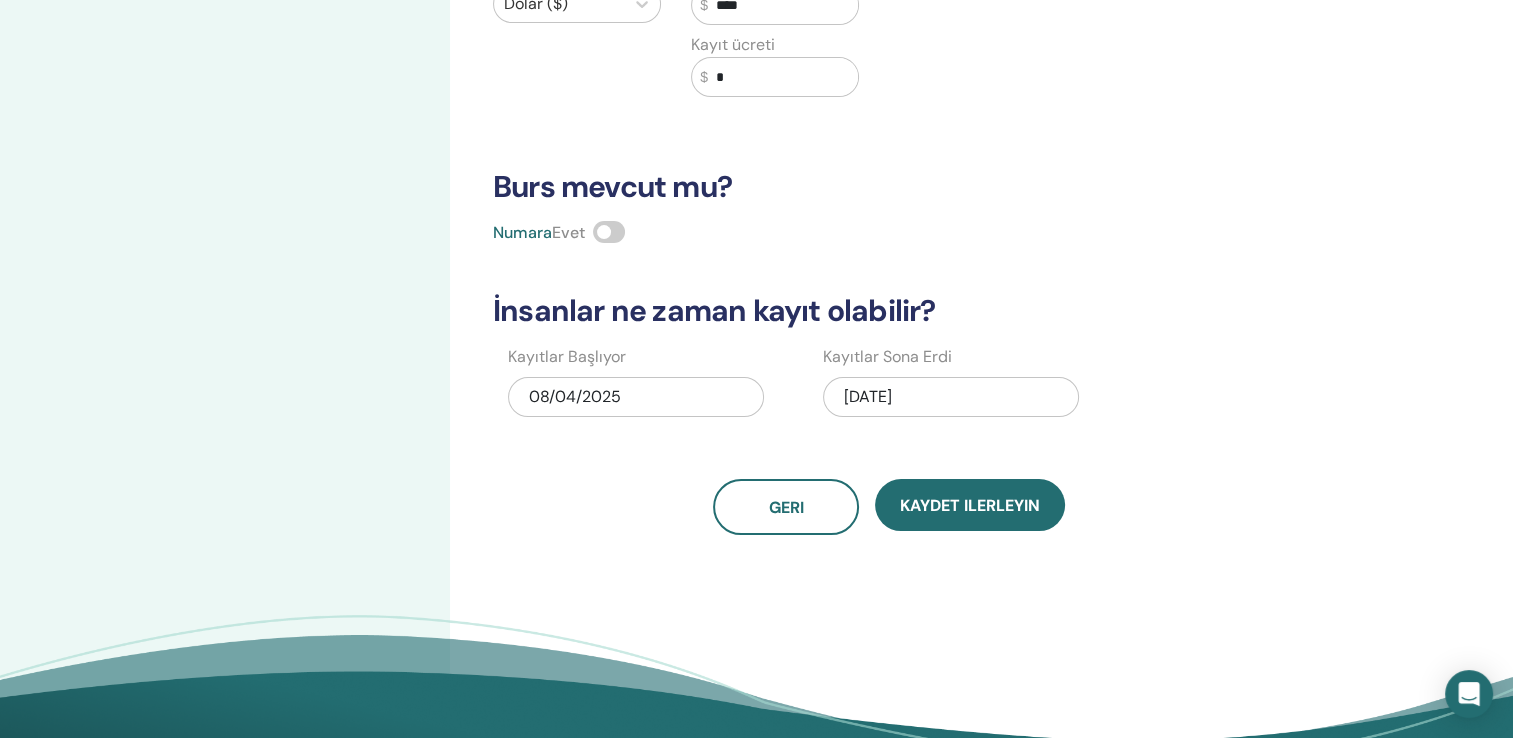 scroll, scrollTop: 400, scrollLeft: 0, axis: vertical 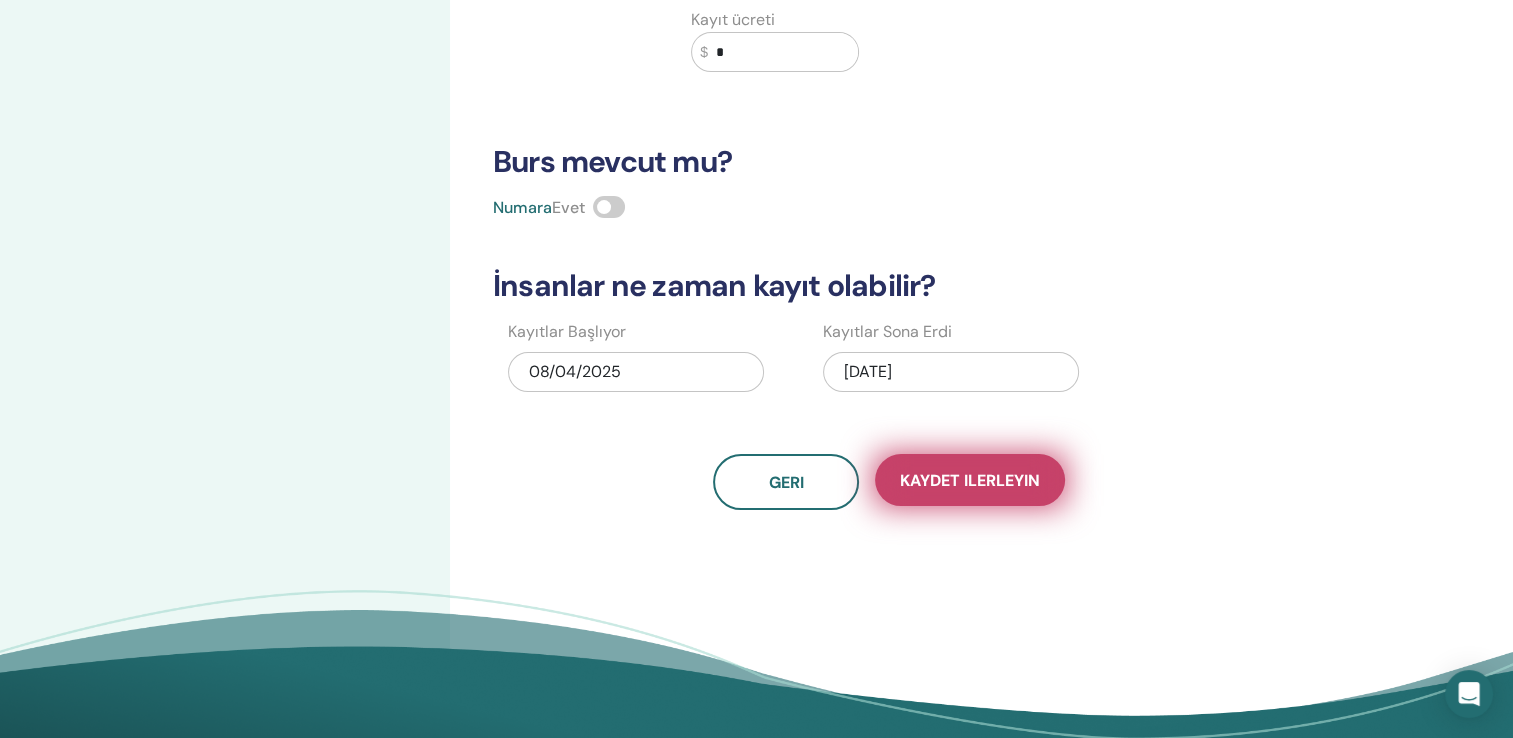 type on "****" 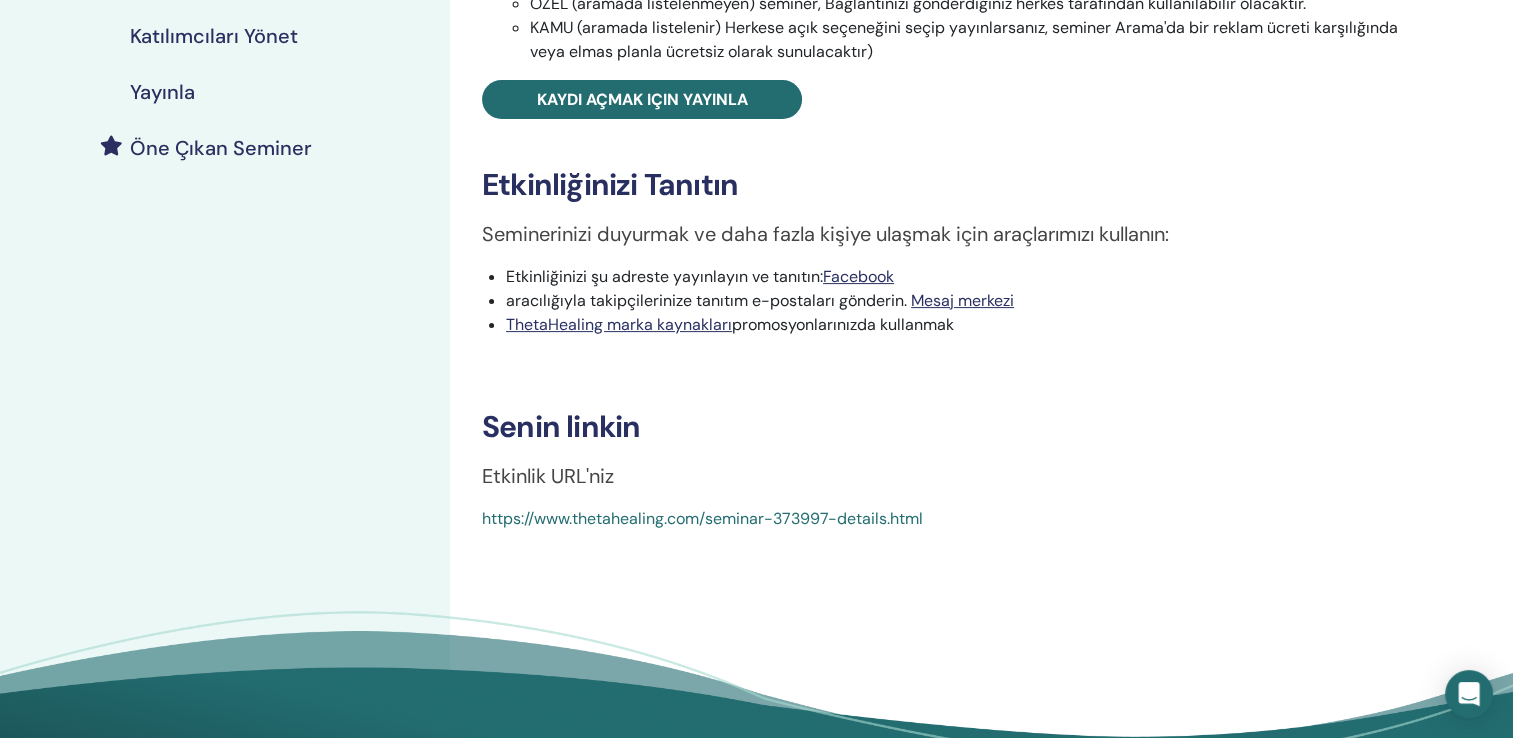 scroll, scrollTop: 500, scrollLeft: 0, axis: vertical 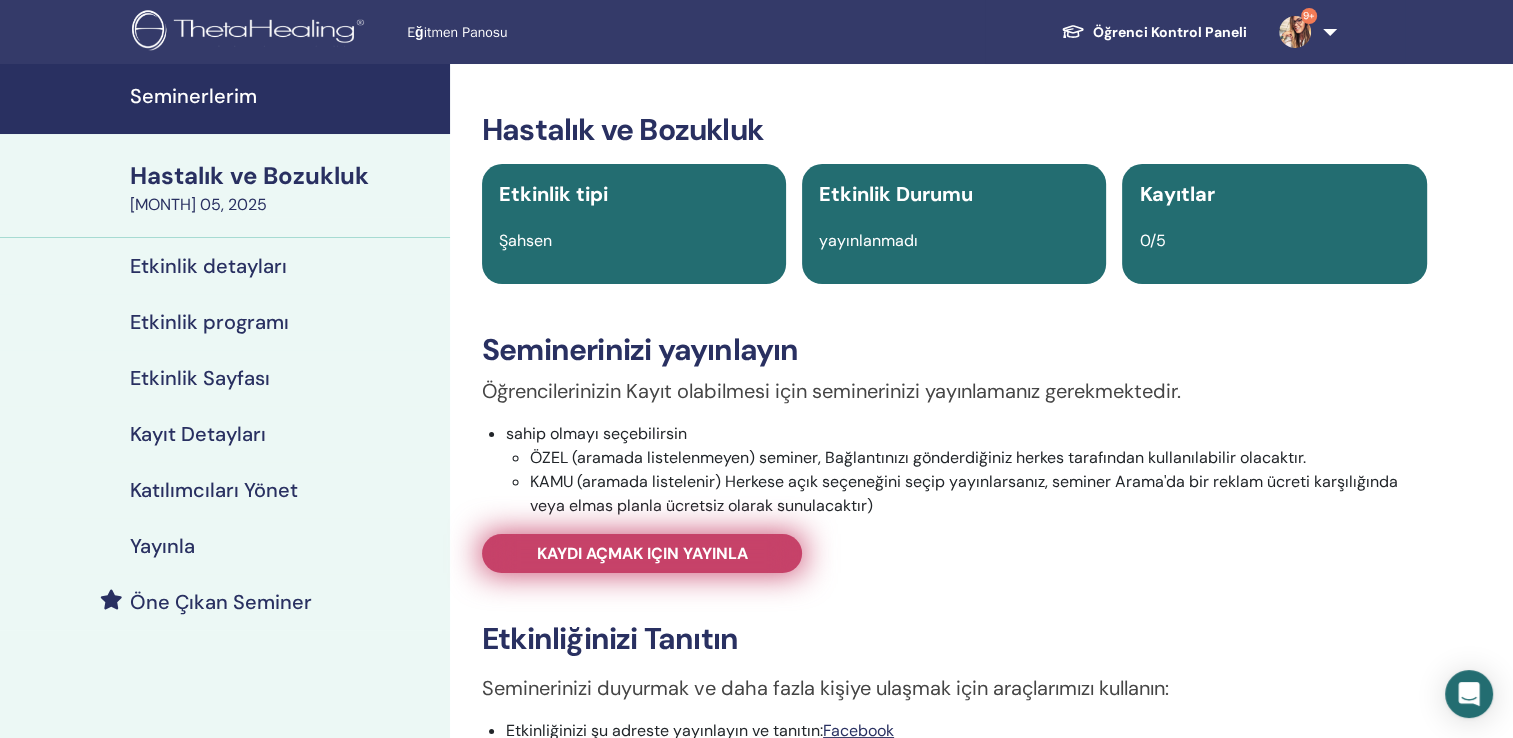 click on "Kaydı açmak için yayınla" at bounding box center [642, 553] 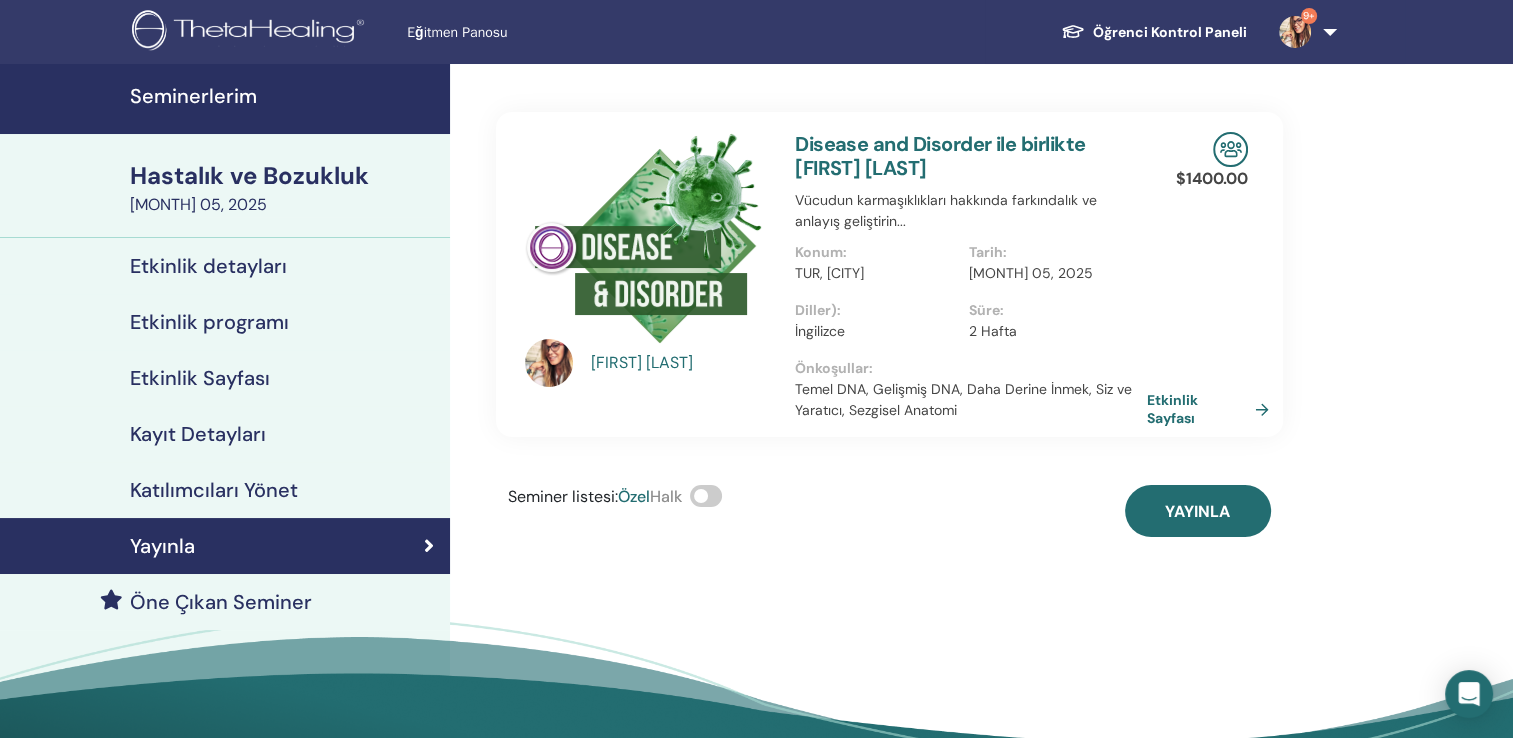 click on "Etkinlik Sayfası" at bounding box center [1212, 409] 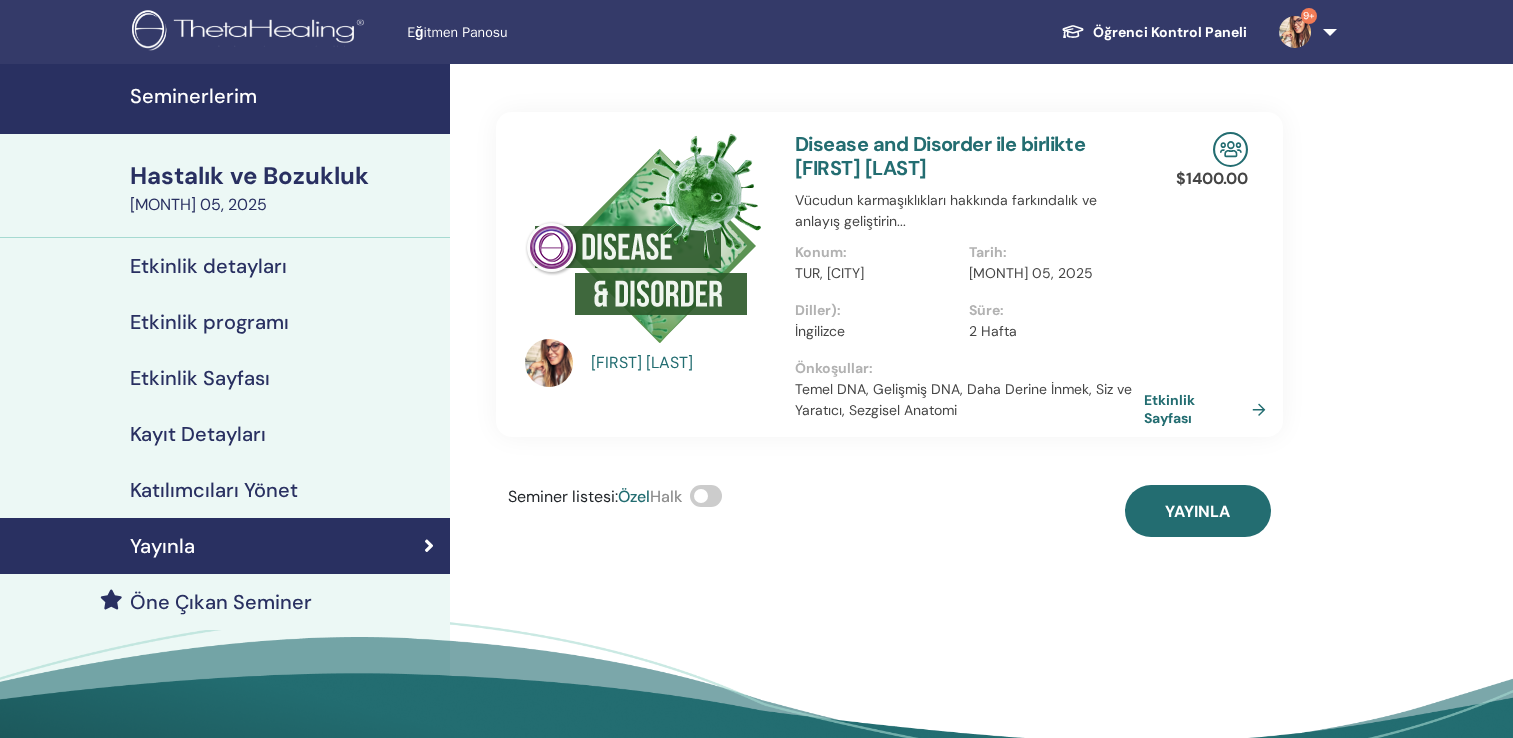 scroll, scrollTop: 0, scrollLeft: 0, axis: both 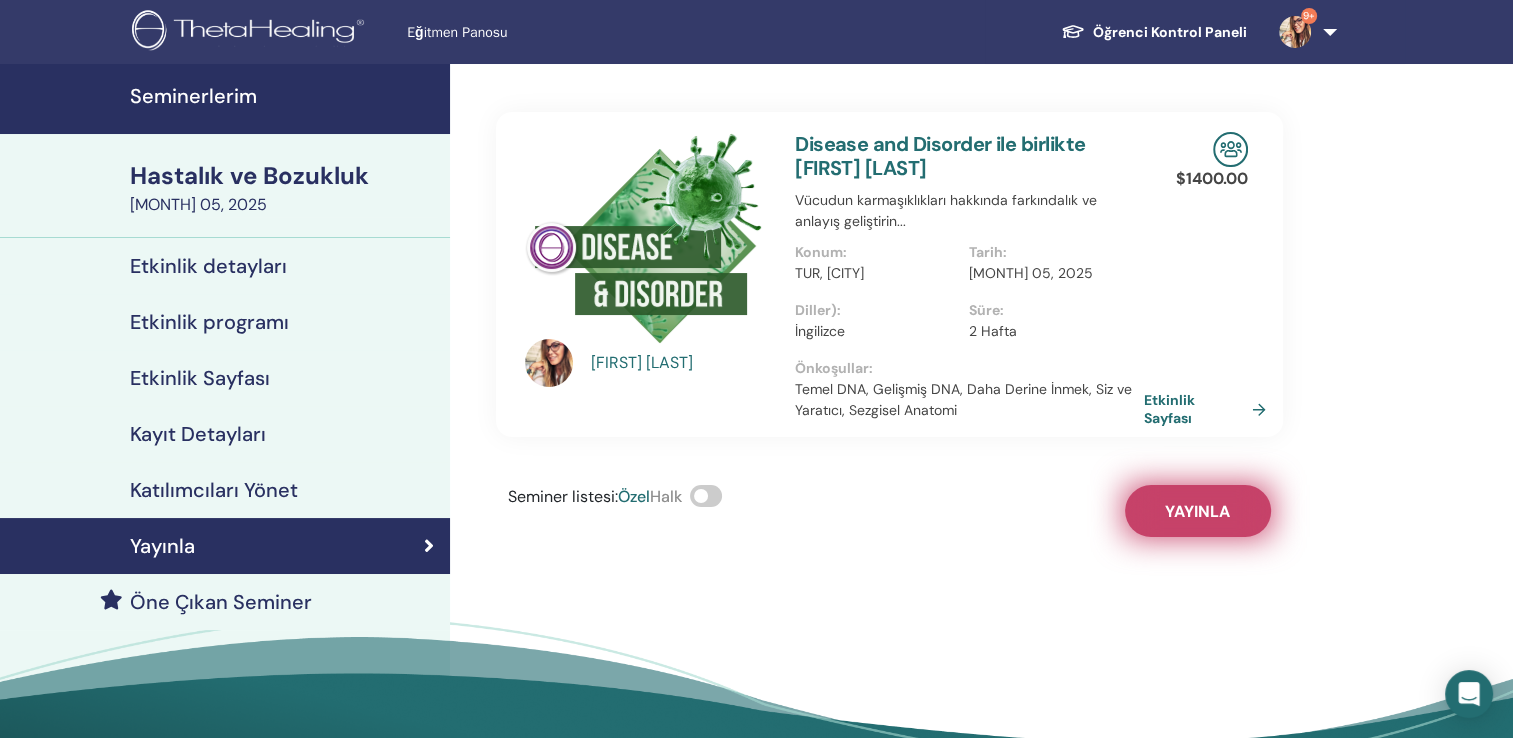 click on "Yayınla" at bounding box center (1197, 511) 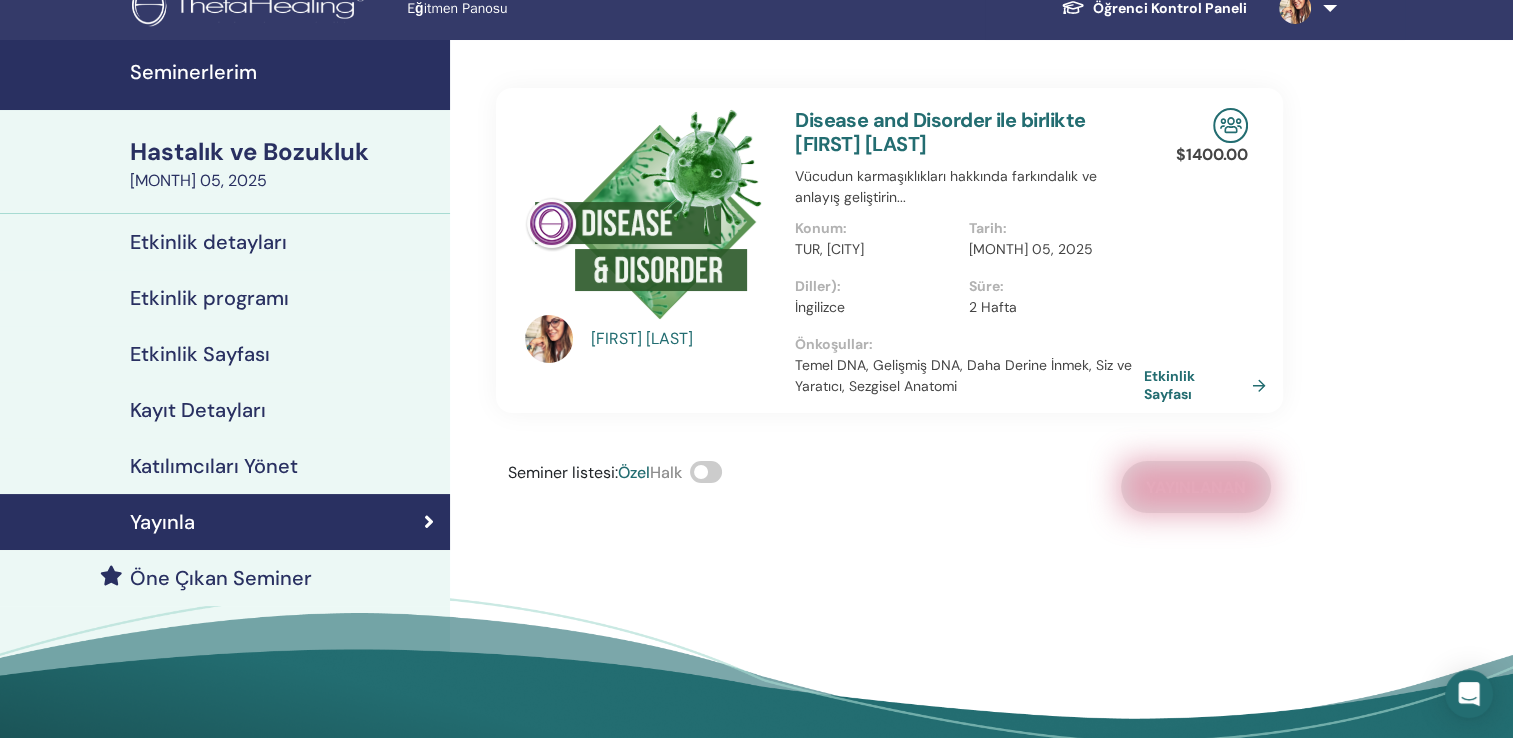 scroll, scrollTop: 0, scrollLeft: 0, axis: both 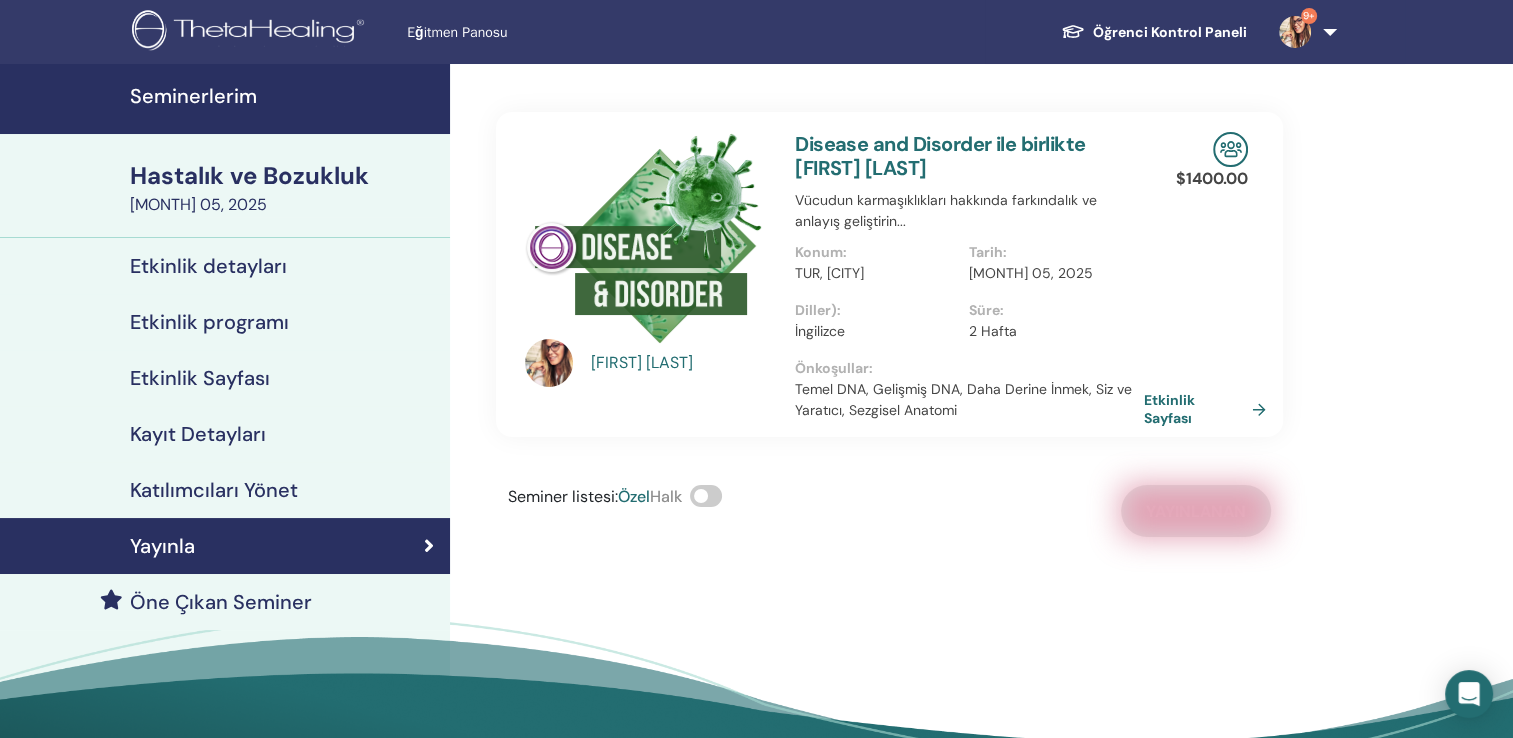 click on "Seminerlerim" at bounding box center [284, 96] 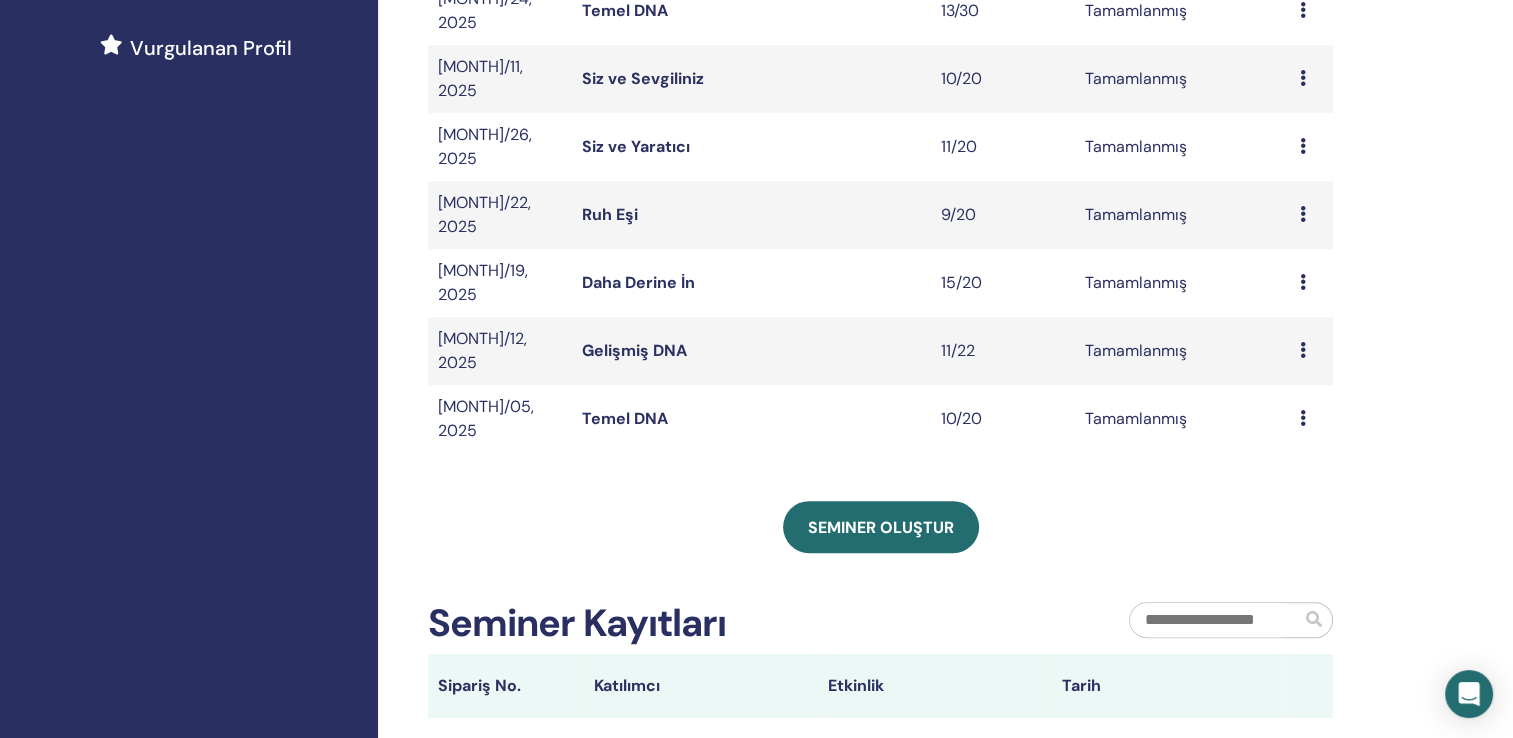 scroll, scrollTop: 600, scrollLeft: 0, axis: vertical 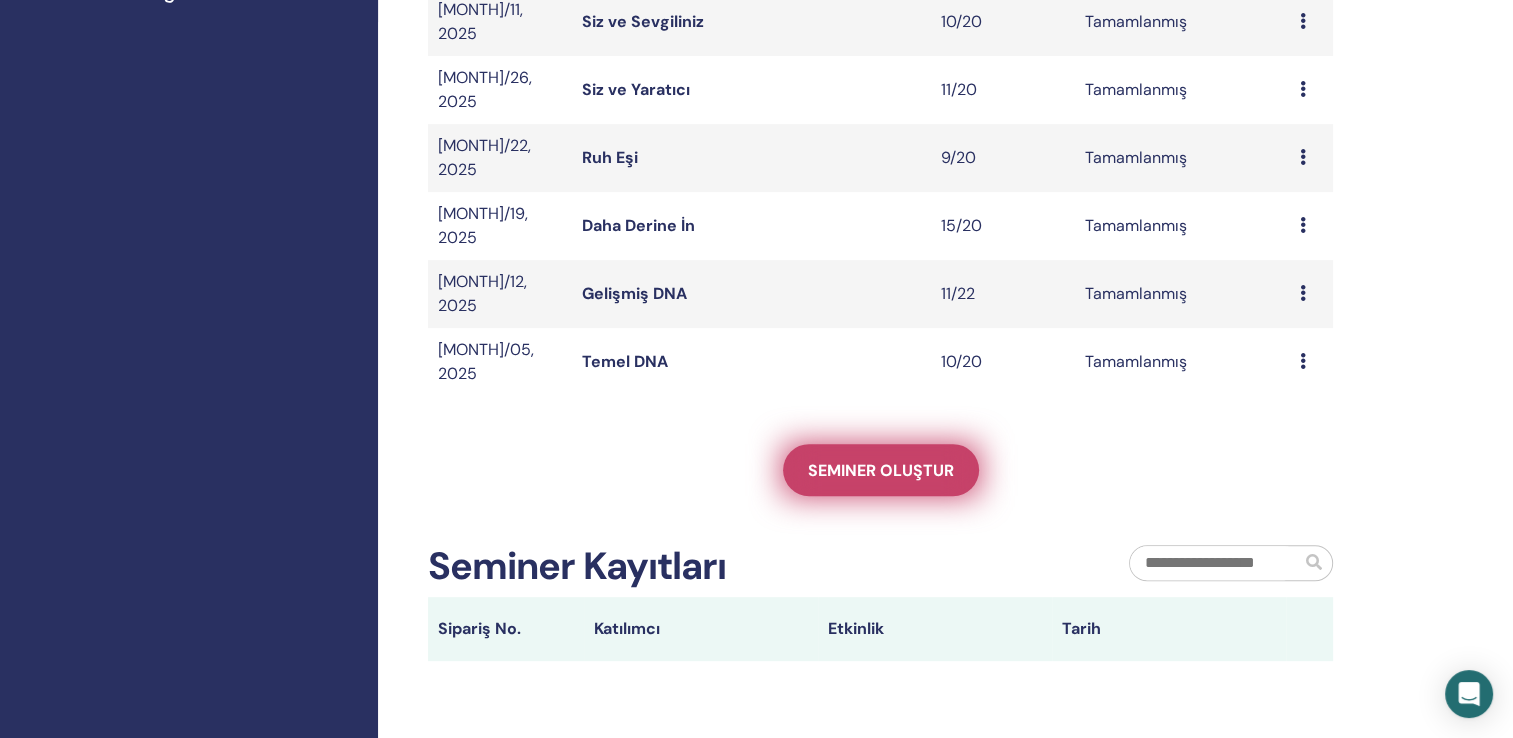 click on "Seminer oluştur" at bounding box center (881, 470) 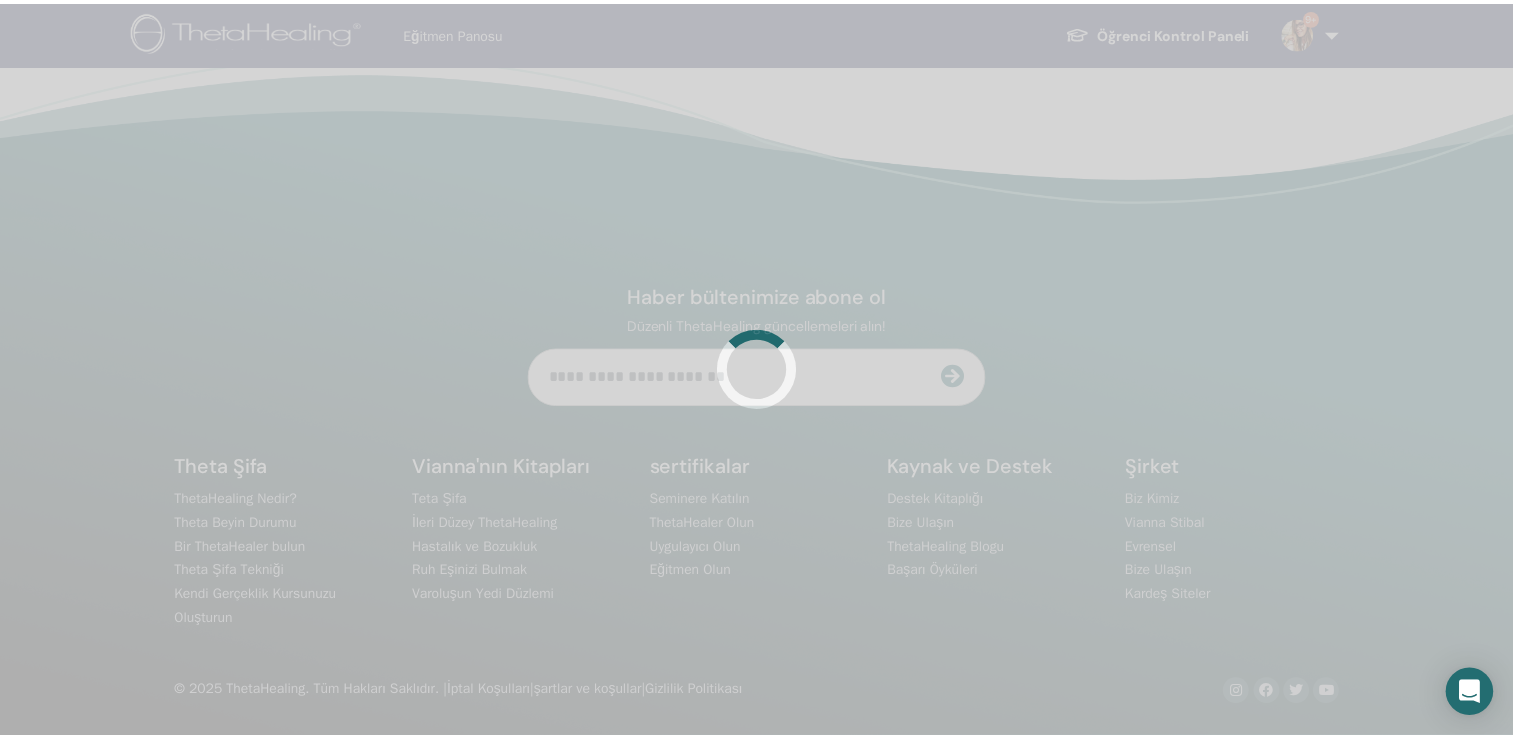 scroll, scrollTop: 0, scrollLeft: 0, axis: both 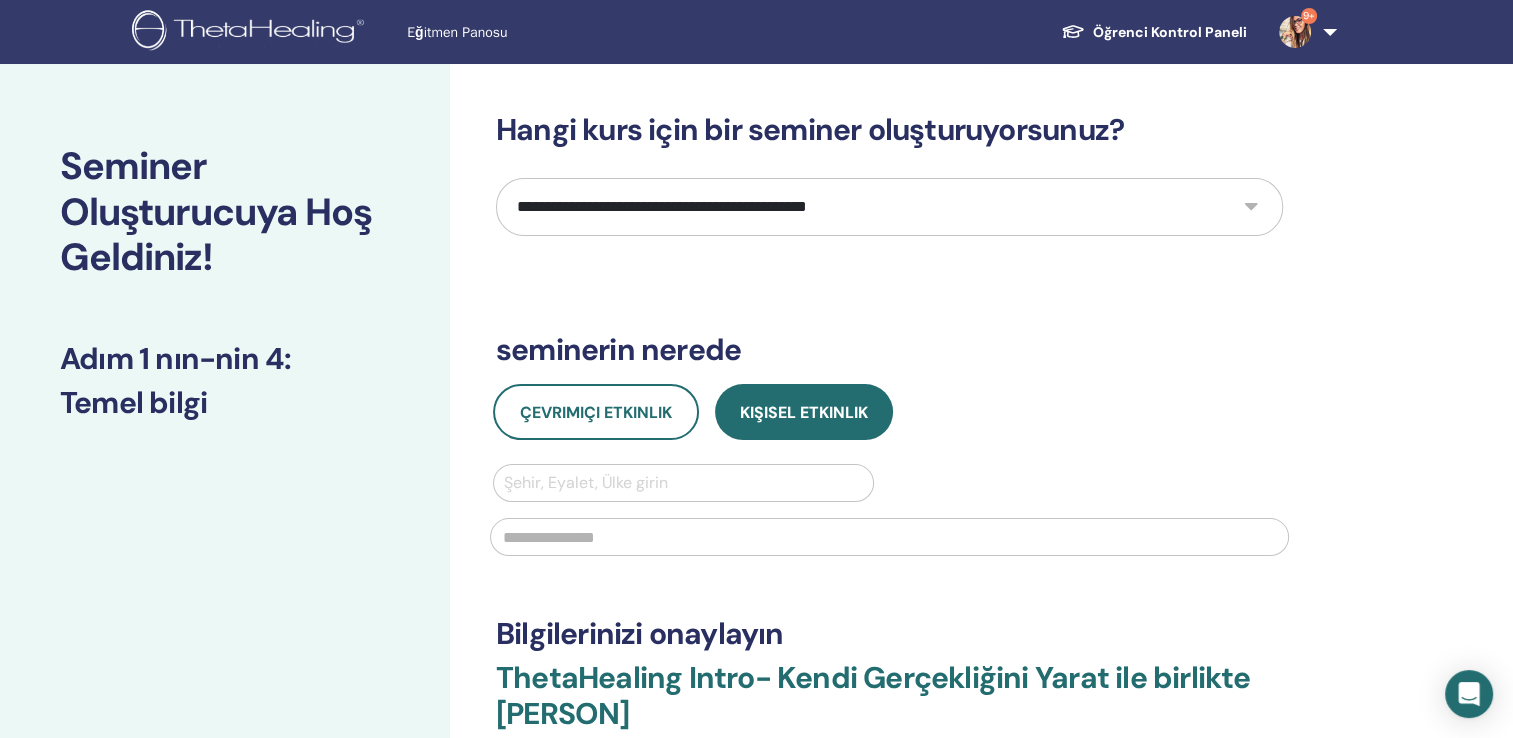click on "**********" at bounding box center [889, 207] 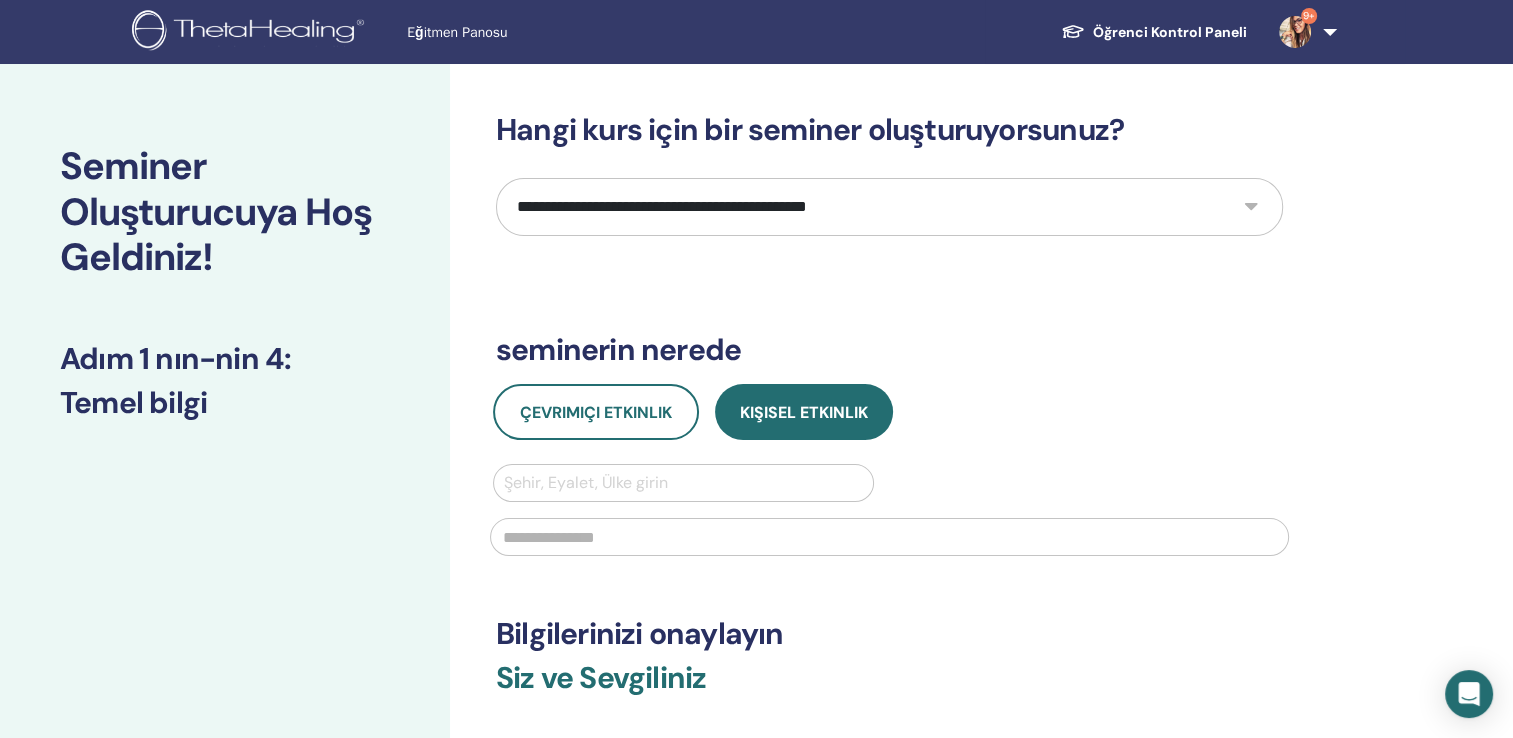 click at bounding box center [683, 483] 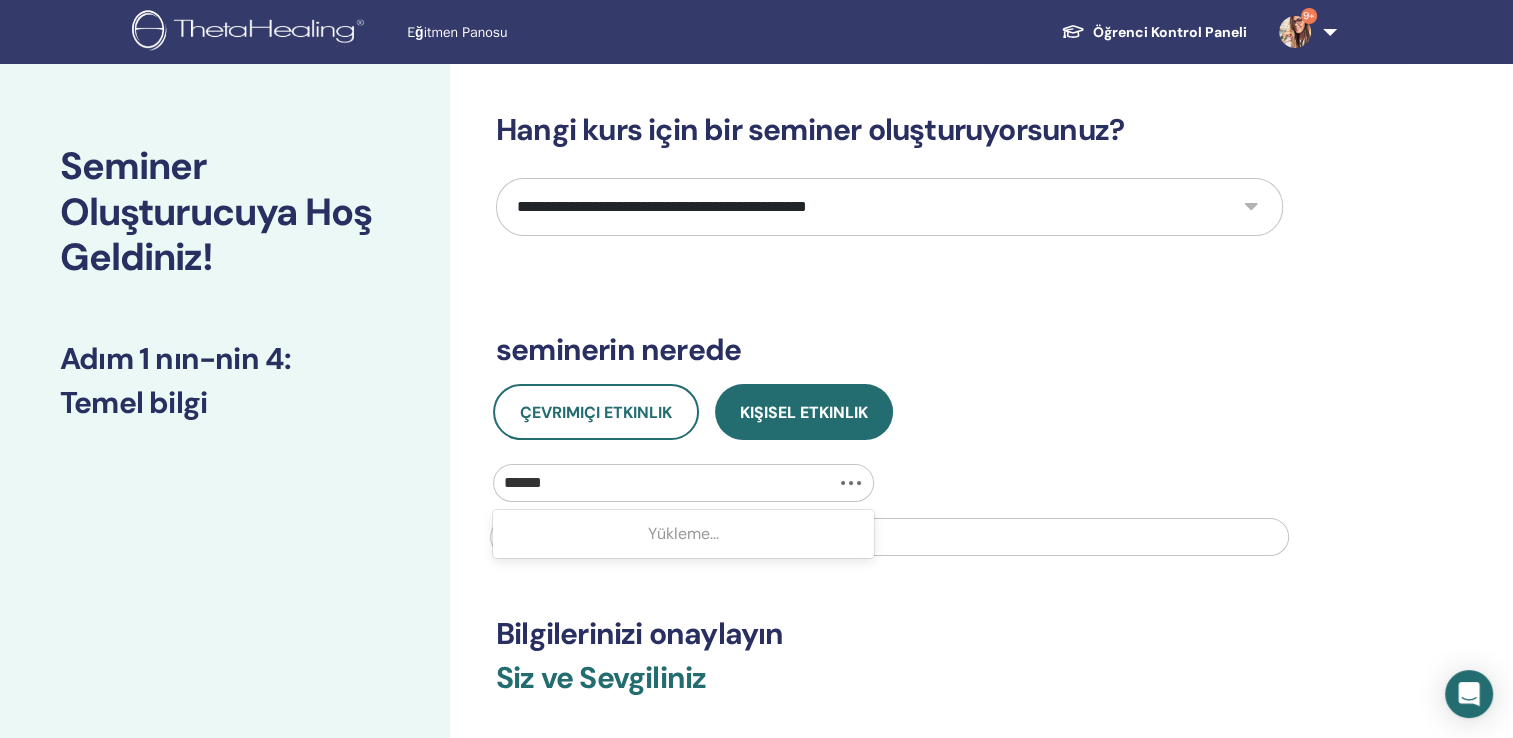 type on "*******" 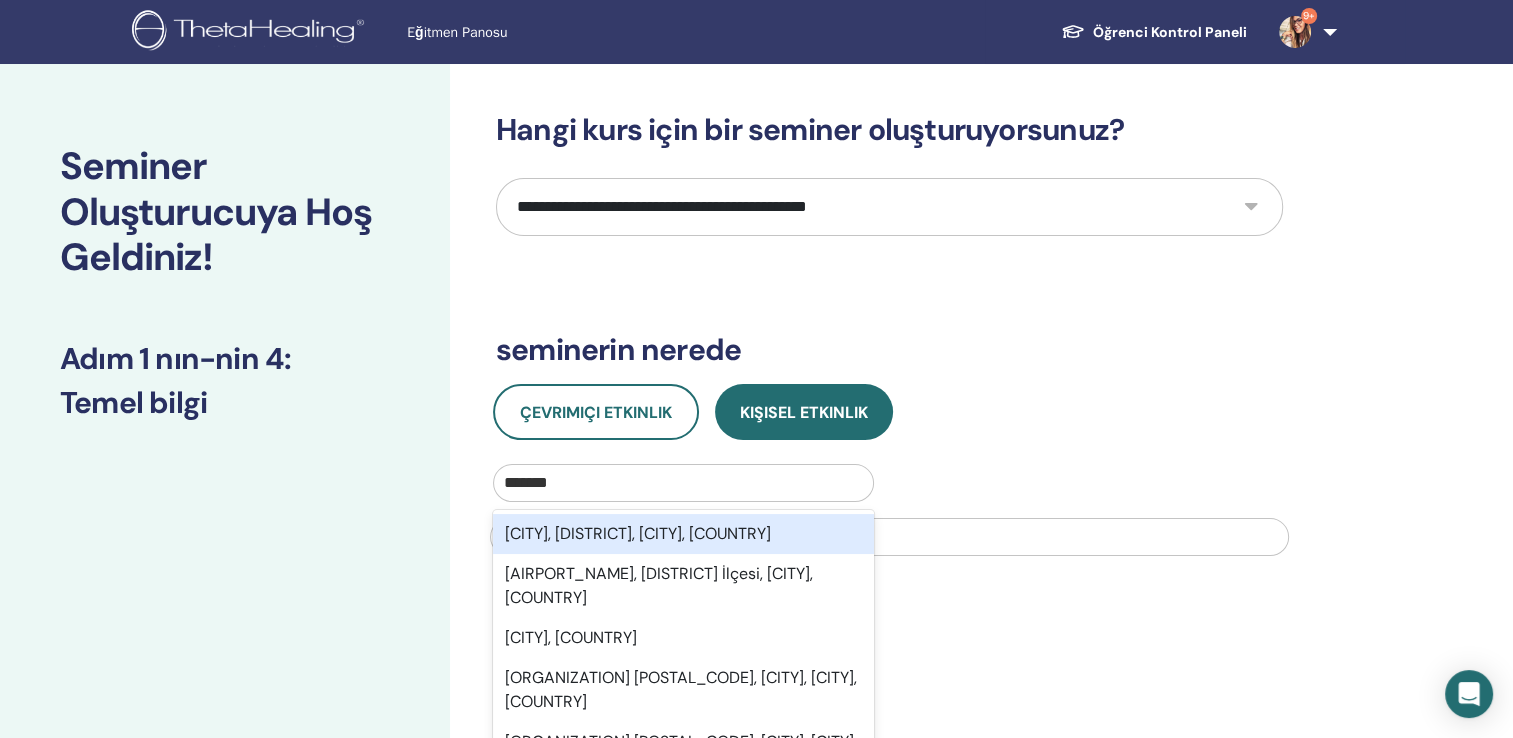 click on "Antalya, Muratpaşa, Antalya, TUR" at bounding box center [683, 534] 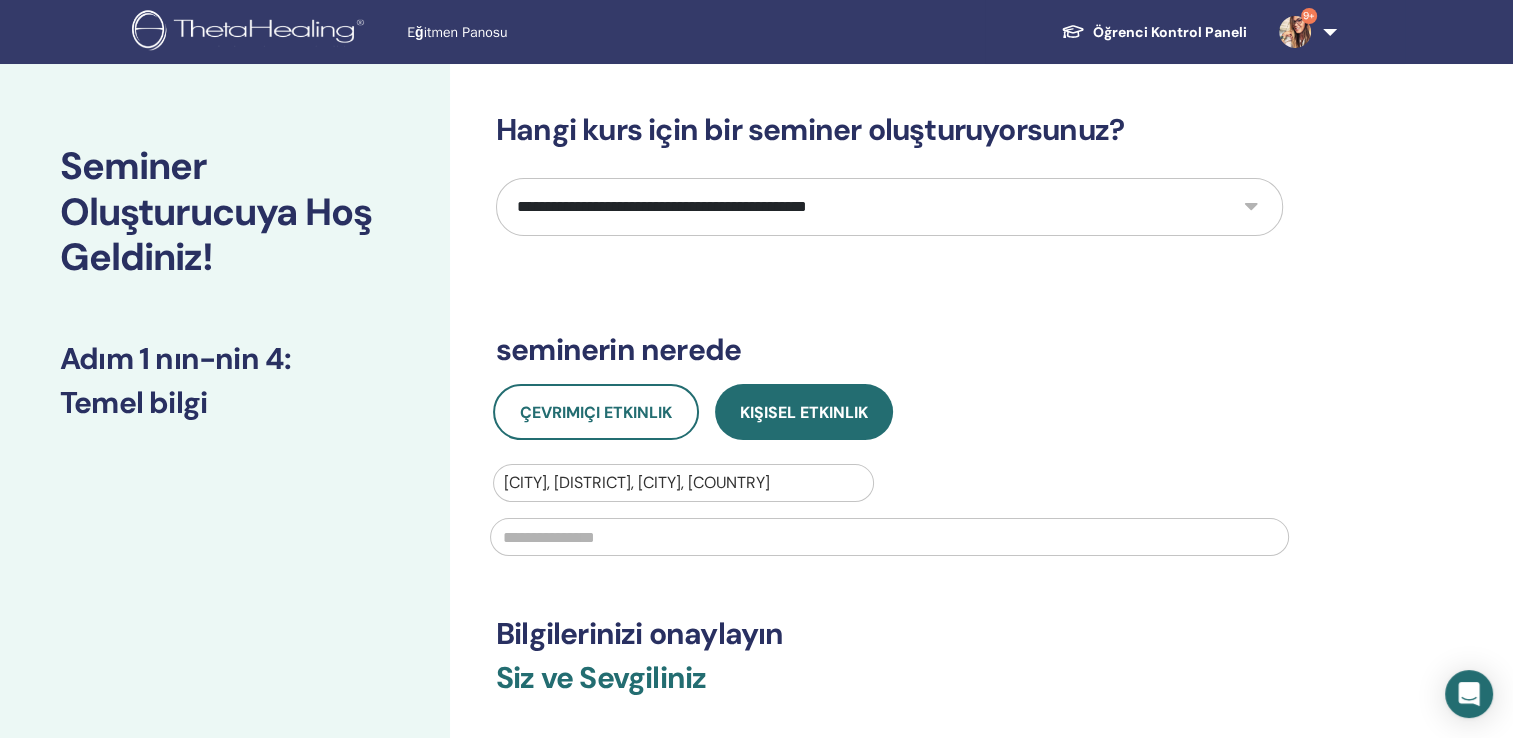 click at bounding box center (889, 537) 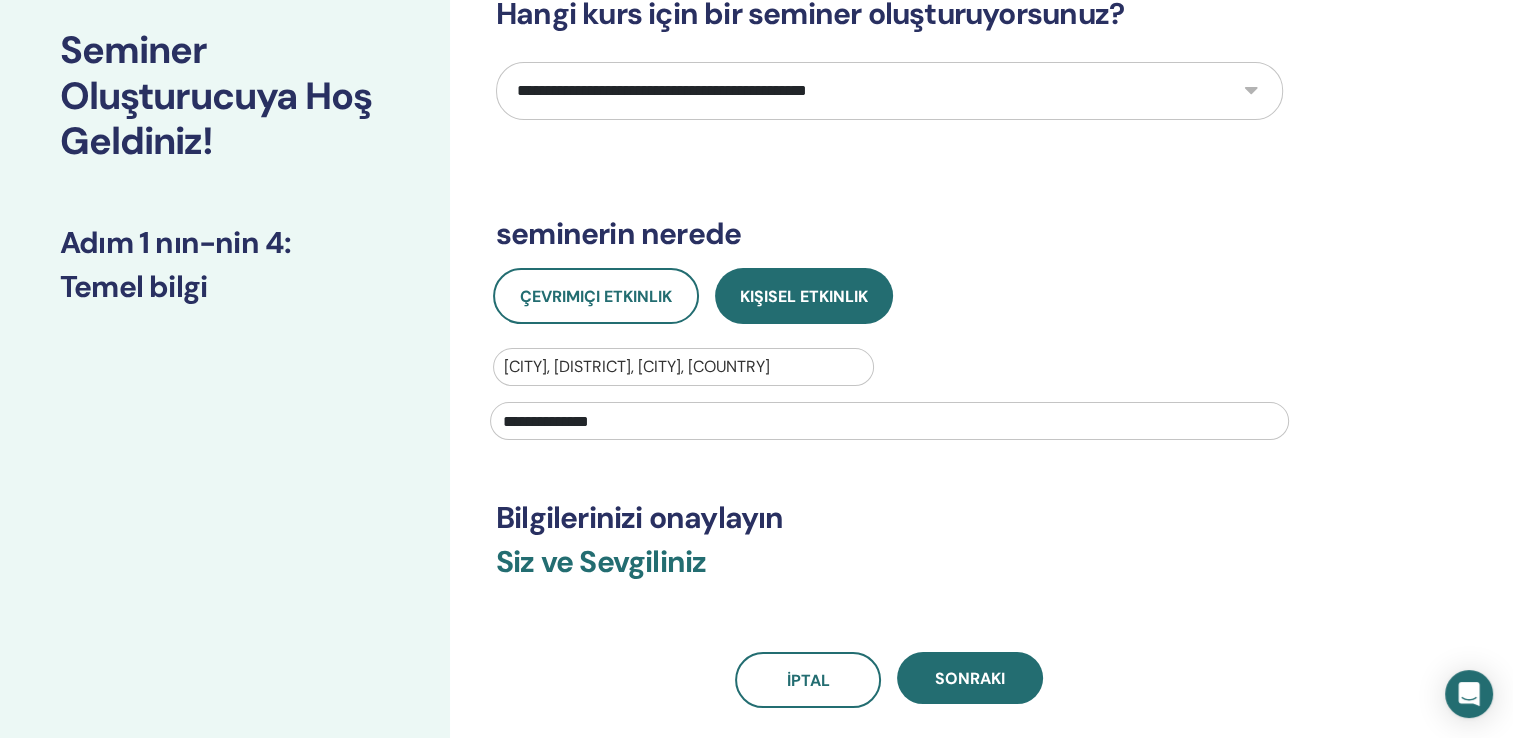 scroll, scrollTop: 300, scrollLeft: 0, axis: vertical 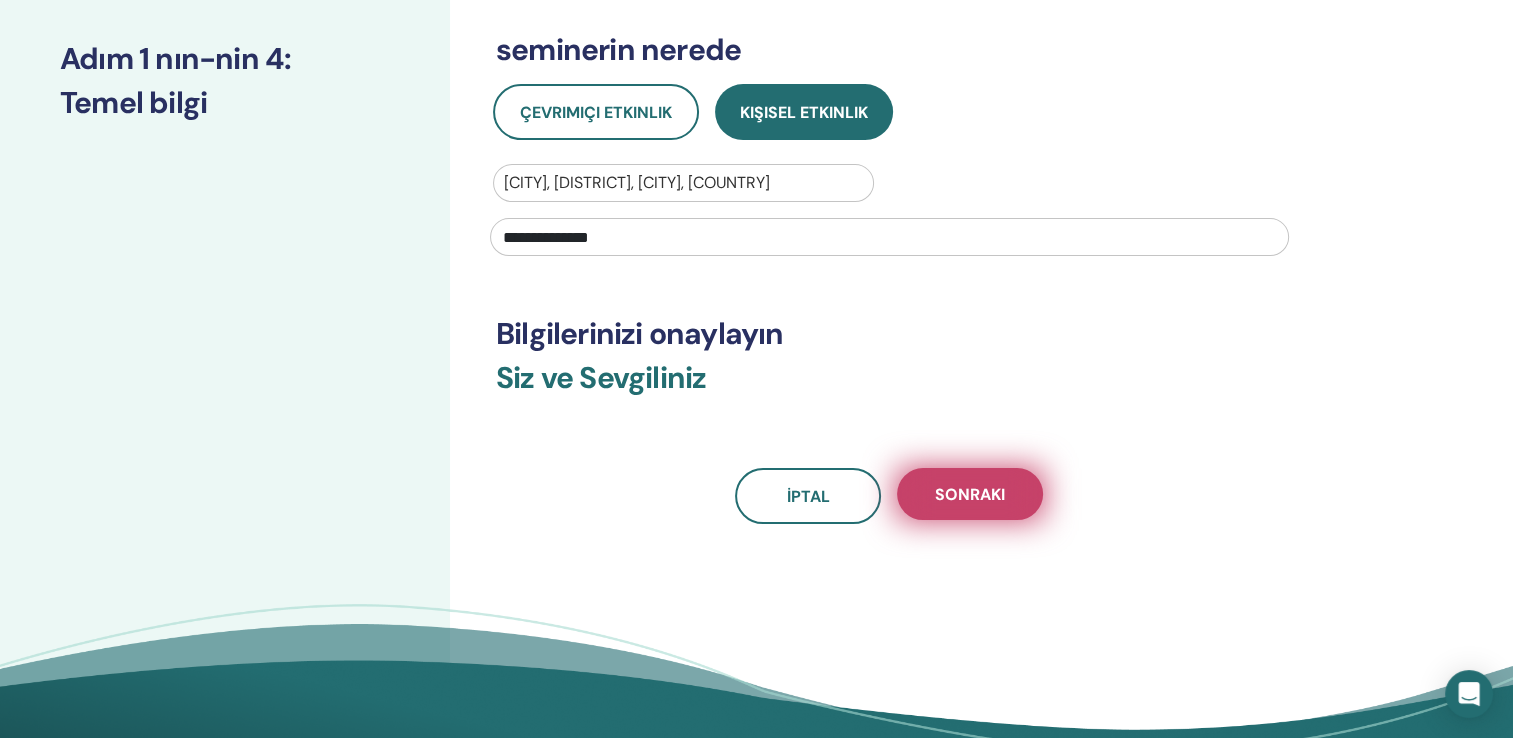 type on "**********" 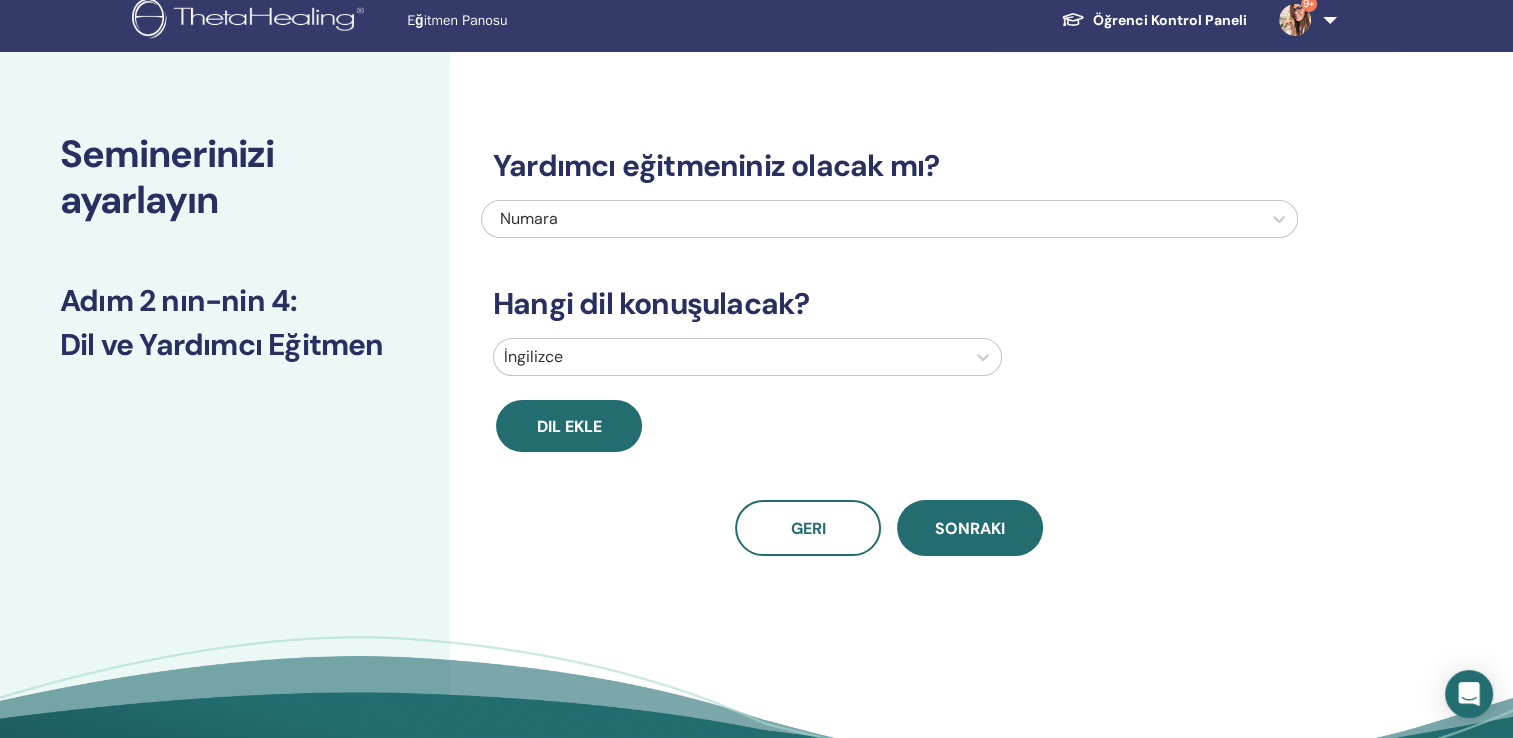 scroll, scrollTop: 0, scrollLeft: 0, axis: both 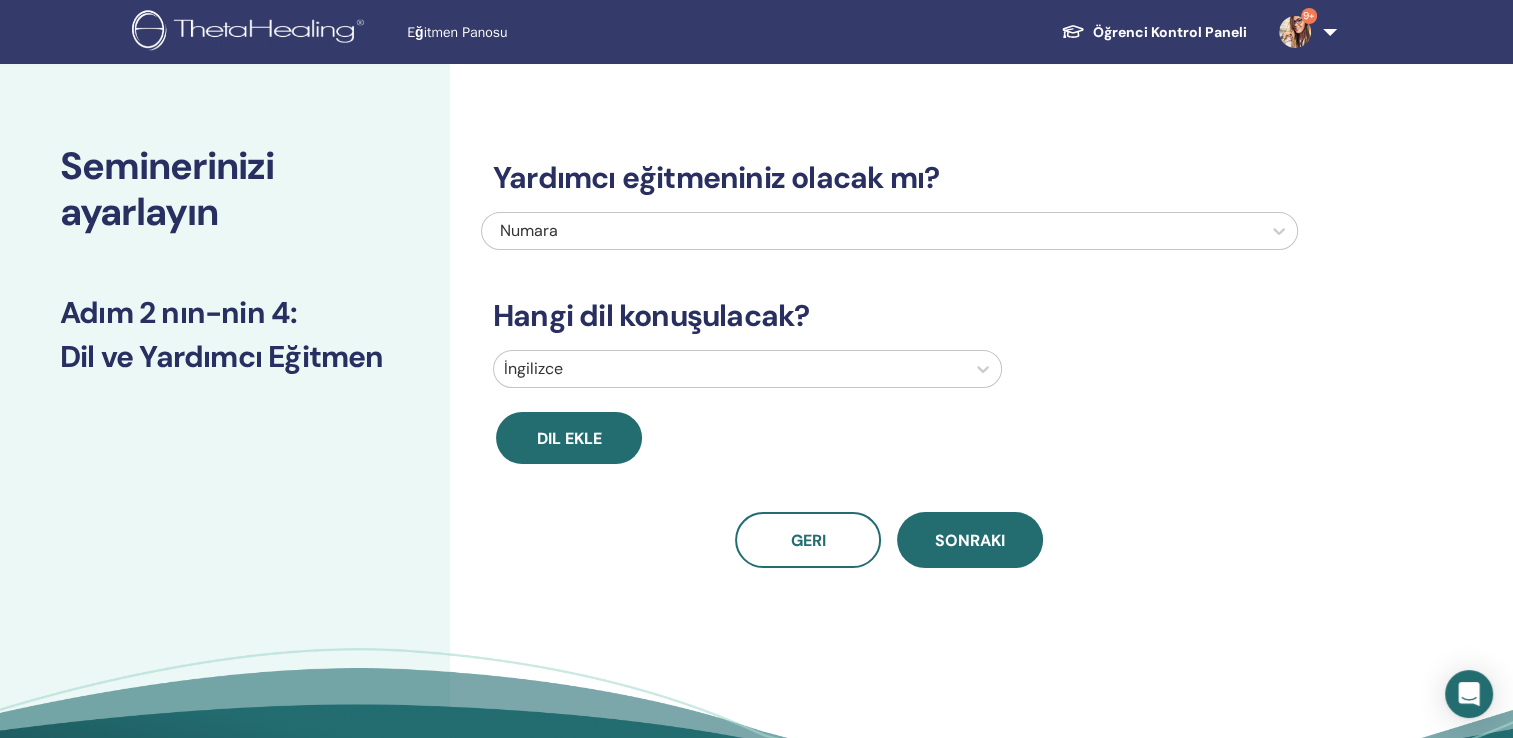 click at bounding box center [729, 369] 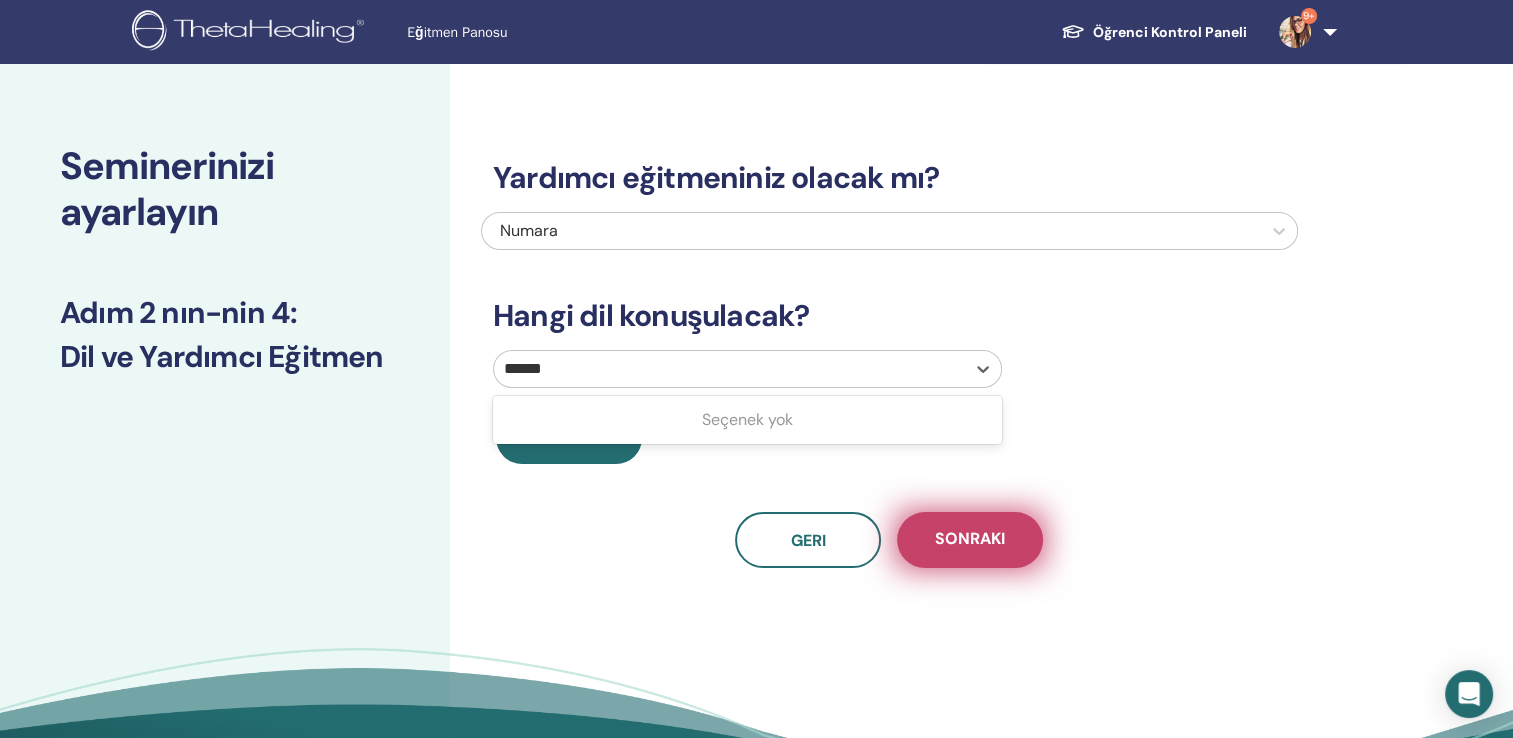 type on "******" 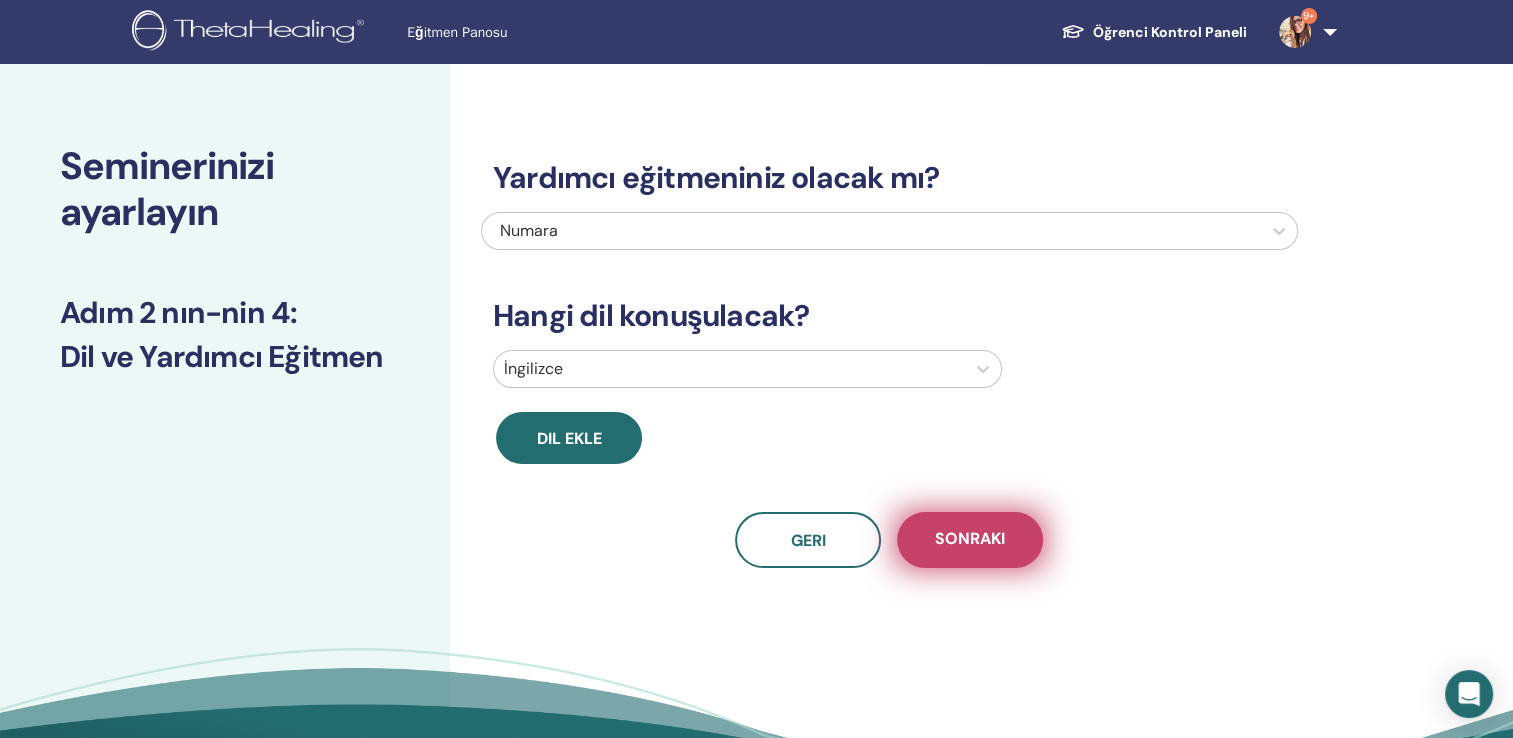 click on "Sonraki" at bounding box center (970, 540) 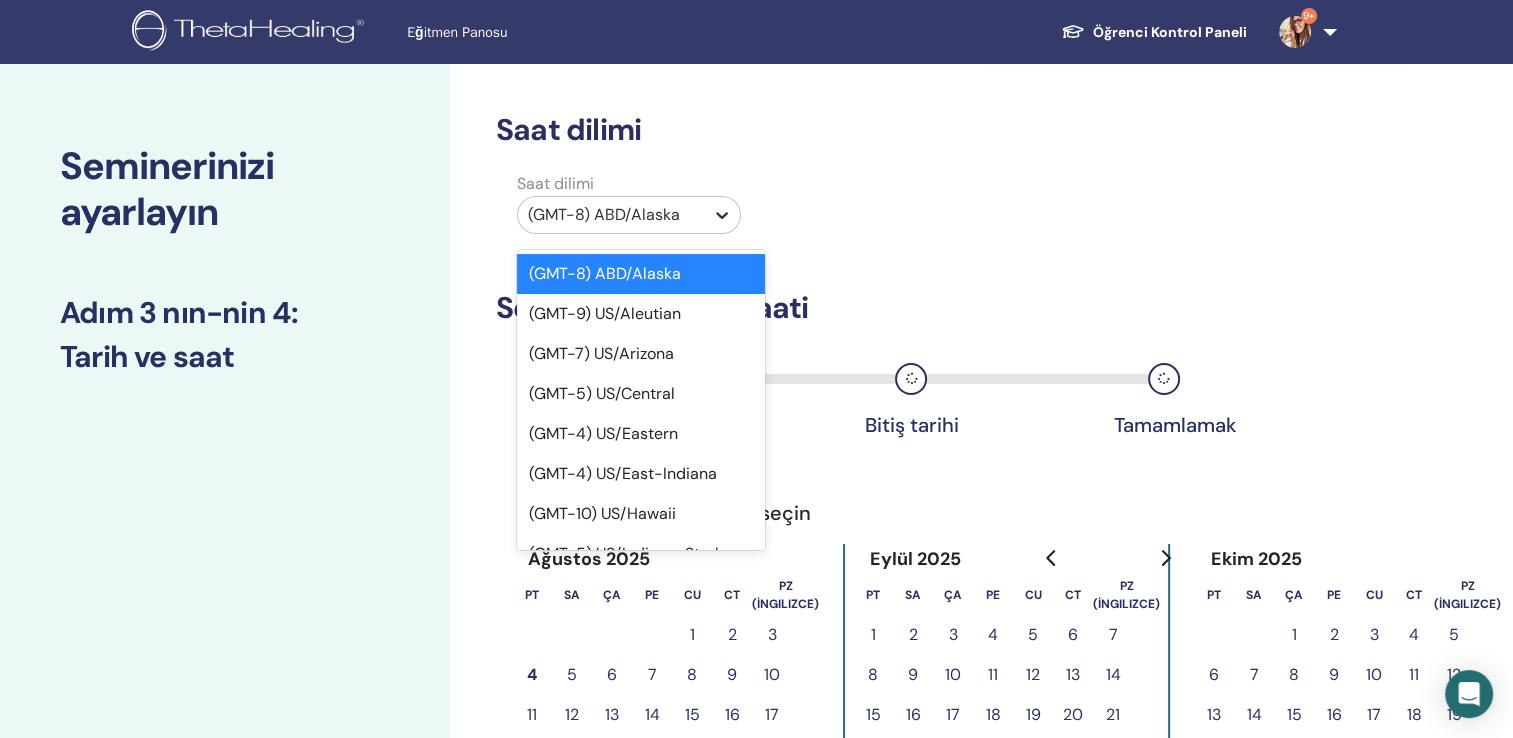click 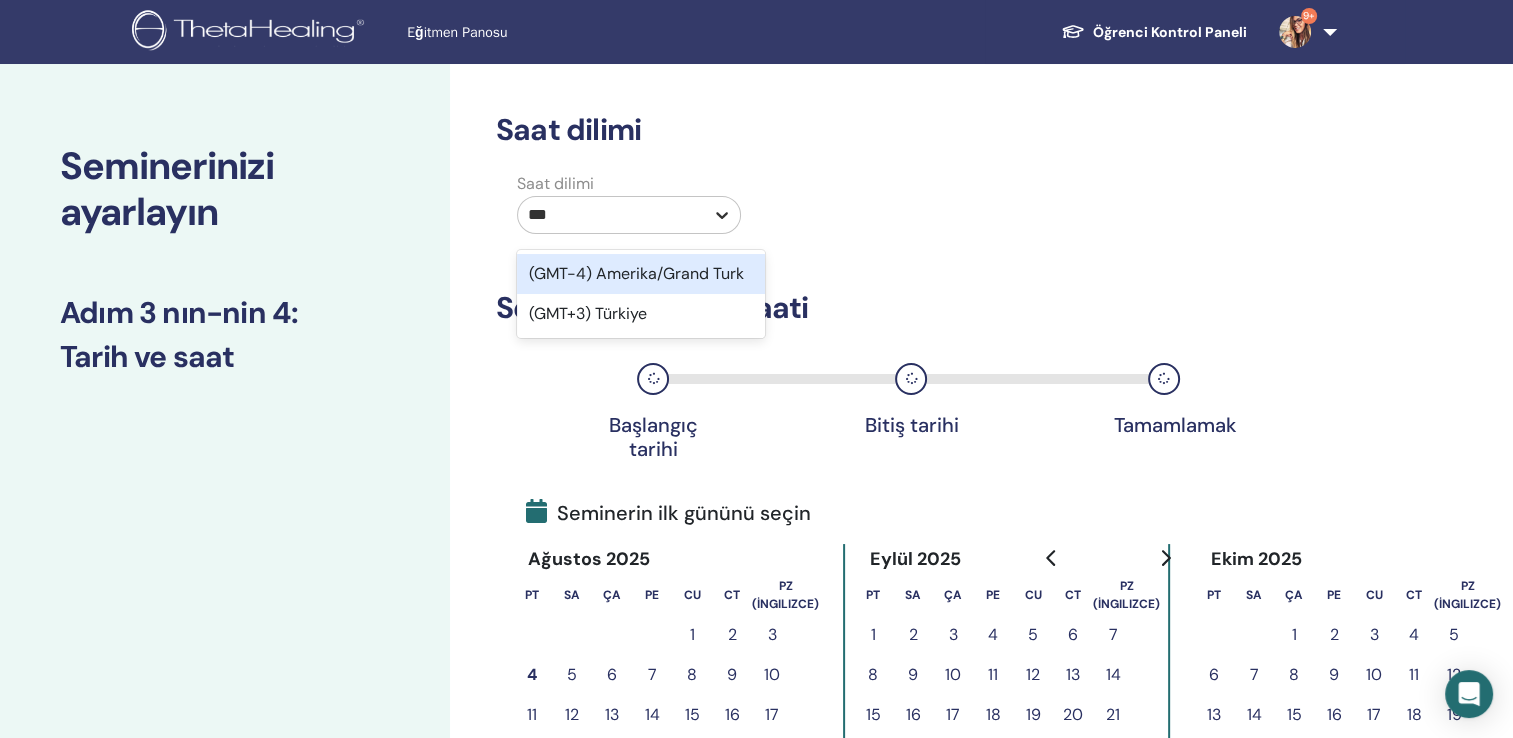 type on "****" 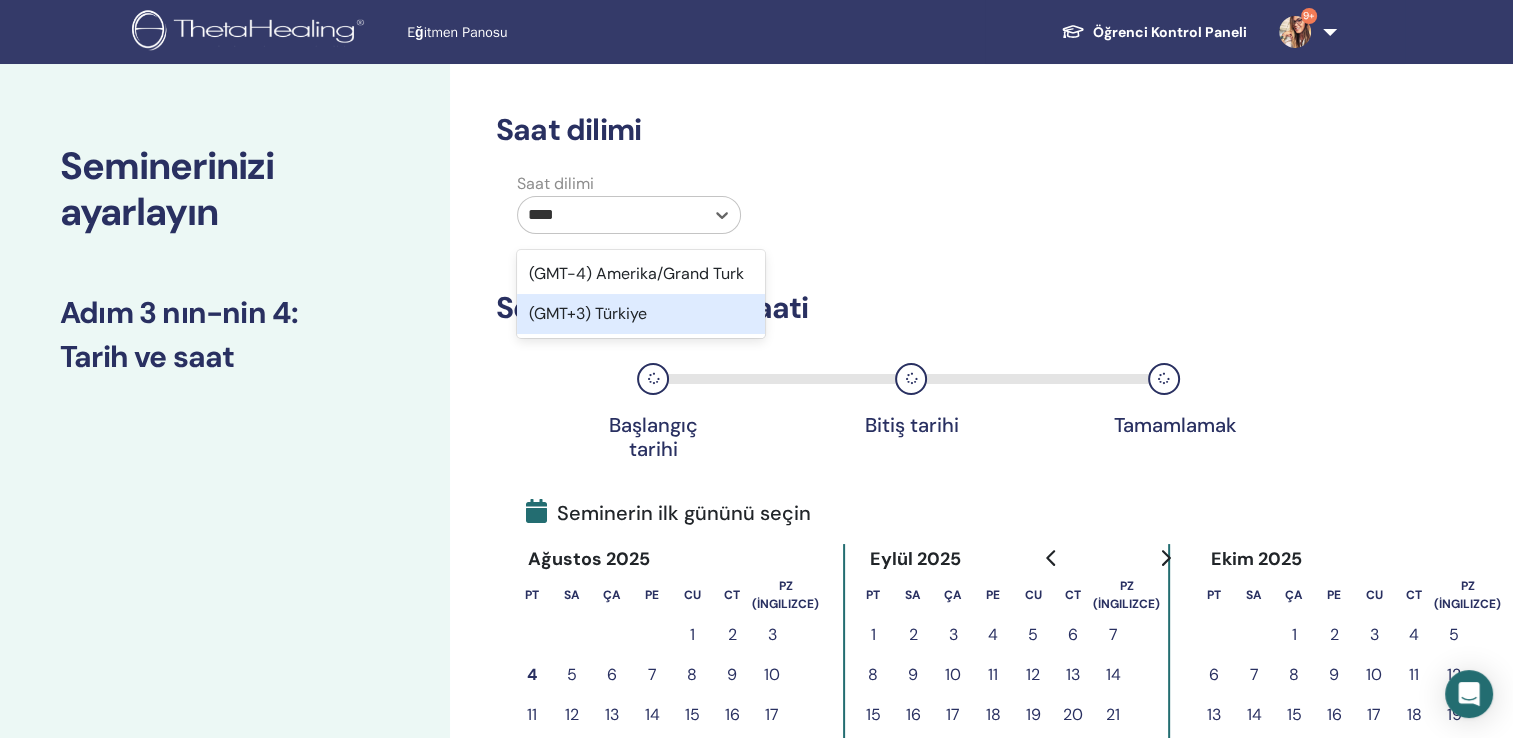 click on "(GMT+3) Türkiye" at bounding box center (641, 314) 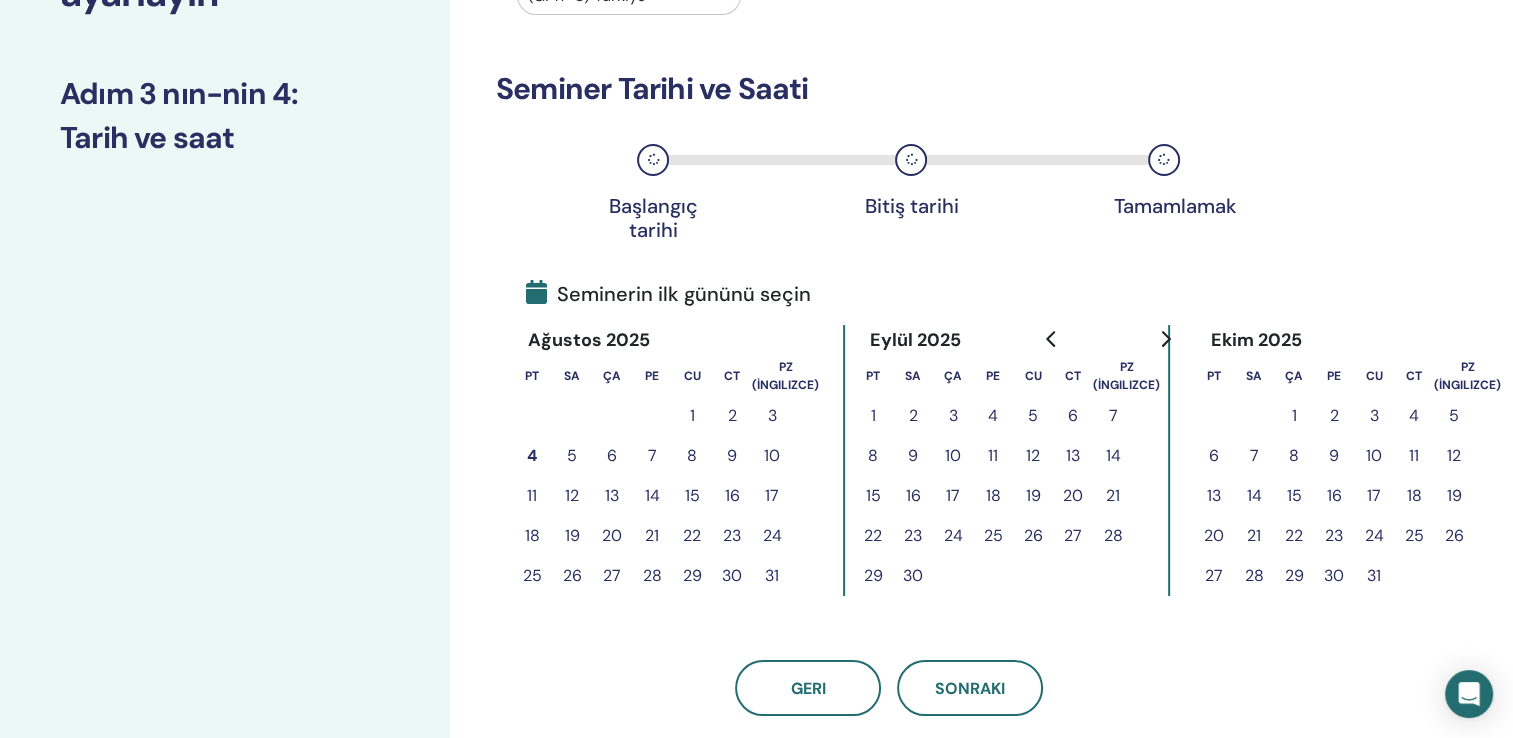 scroll, scrollTop: 300, scrollLeft: 0, axis: vertical 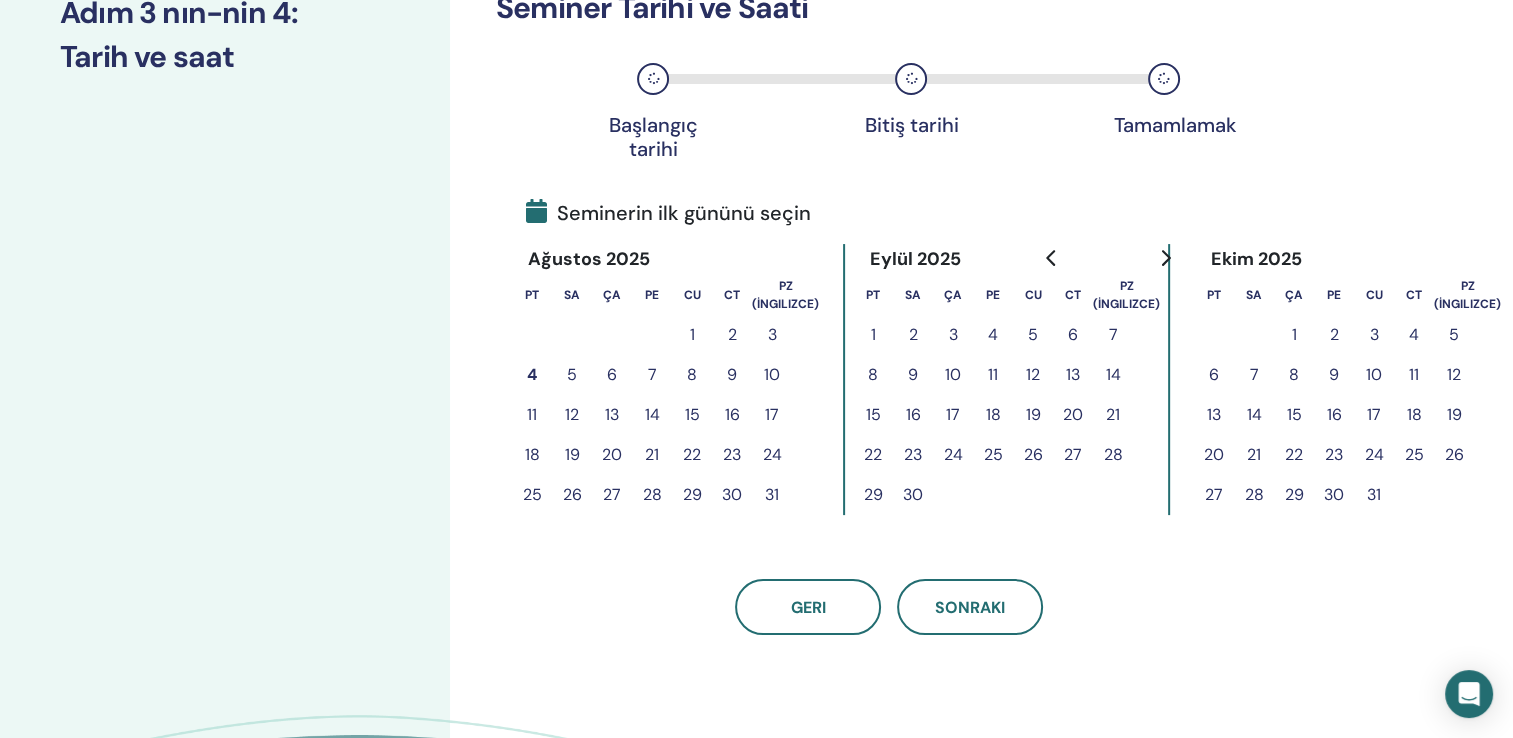click on "16" at bounding box center (732, 415) 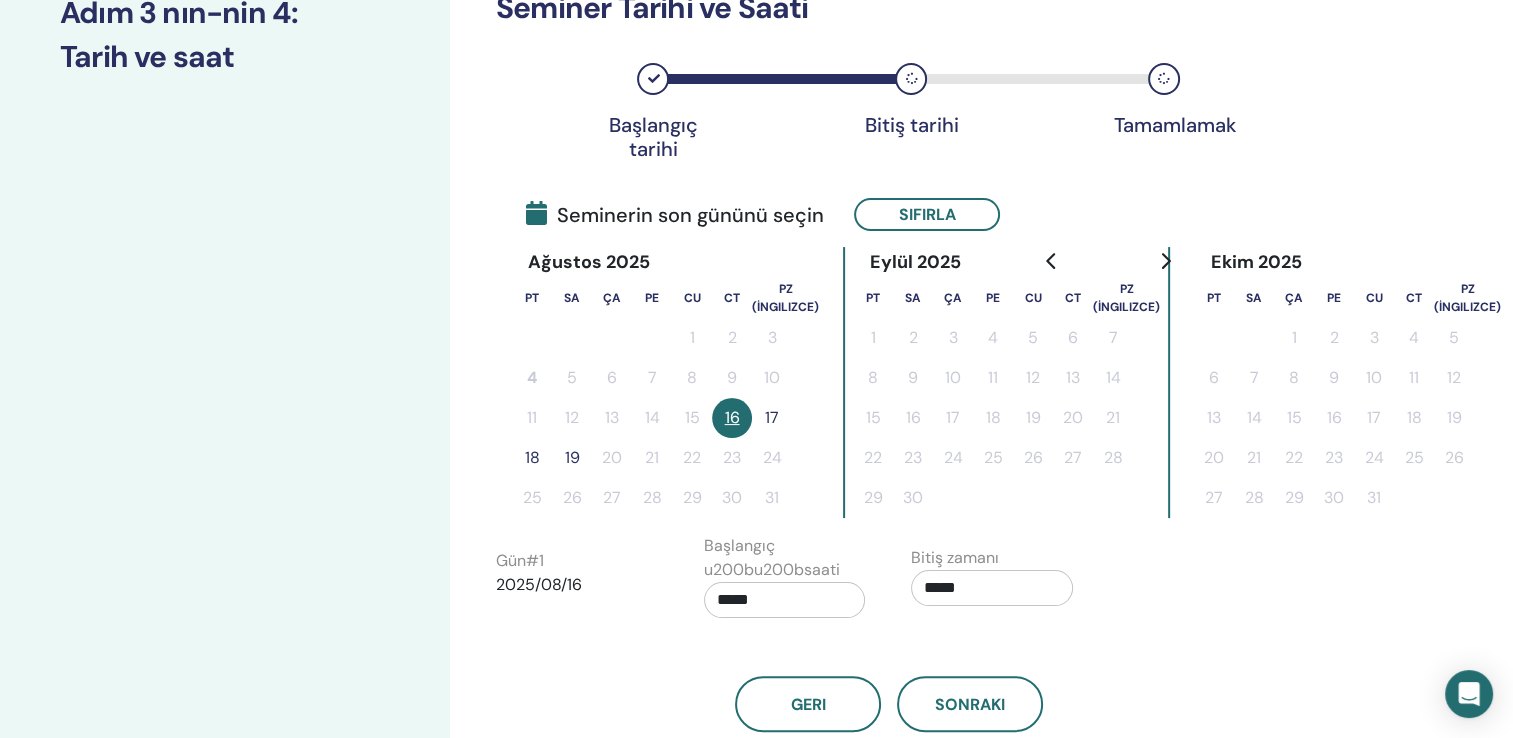 click on "17" at bounding box center (772, 418) 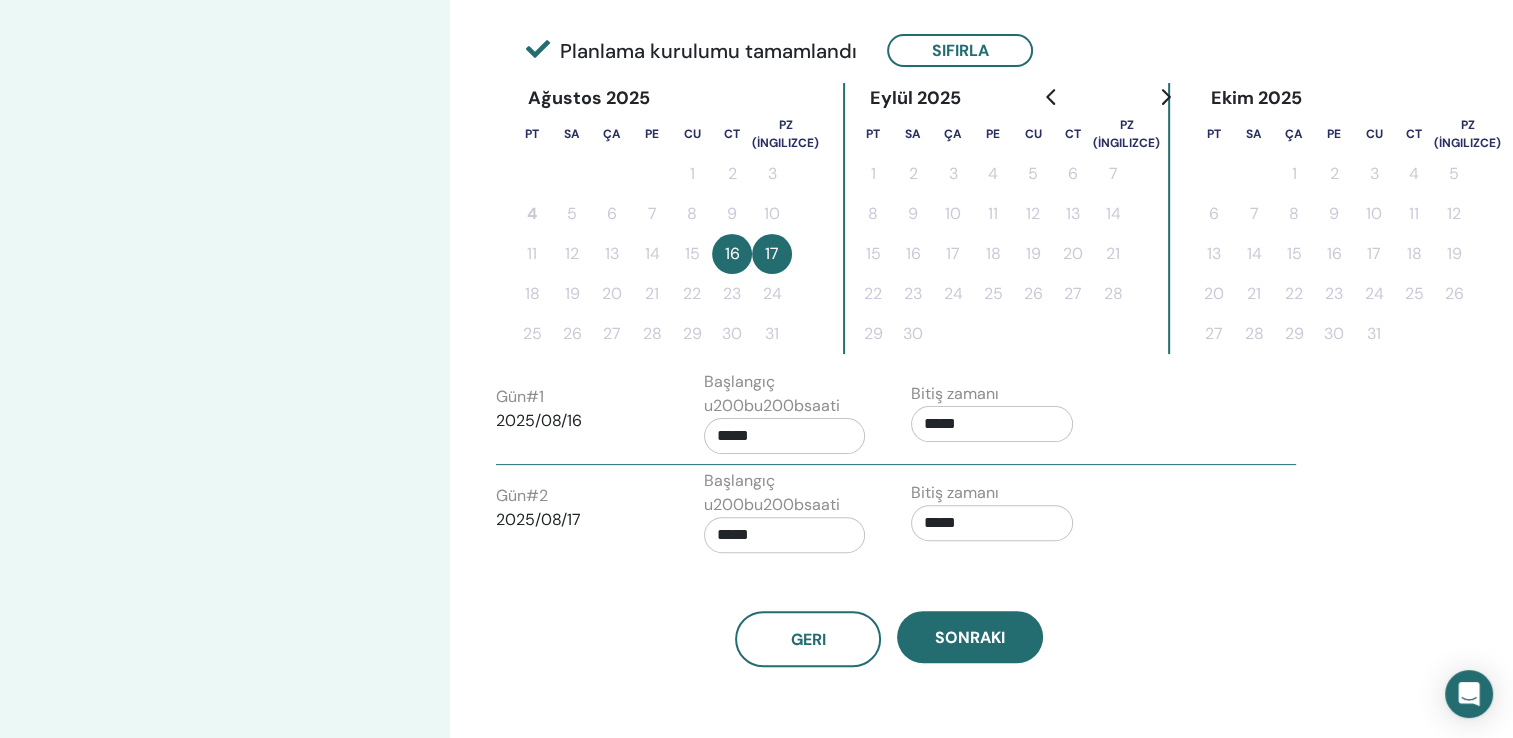 scroll, scrollTop: 500, scrollLeft: 0, axis: vertical 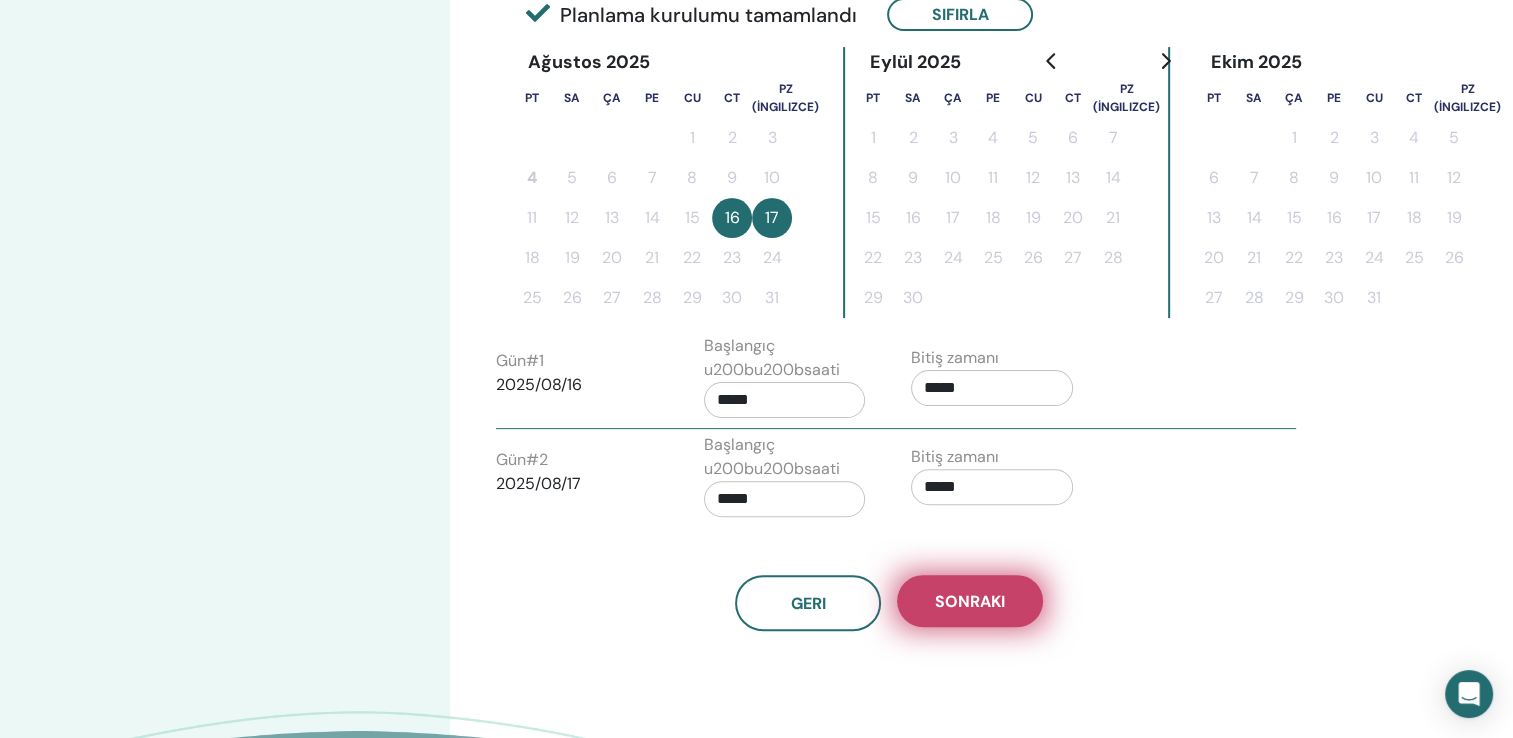 click on "Sonraki" at bounding box center [970, 601] 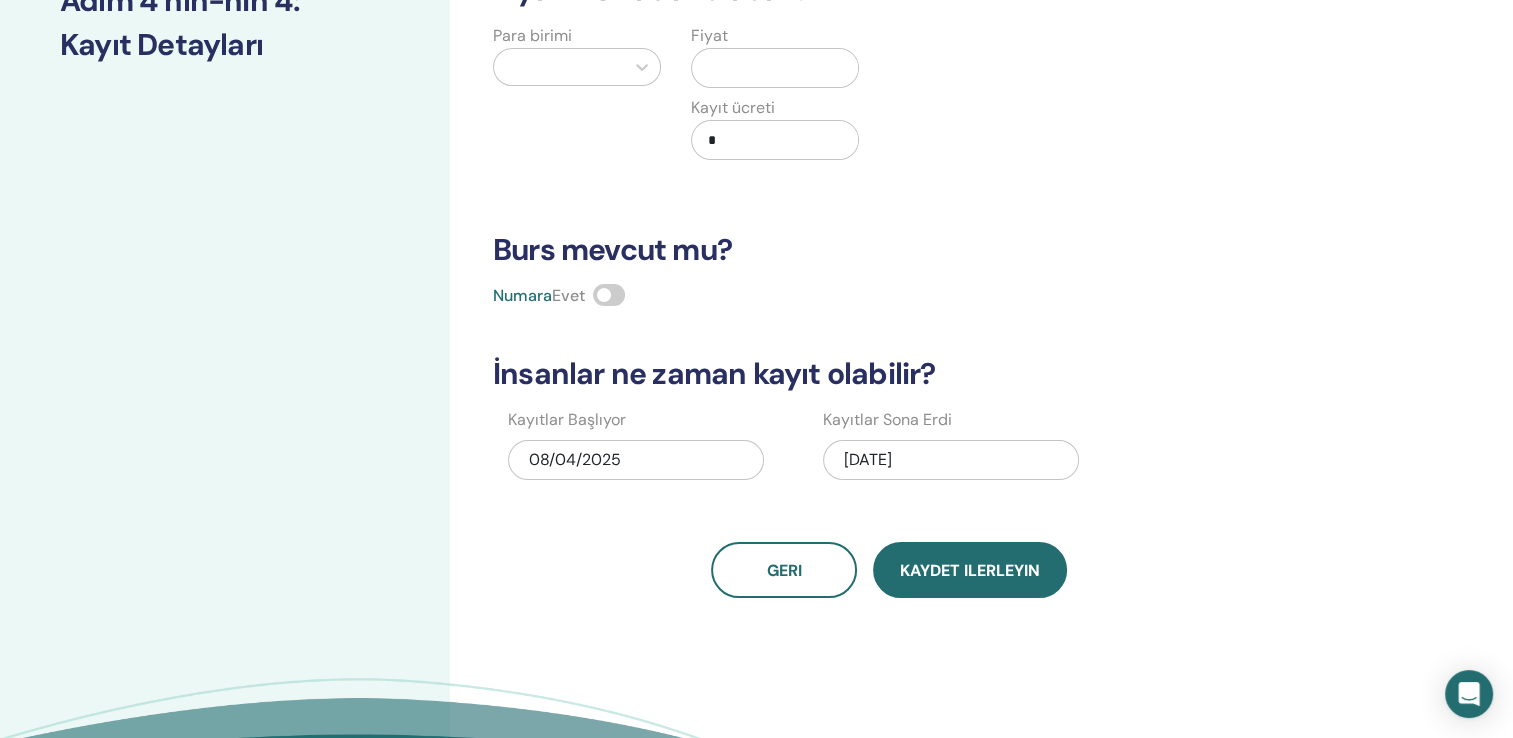 scroll, scrollTop: 0, scrollLeft: 0, axis: both 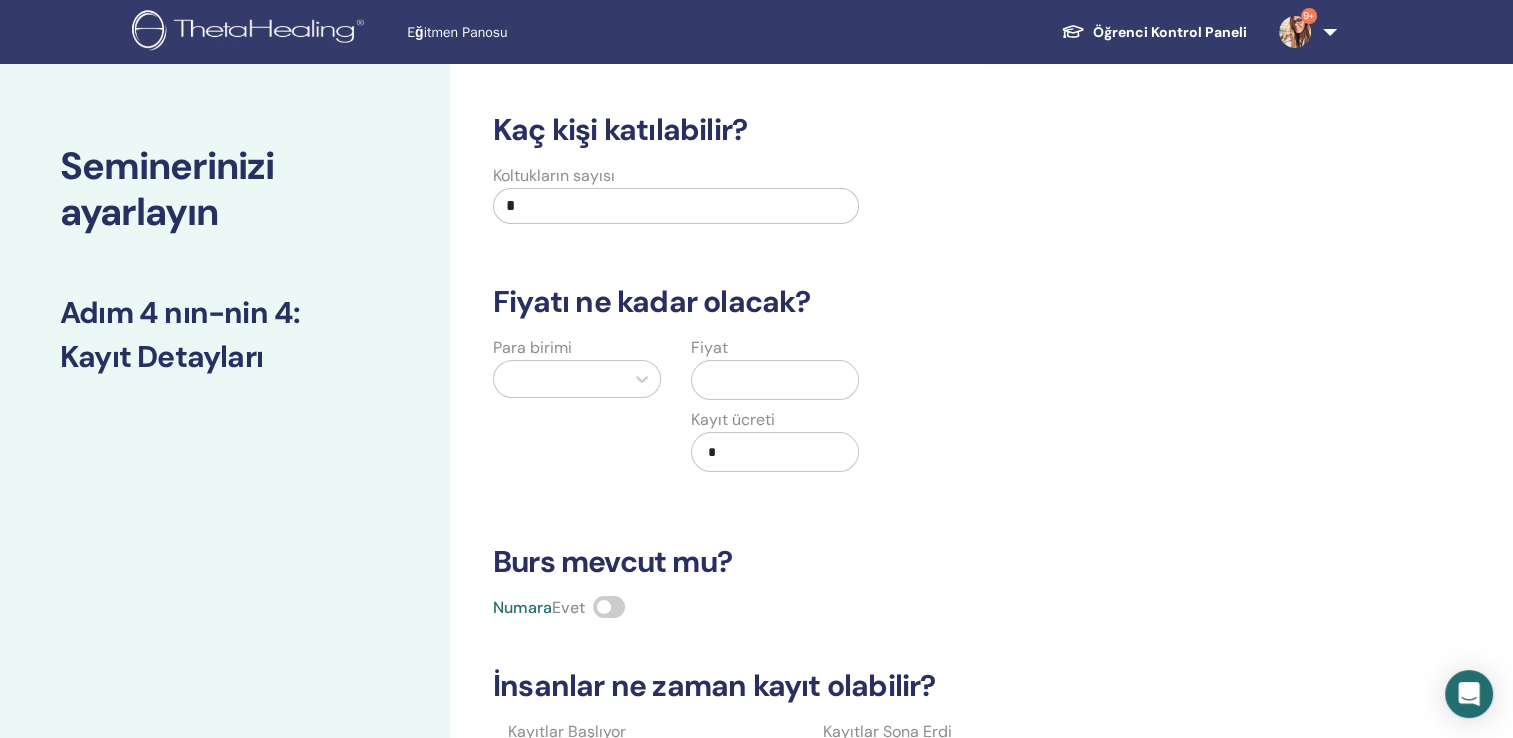 click on "*" at bounding box center [676, 206] 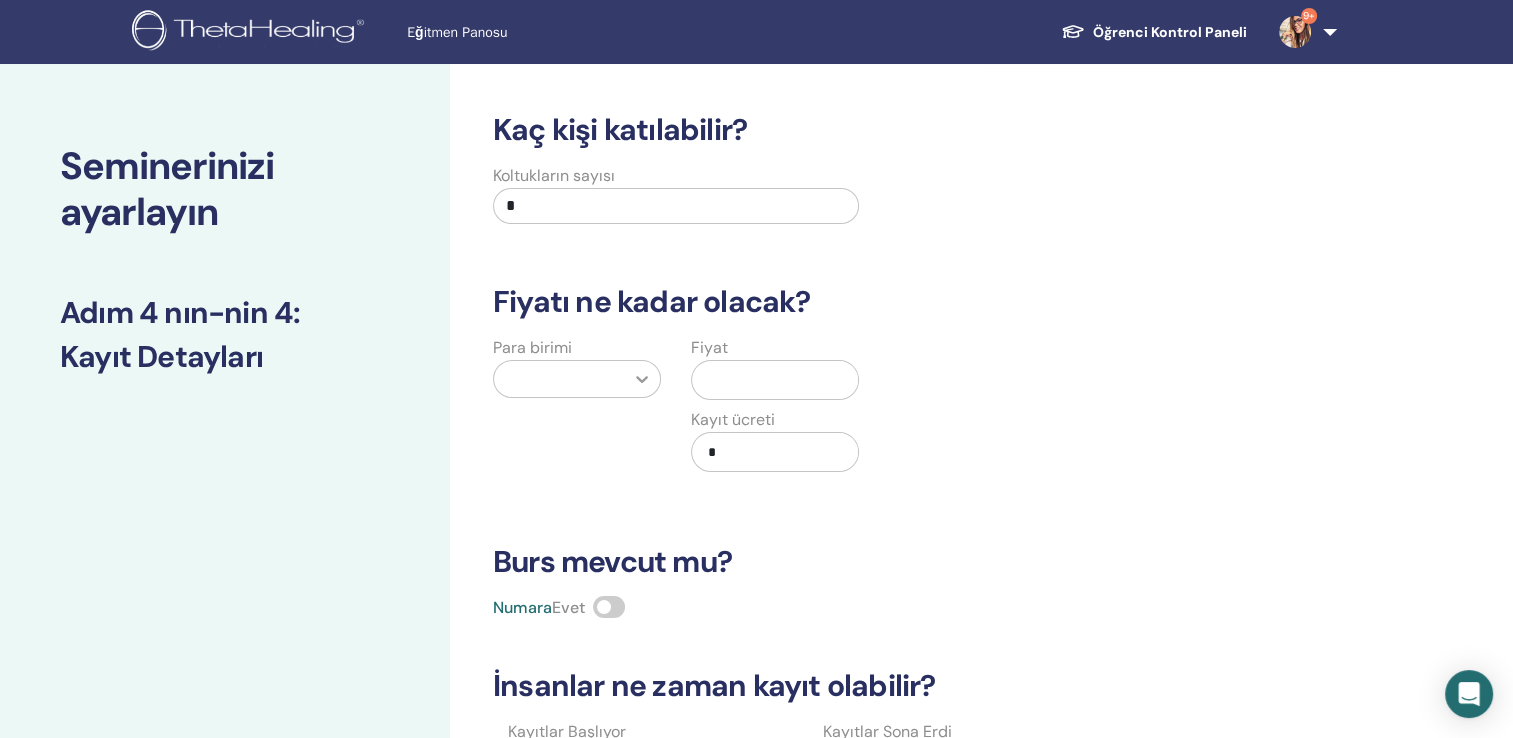type on "*" 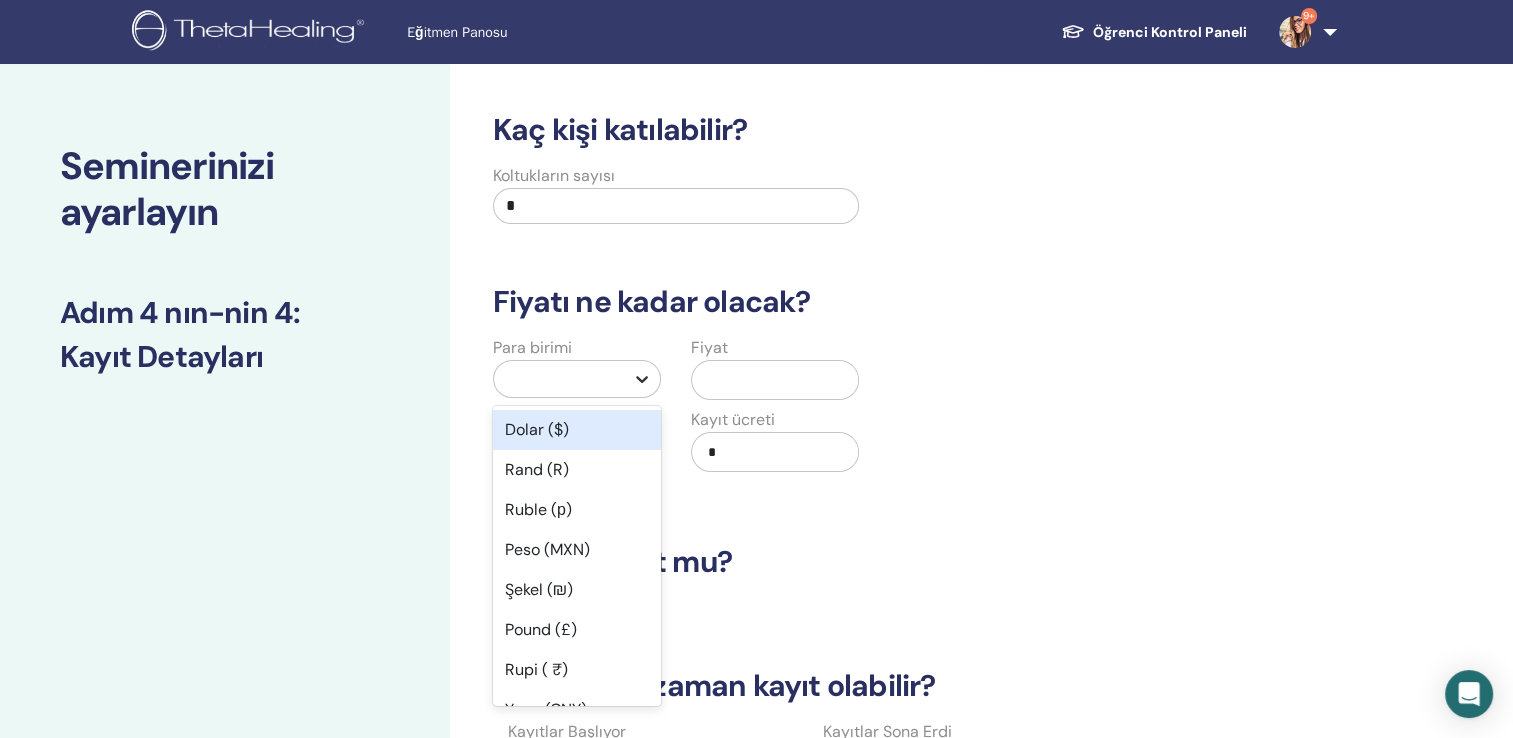 click at bounding box center [642, 379] 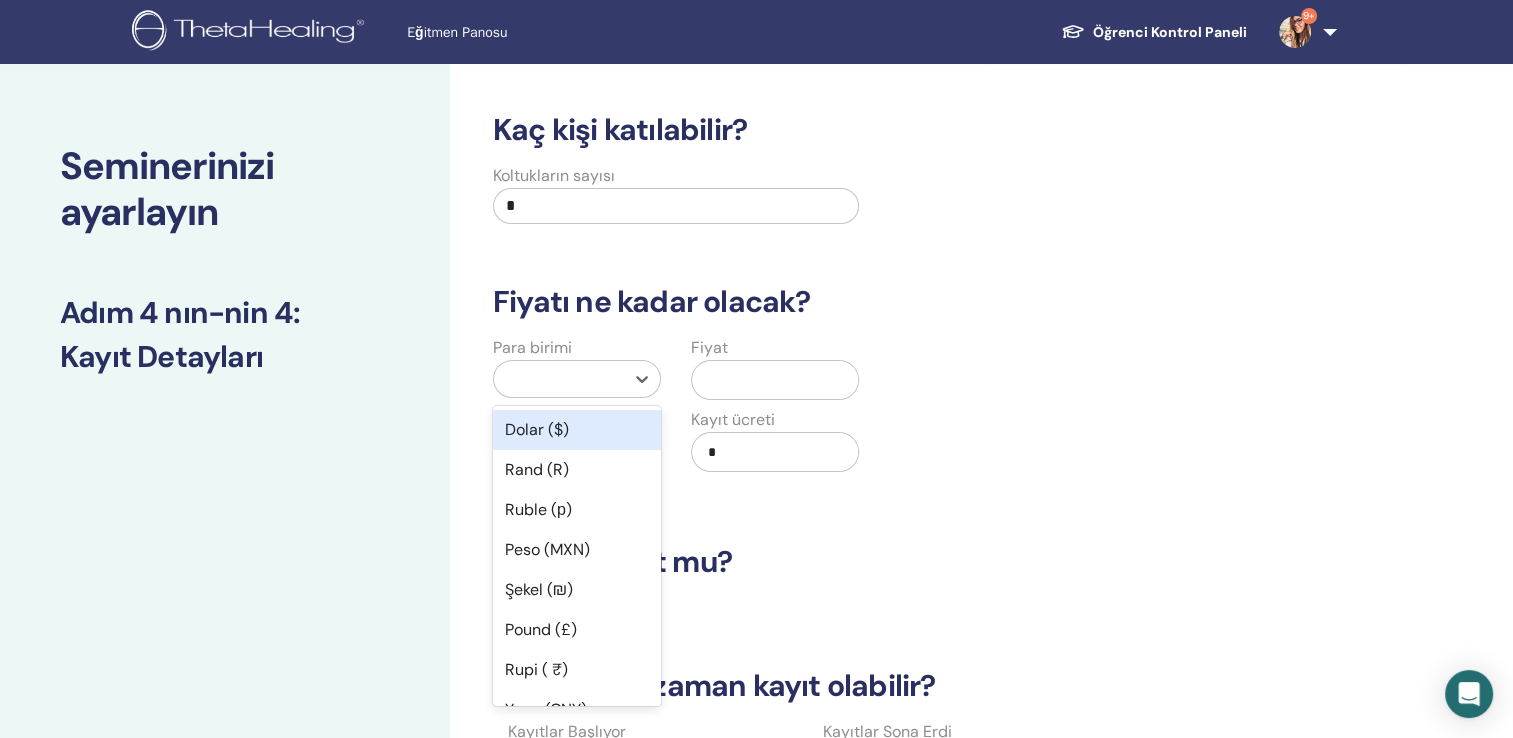 click on "Dolar ($)" at bounding box center [577, 430] 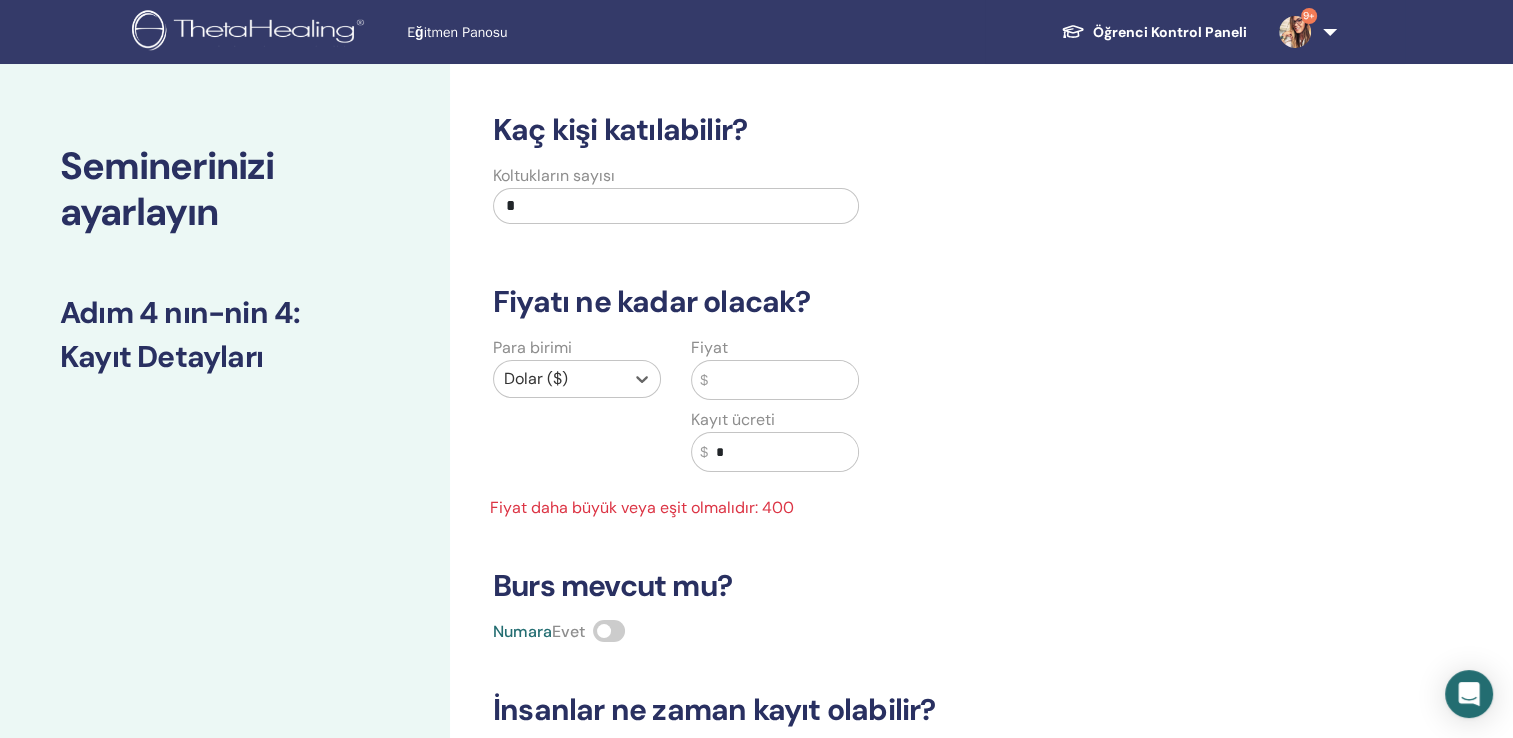click at bounding box center (783, 380) 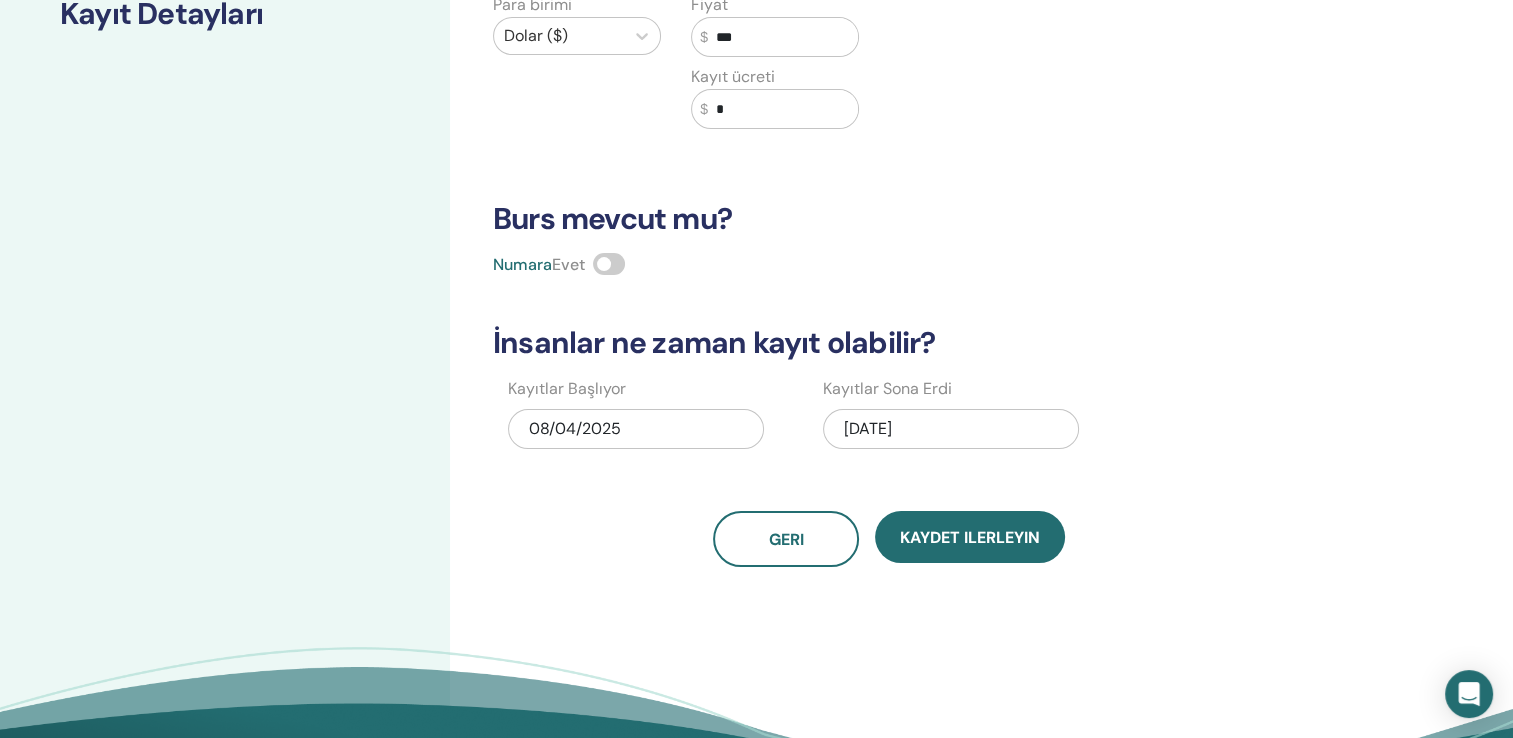 scroll, scrollTop: 500, scrollLeft: 0, axis: vertical 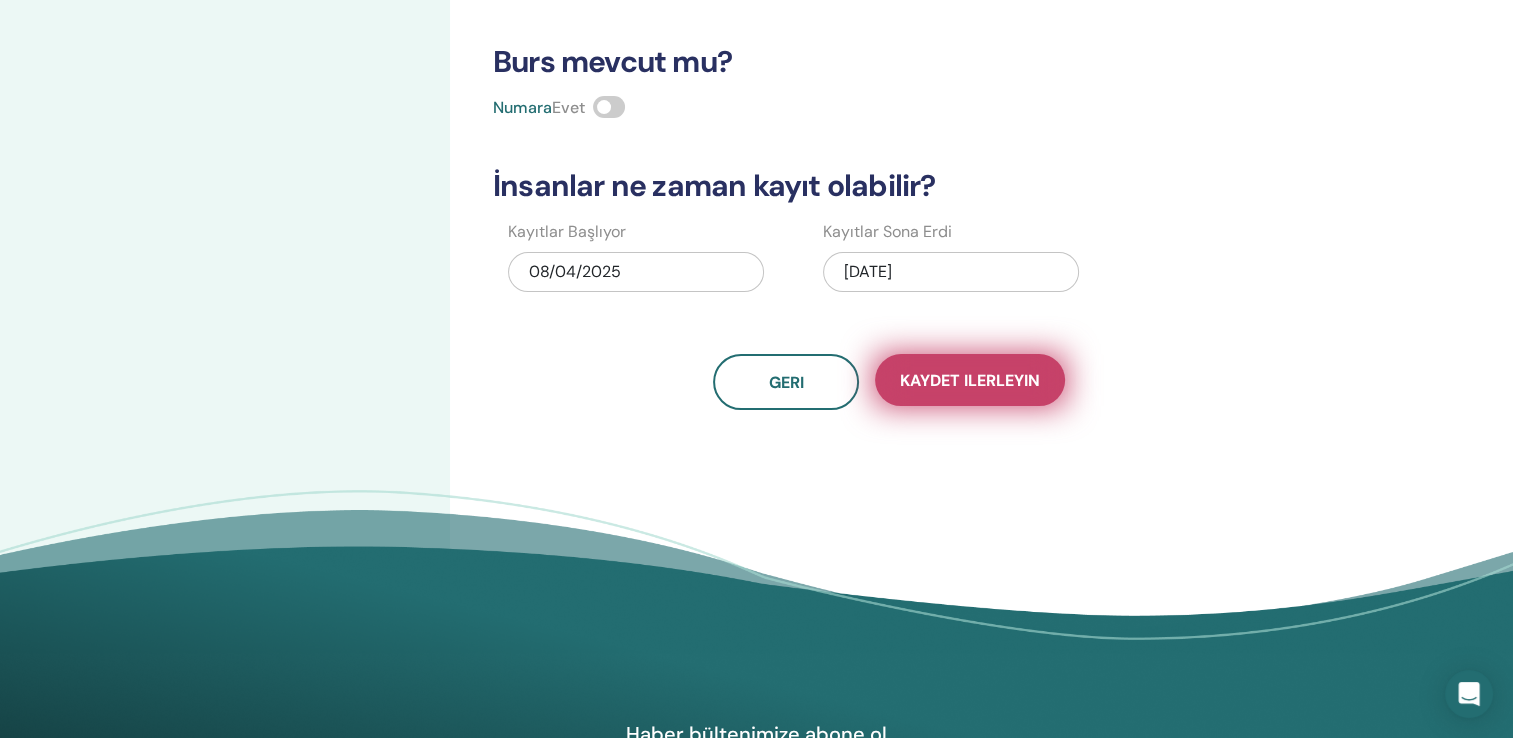 type on "***" 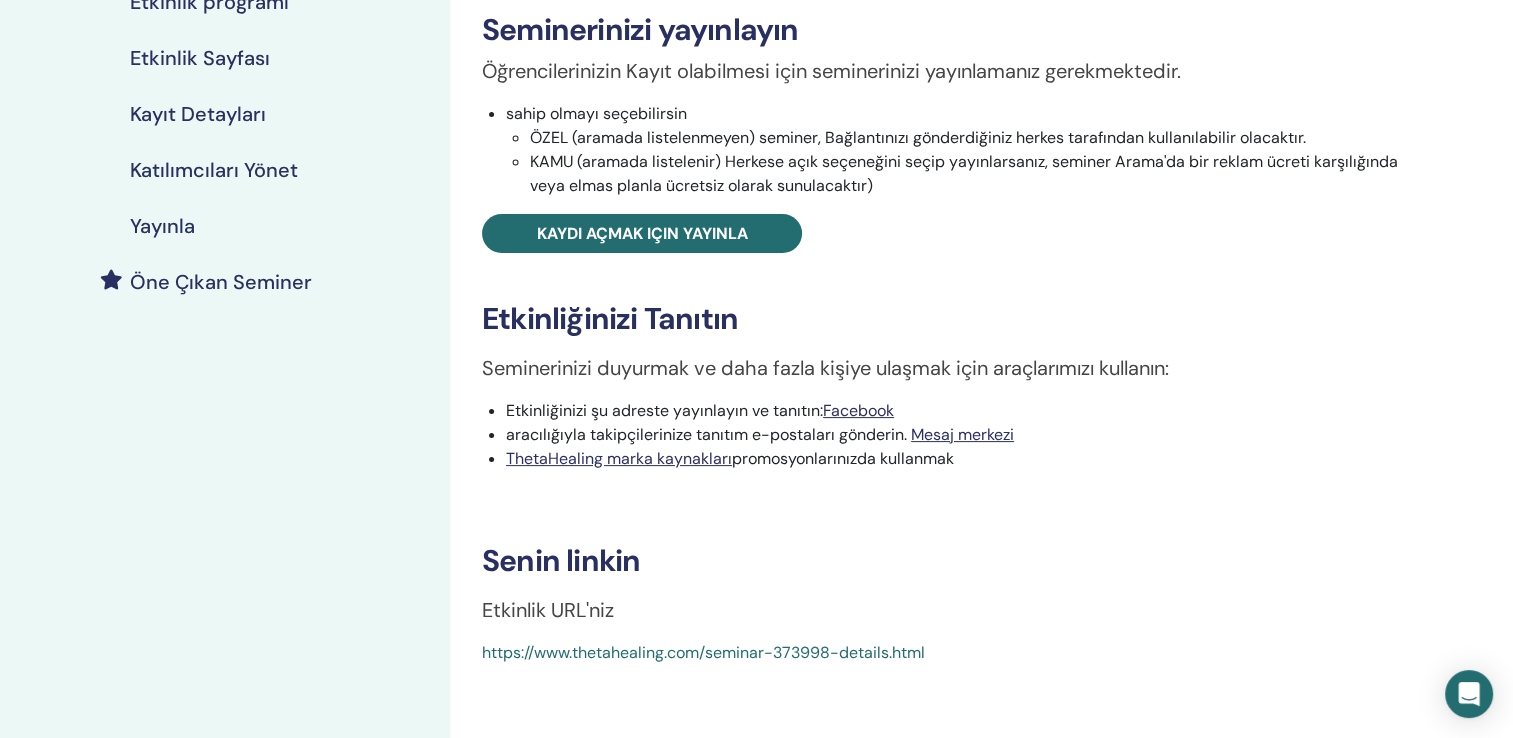 scroll, scrollTop: 400, scrollLeft: 0, axis: vertical 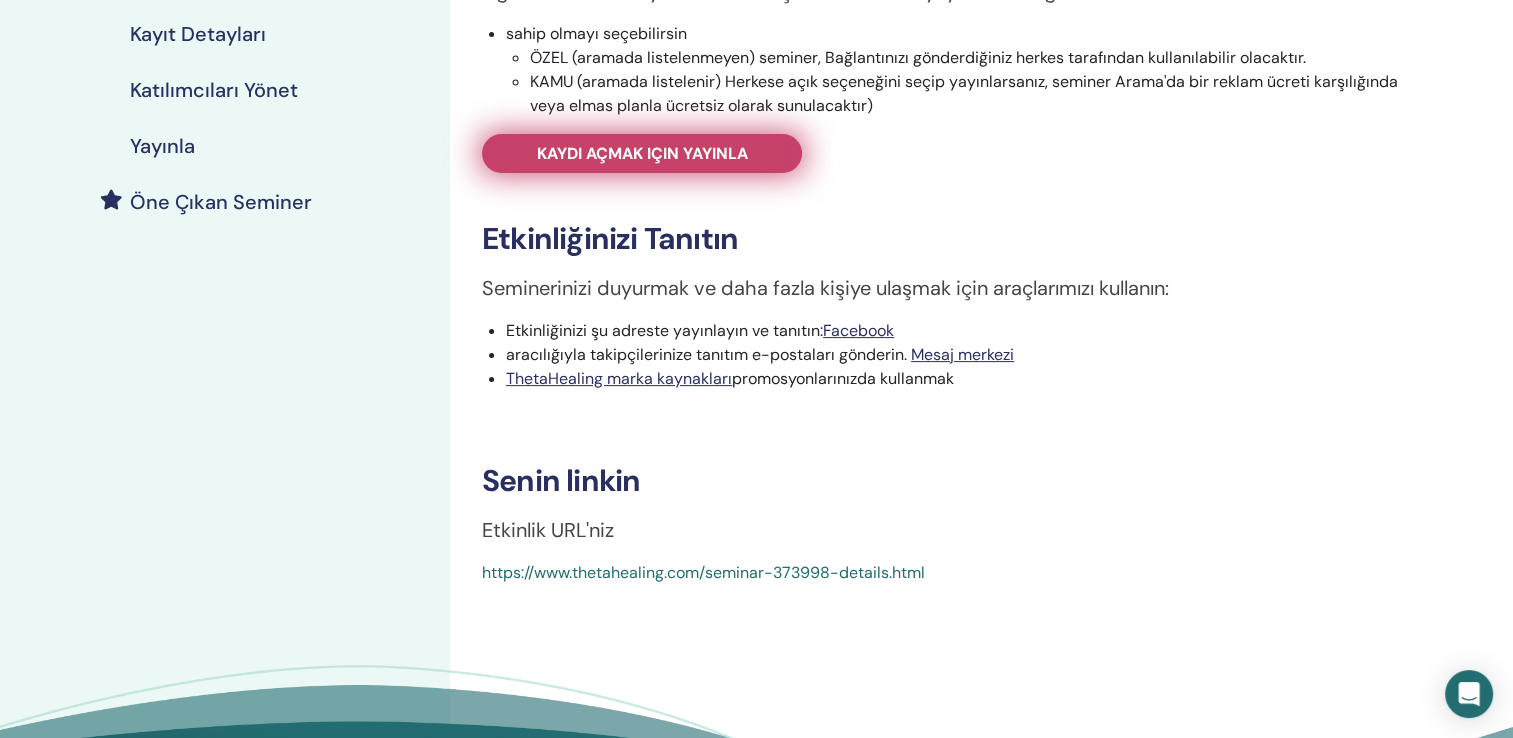 click on "Kaydı açmak için yayınla" at bounding box center [642, 153] 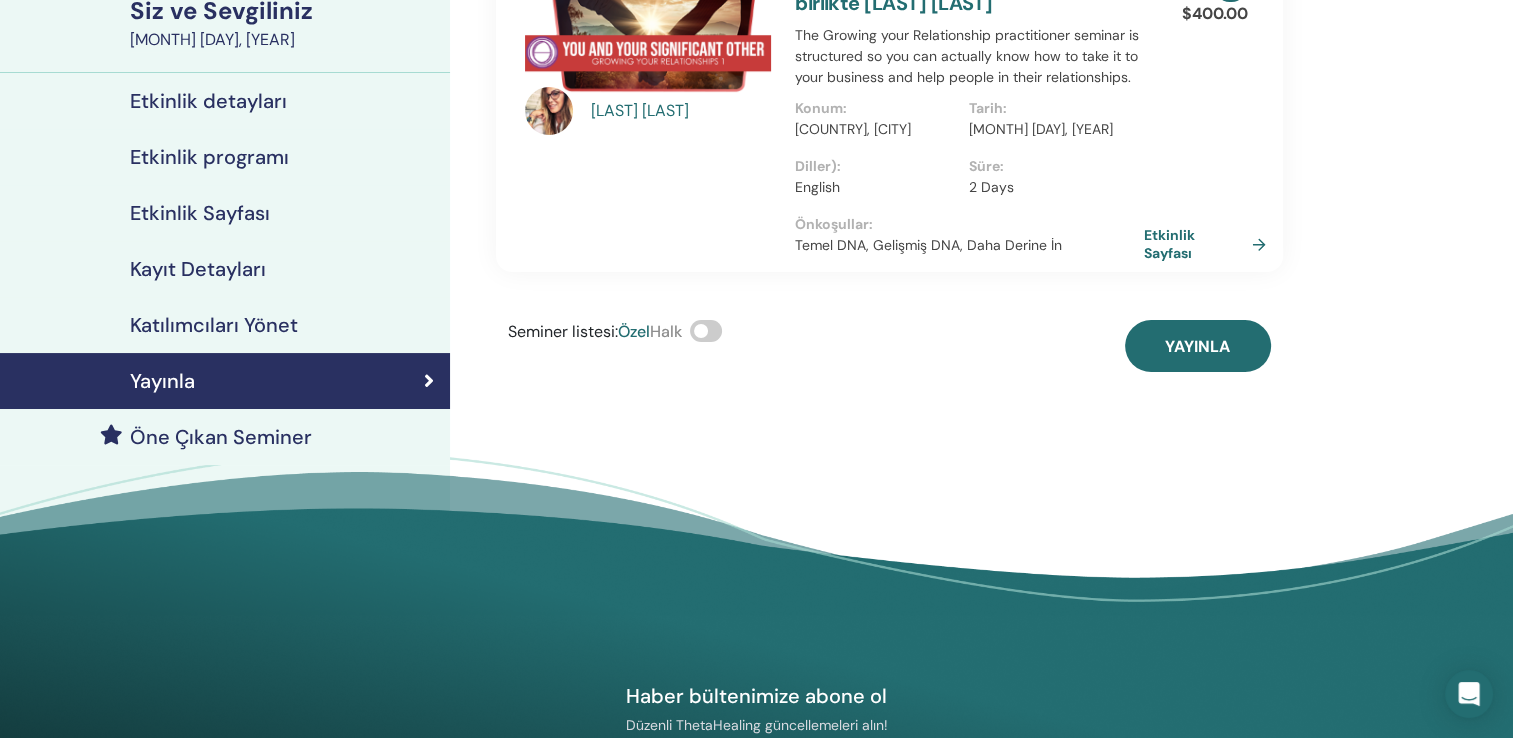 scroll, scrollTop: 100, scrollLeft: 0, axis: vertical 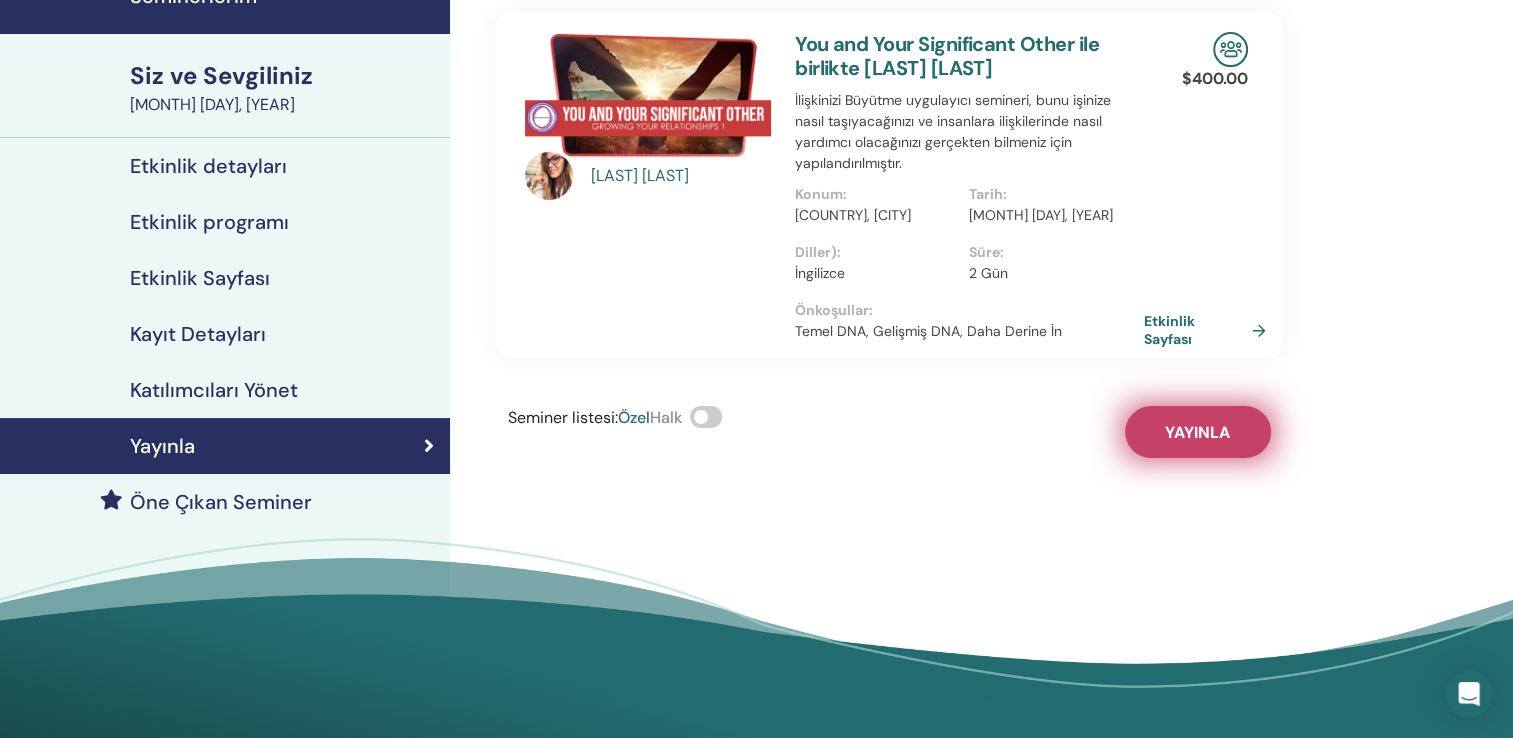 click on "Yayınla" at bounding box center [1197, 432] 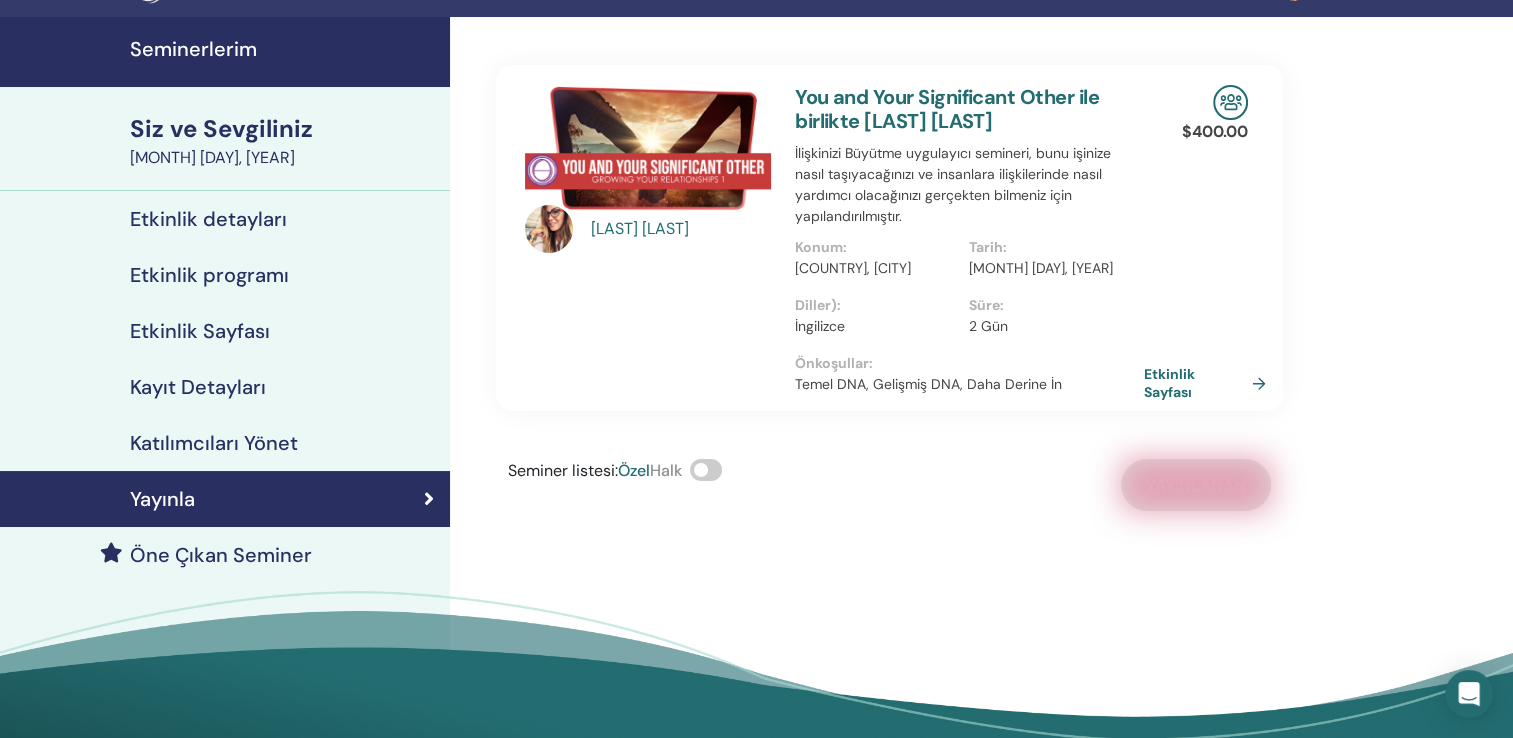 scroll, scrollTop: 0, scrollLeft: 0, axis: both 